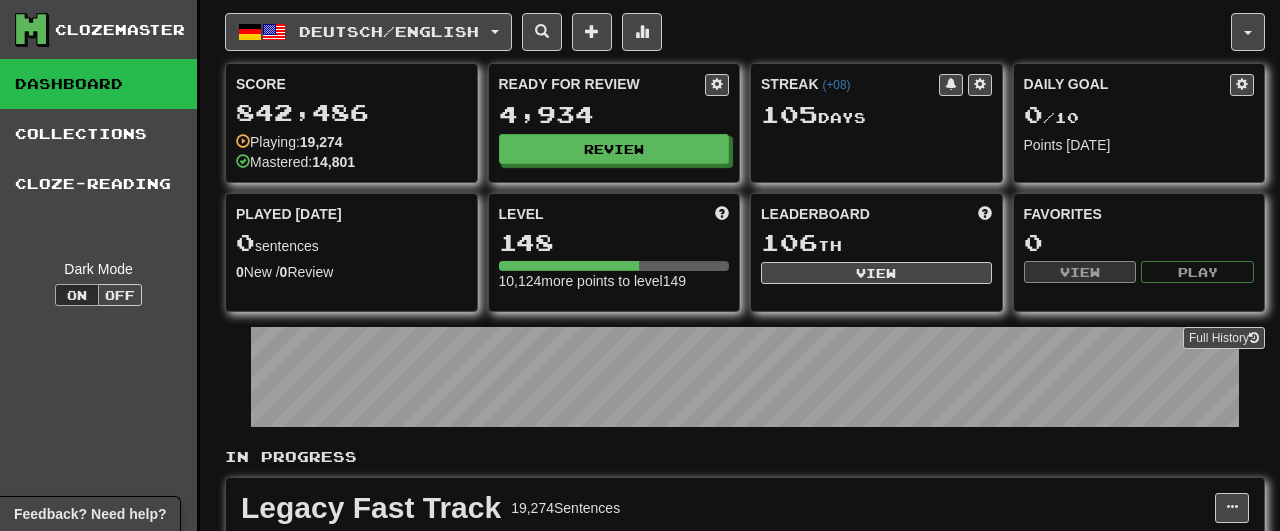 scroll, scrollTop: 0, scrollLeft: 0, axis: both 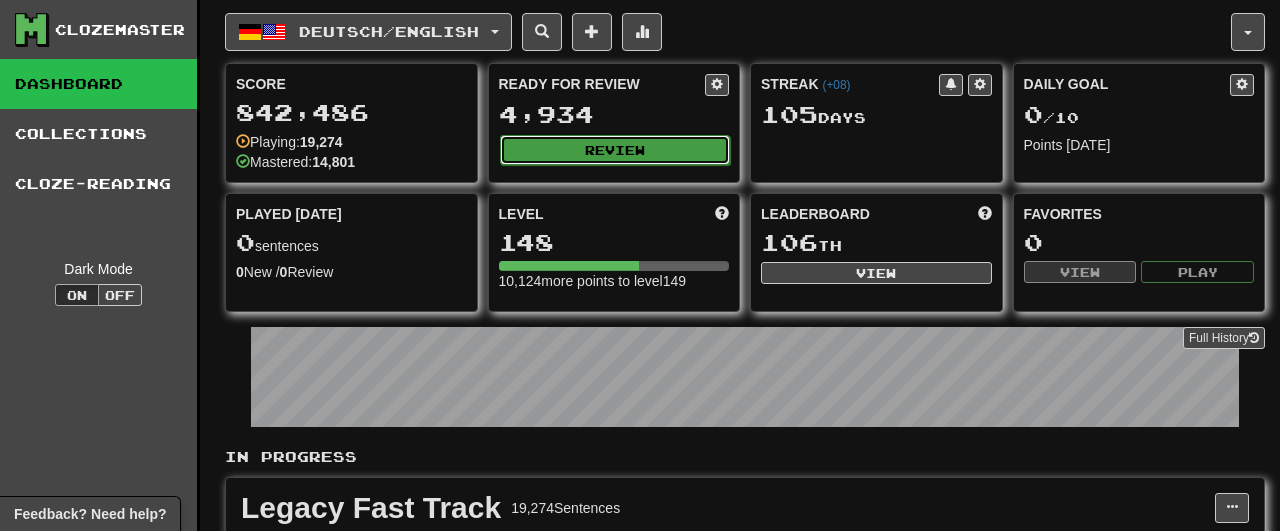 click on "Review" at bounding box center [615, 150] 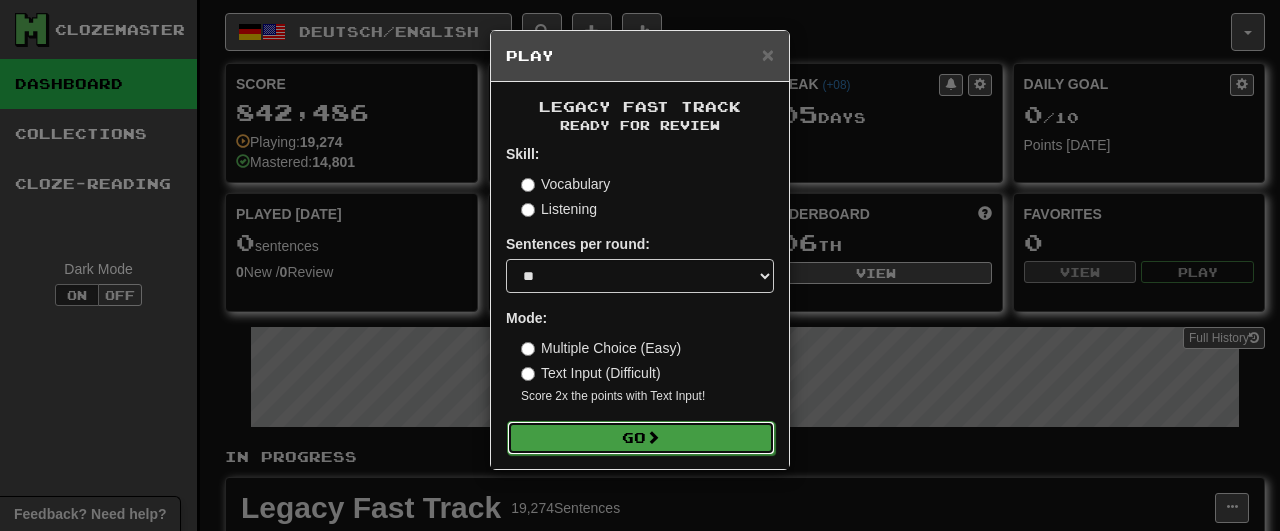 click on "Go" at bounding box center [641, 438] 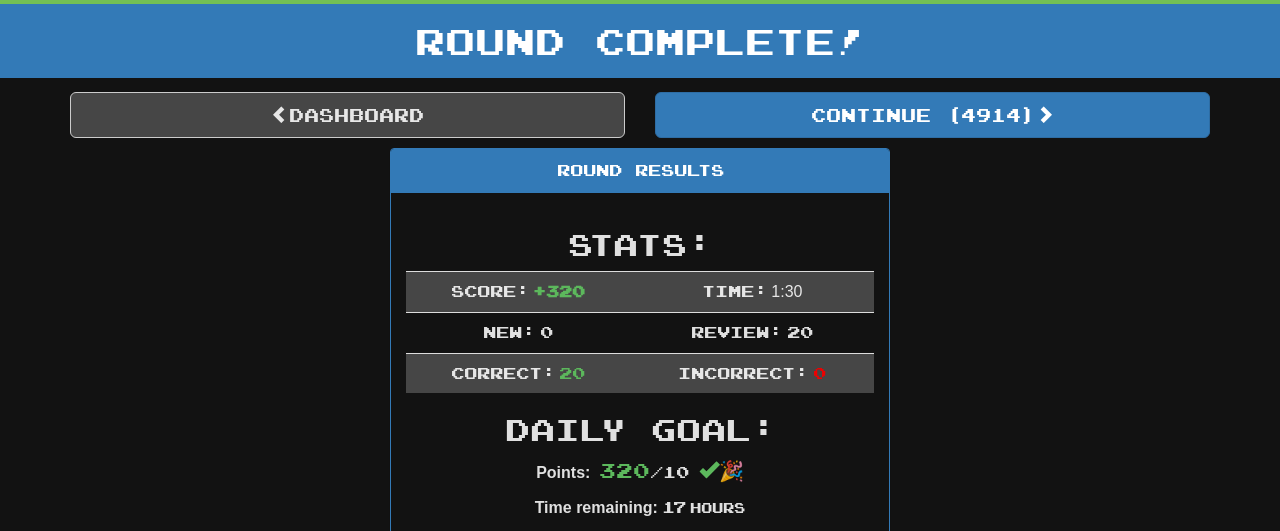 scroll, scrollTop: 144, scrollLeft: 0, axis: vertical 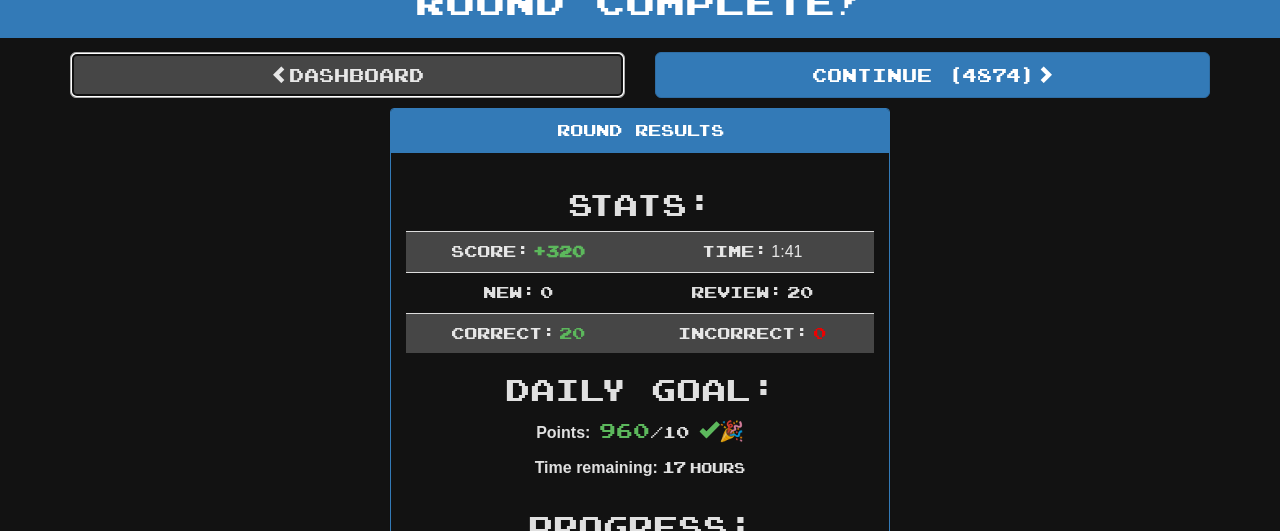 click on "Dashboard" at bounding box center [347, 75] 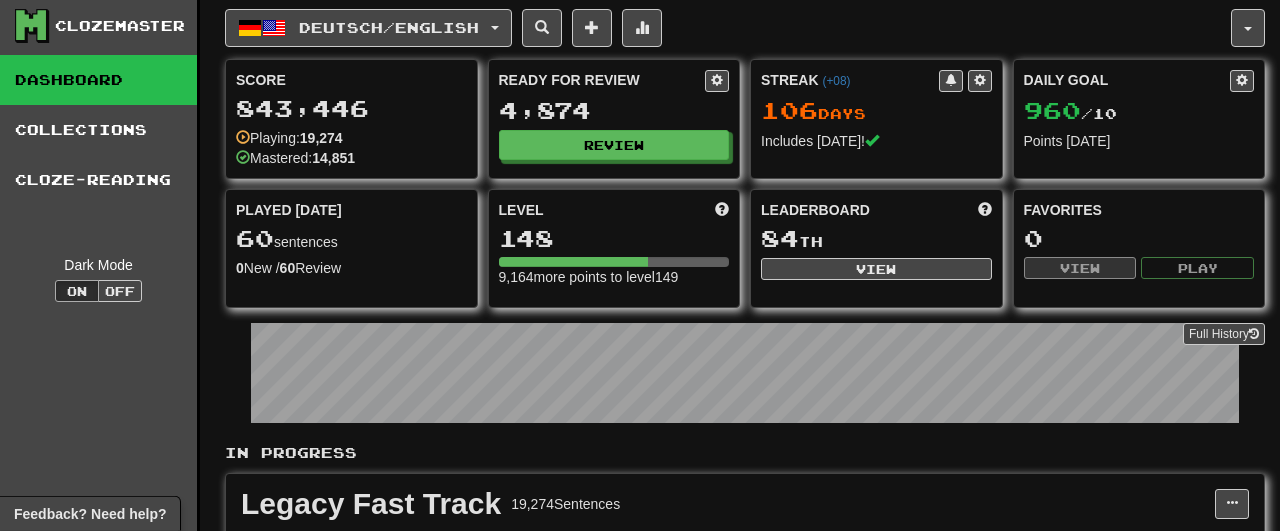 scroll, scrollTop: 4, scrollLeft: 0, axis: vertical 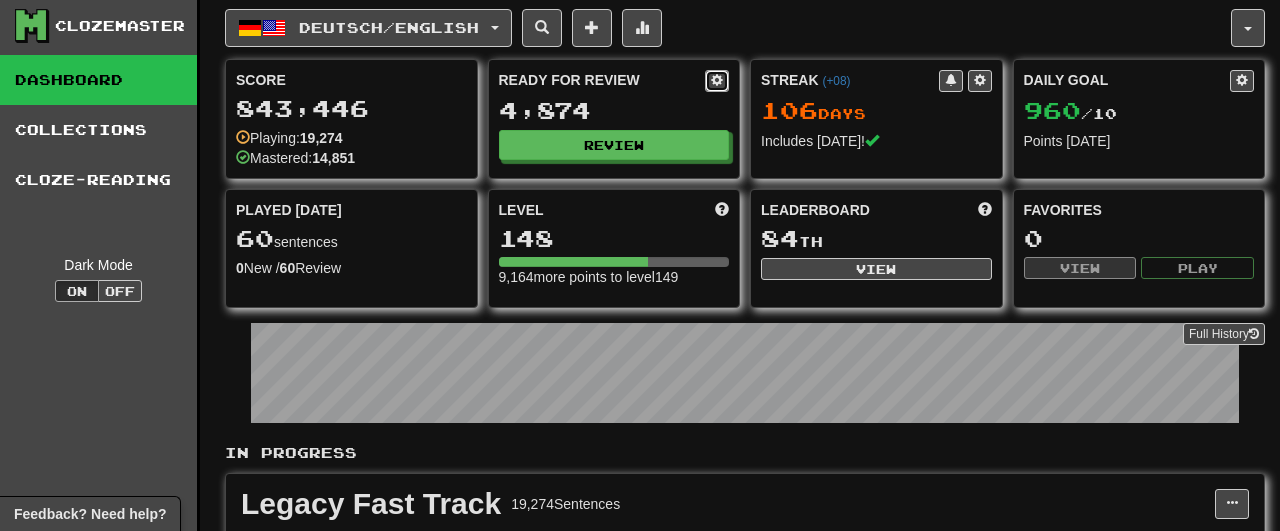 click at bounding box center [717, 80] 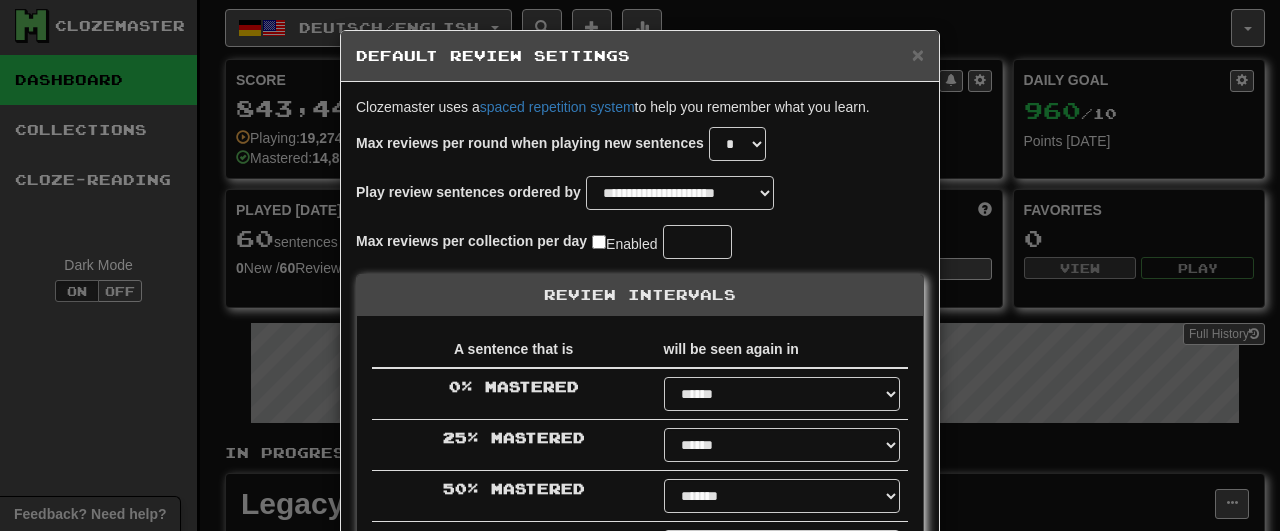 select on "**" 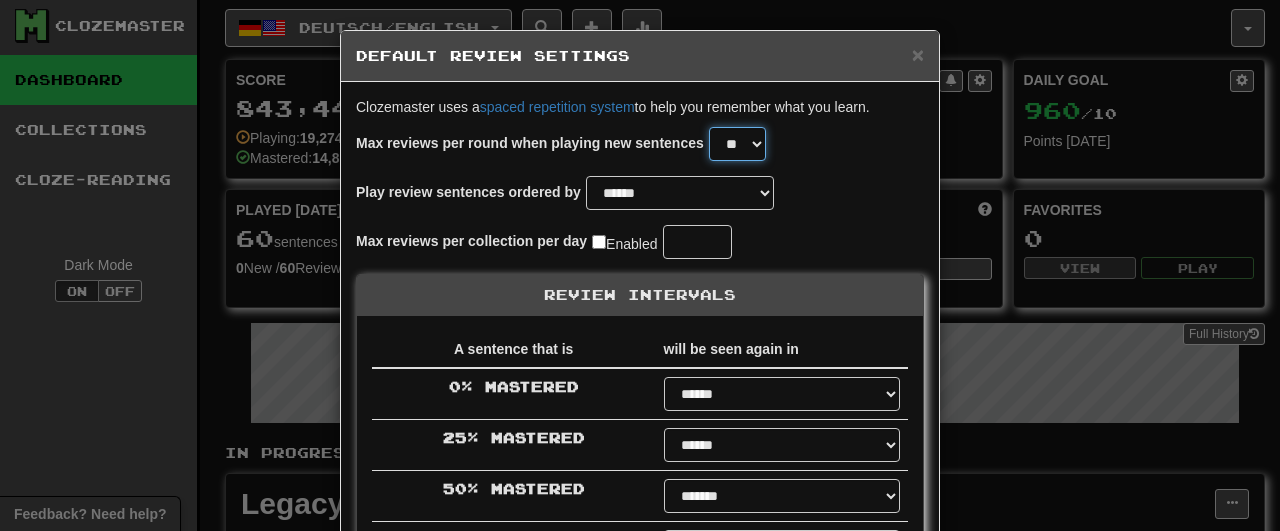 click on "* * * * * * * * * * ** ** ** ** ** ** ** ** ** ** ** ** ** ** ** ** ** ** ** ** ** ** ** ** ** ** ** ** ** ** ** ** ** ** ** ** ** ** ** ** **" at bounding box center [737, 144] 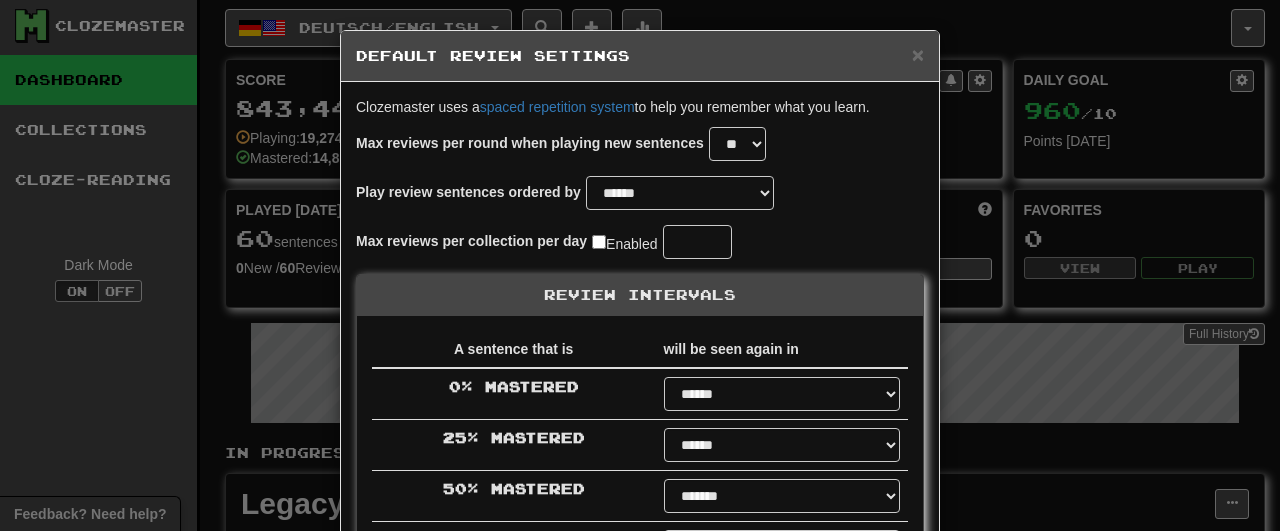 click on "Clozemaster uses a  spaced repetition system  to help you remember what you learn." at bounding box center (640, 107) 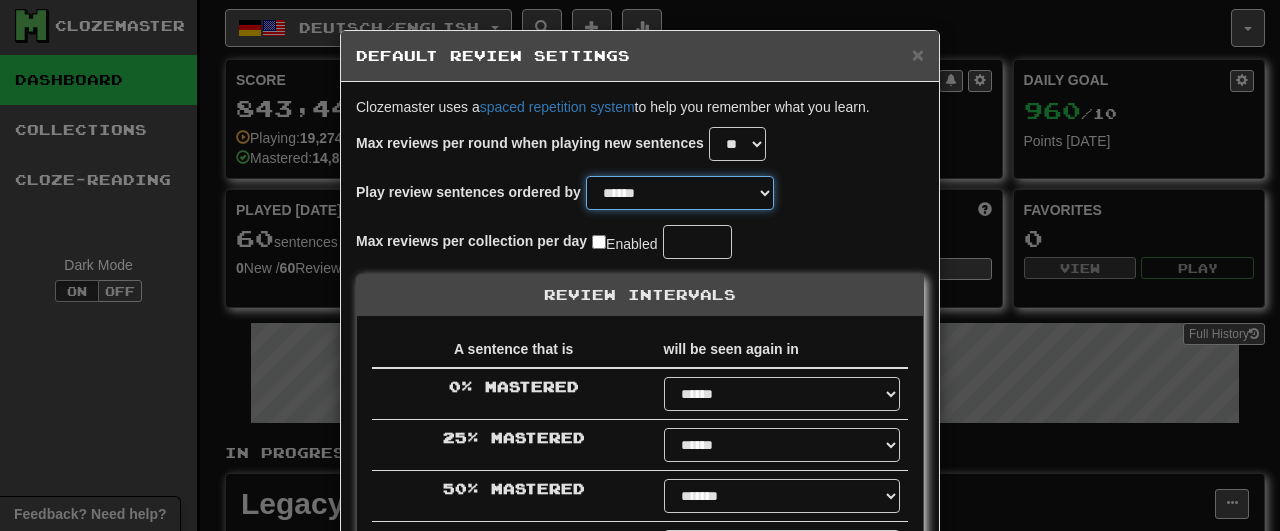click on "**********" at bounding box center [680, 193] 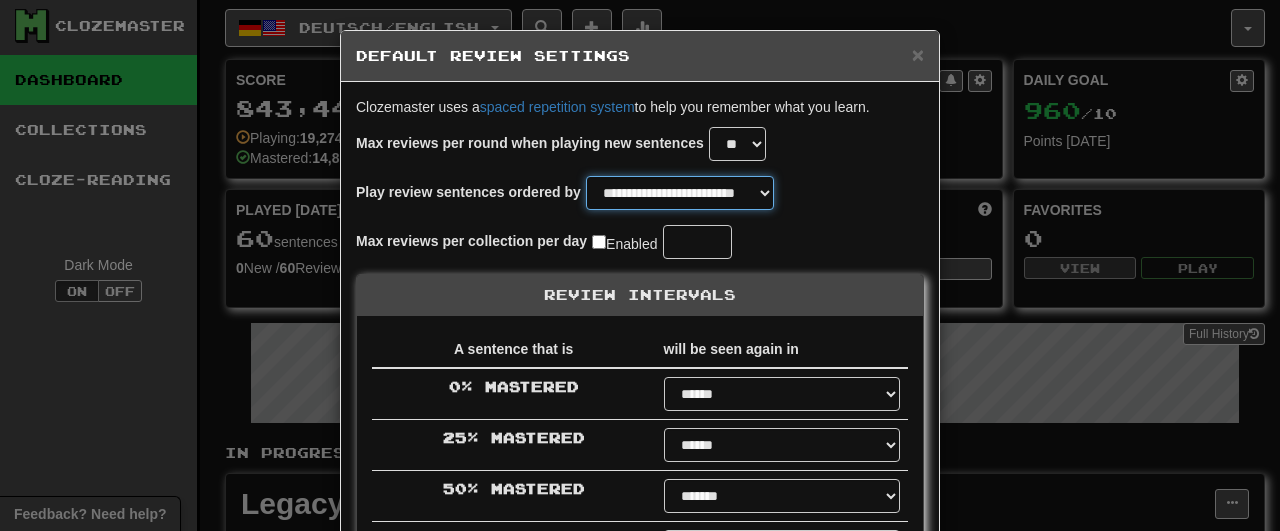 click on "**********" at bounding box center [0, 0] 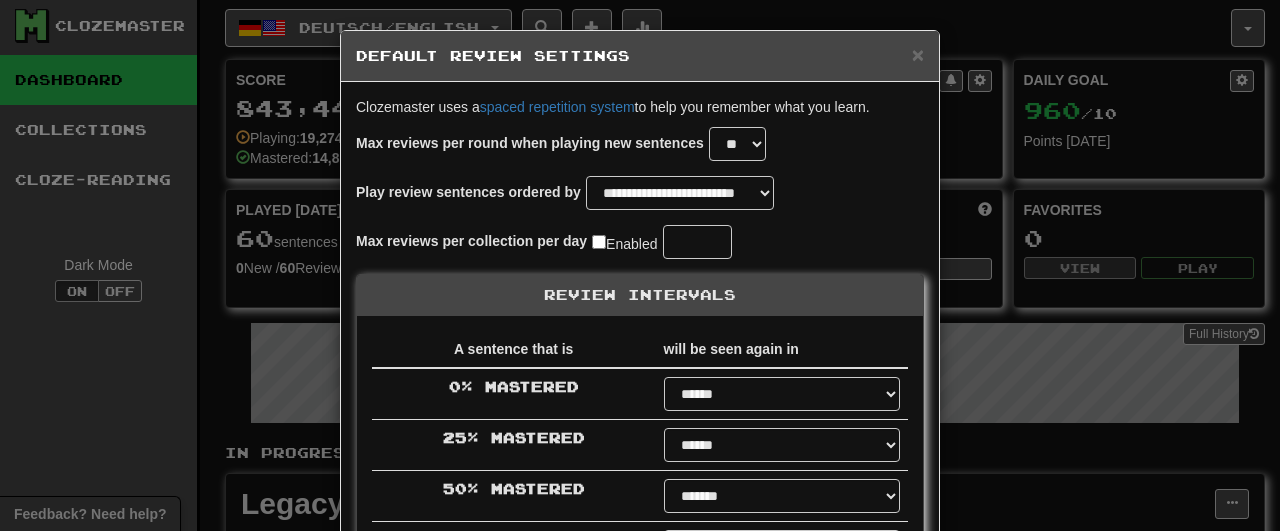 click on "Max reviews per collection per day  Enabled" at bounding box center (640, 242) 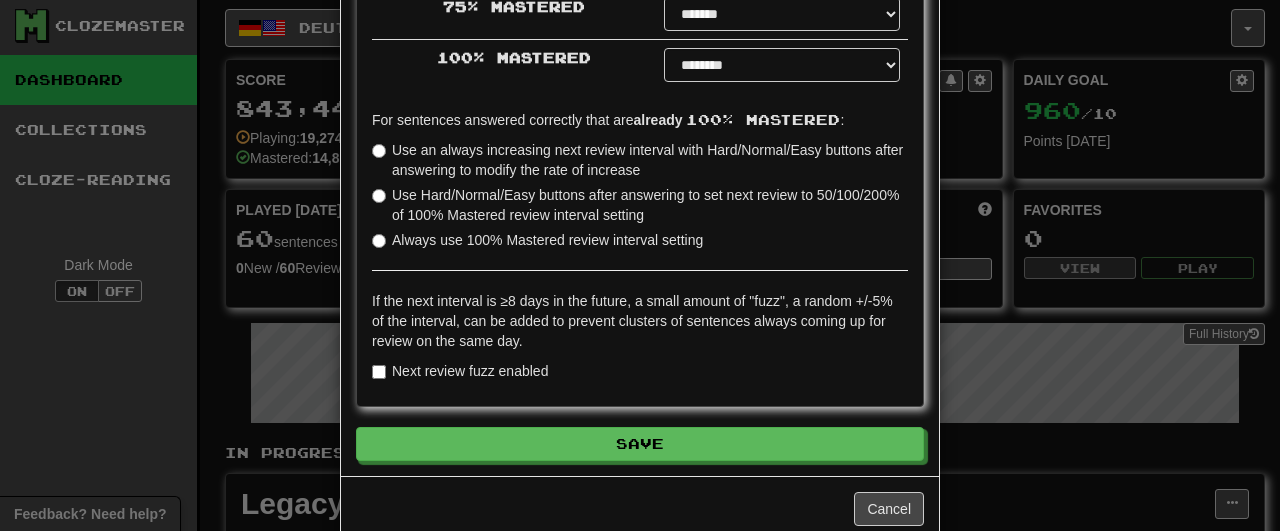 scroll, scrollTop: 569, scrollLeft: 0, axis: vertical 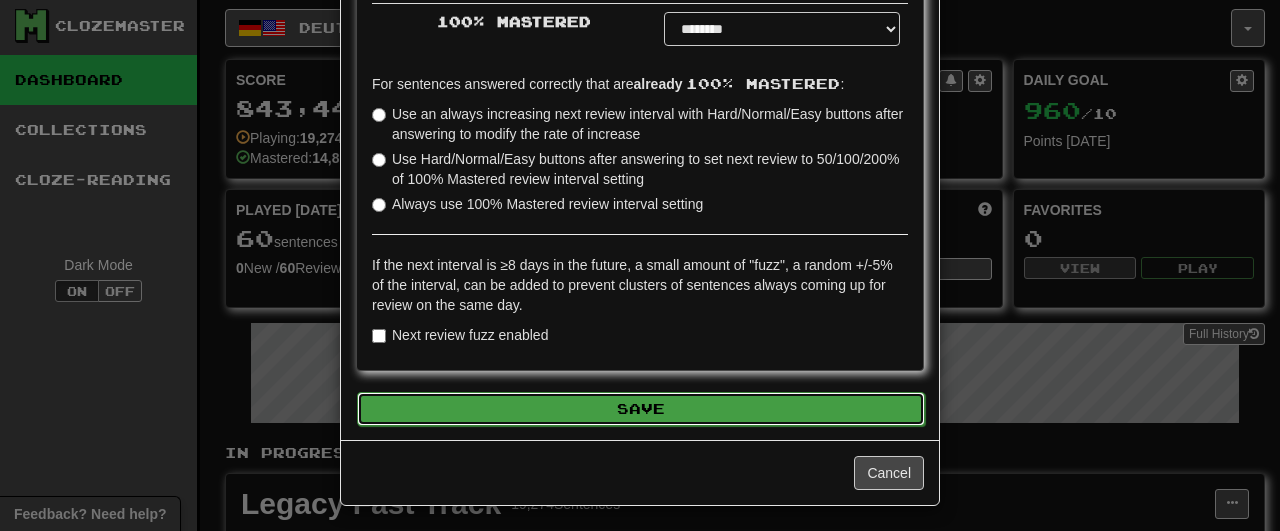 click on "Save" at bounding box center [641, 409] 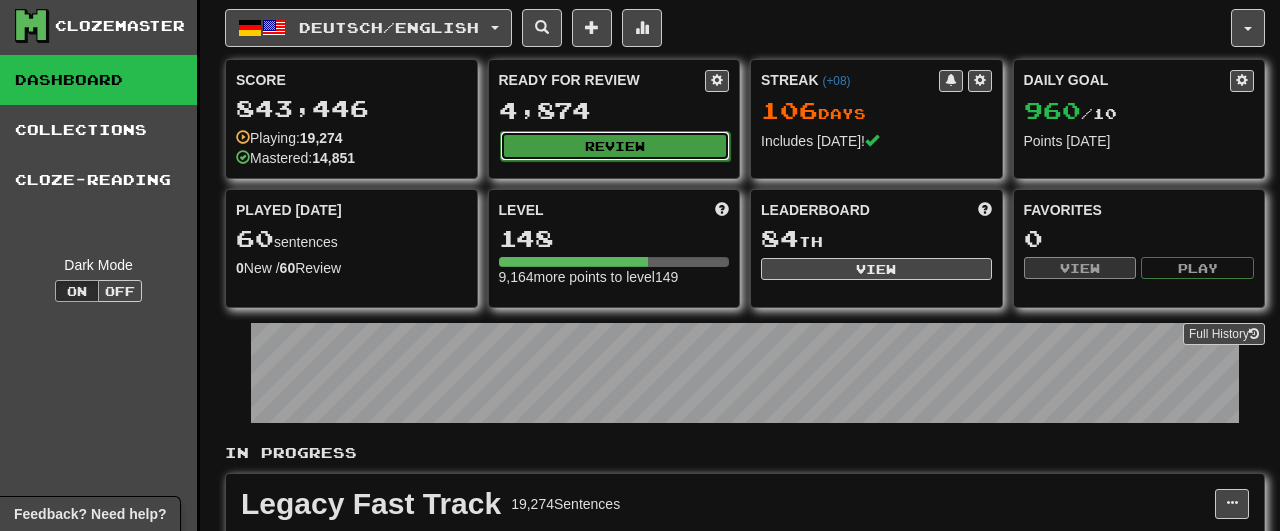 click on "Review" at bounding box center [615, 146] 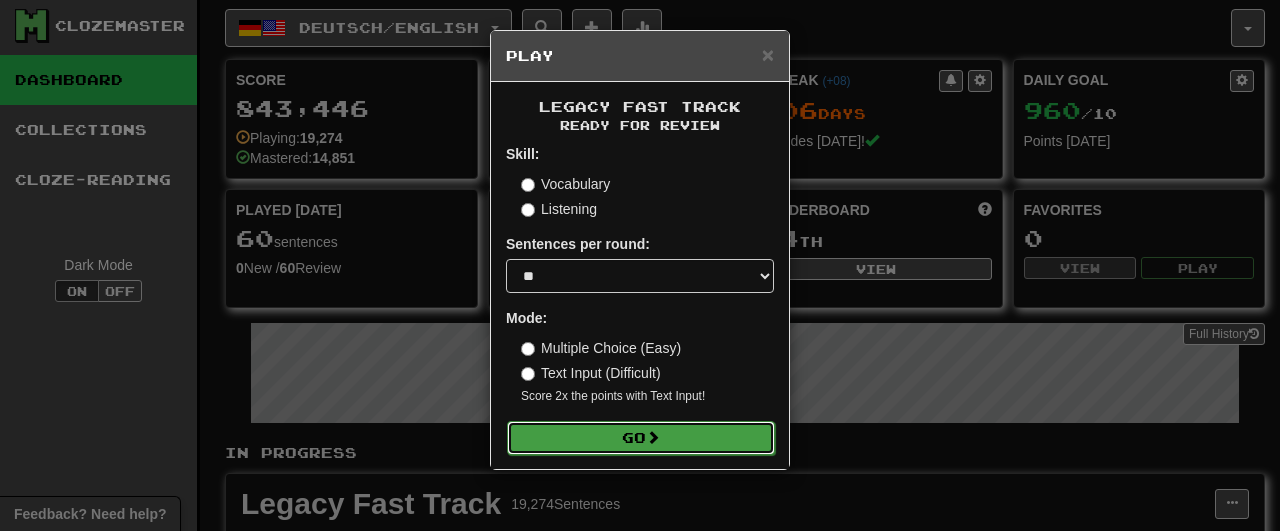 click on "Go" at bounding box center [641, 438] 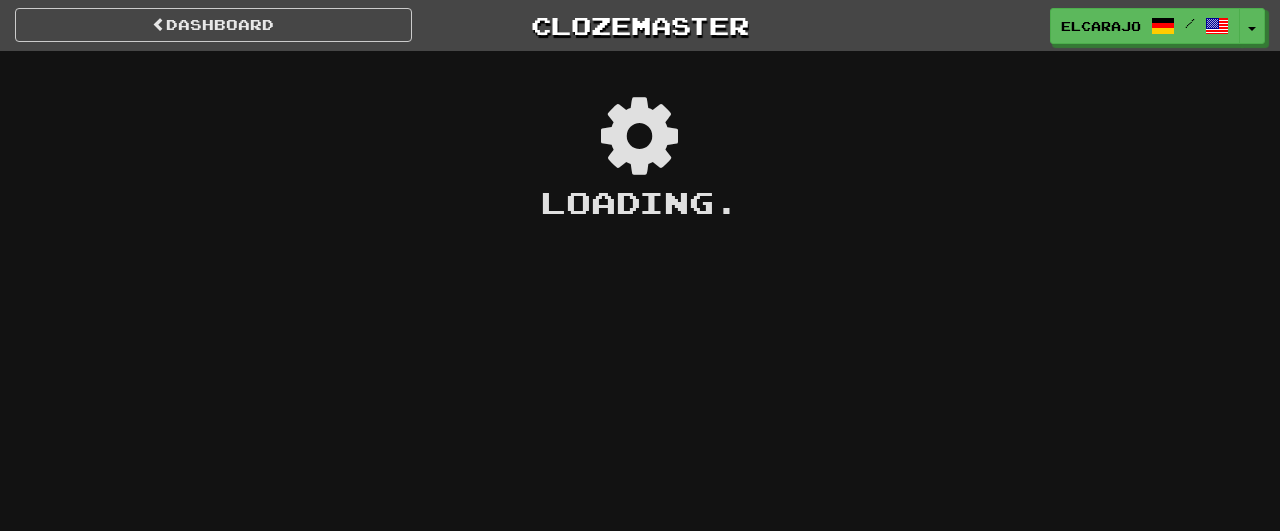 scroll, scrollTop: 0, scrollLeft: 0, axis: both 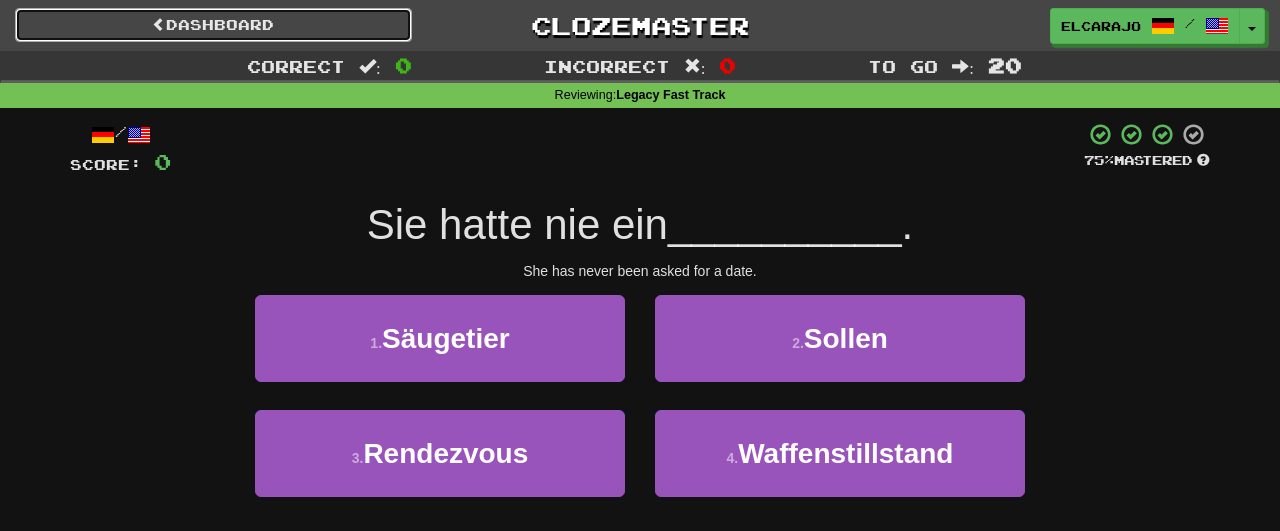 click on "Dashboard" at bounding box center [213, 25] 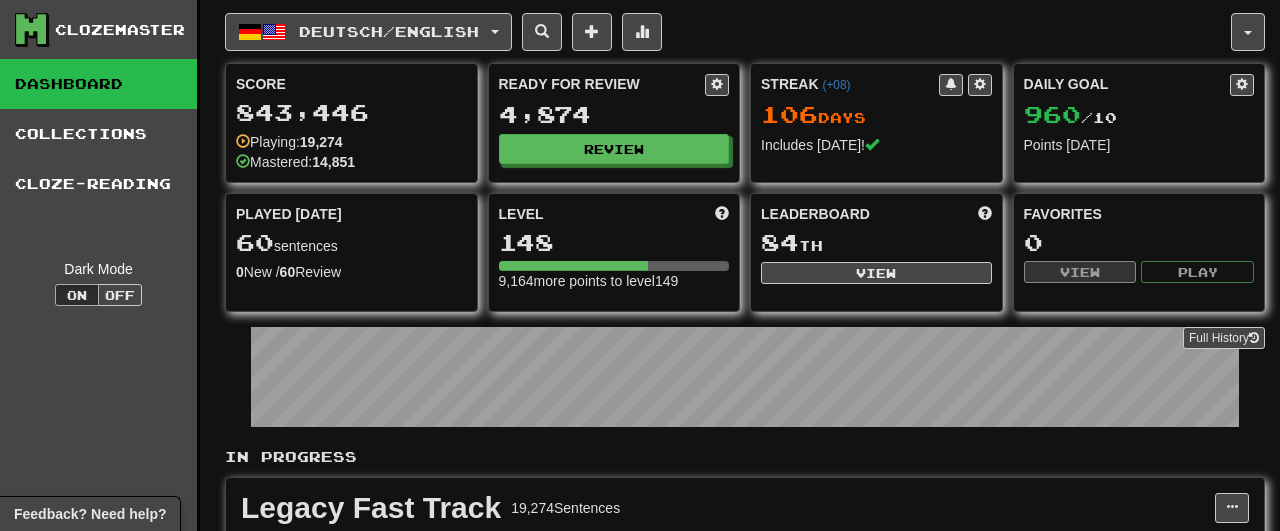 scroll, scrollTop: 0, scrollLeft: 0, axis: both 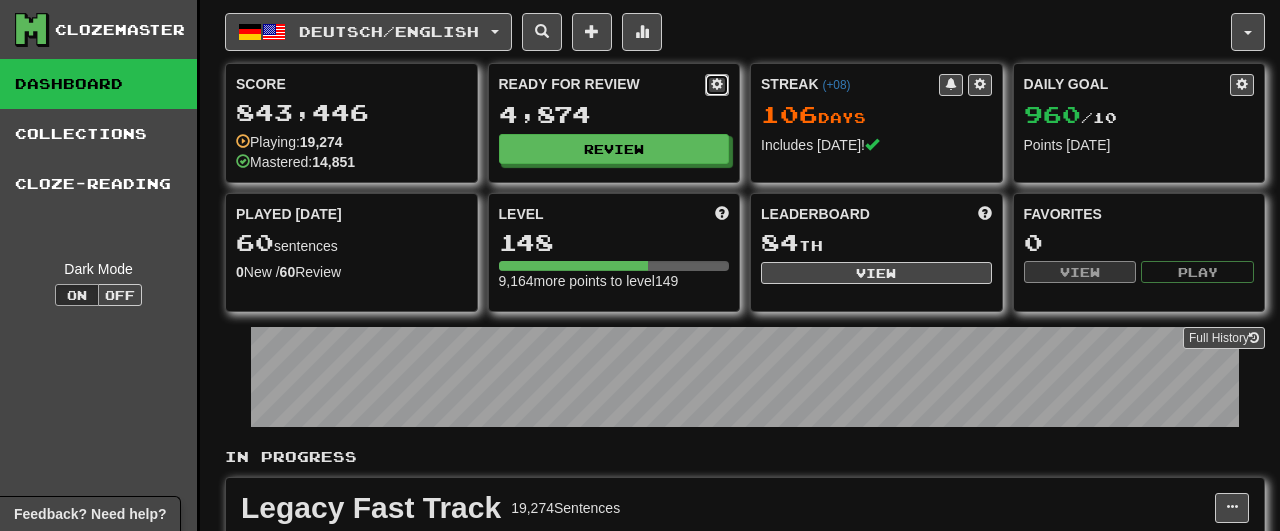 click at bounding box center [717, 85] 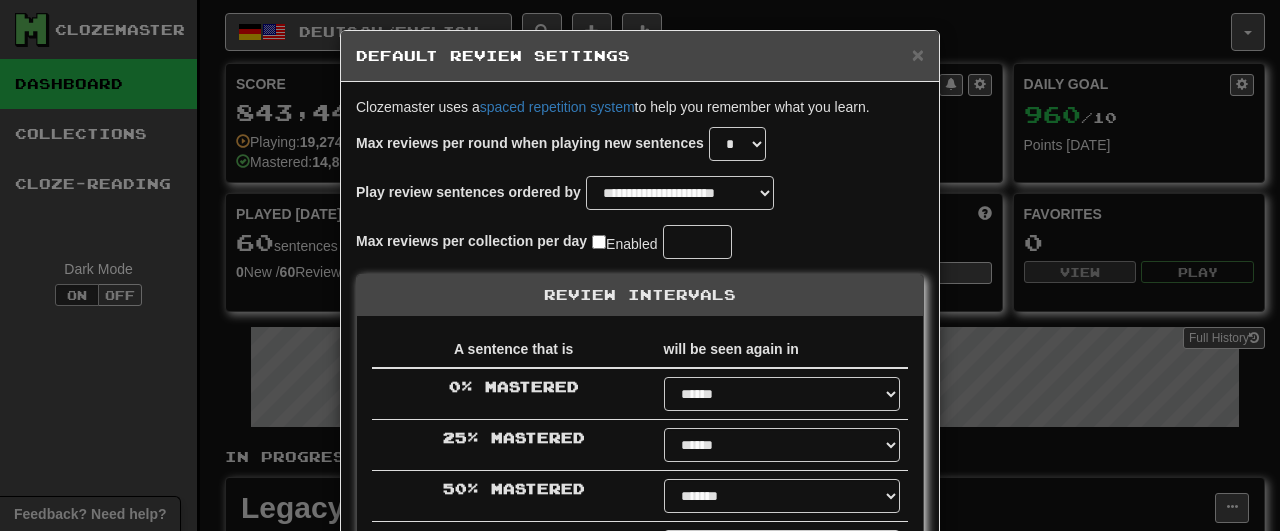 select on "**" 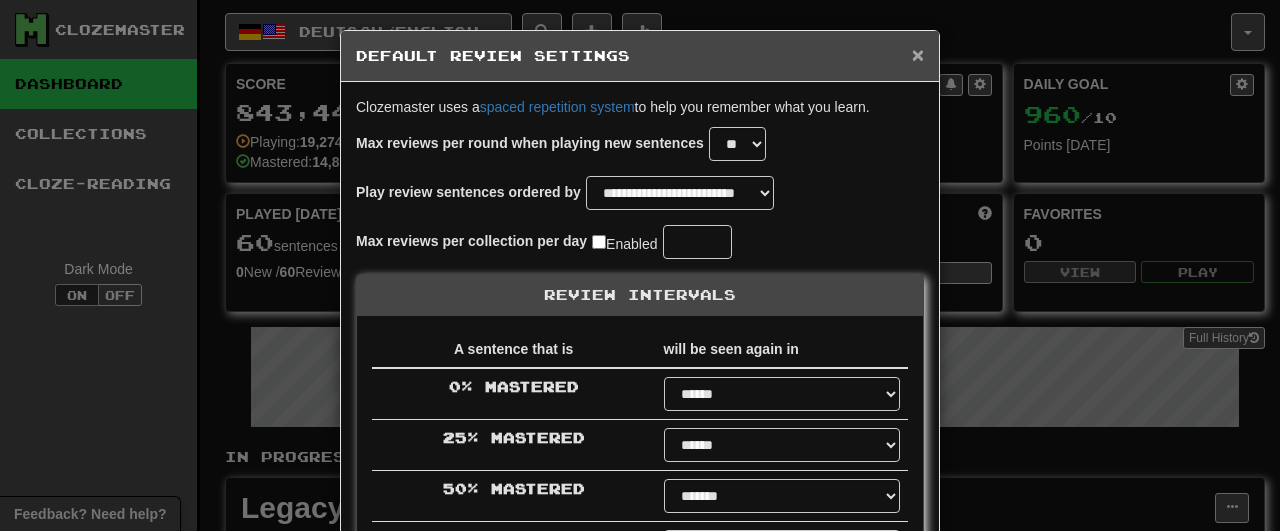 click on "×" at bounding box center [918, 54] 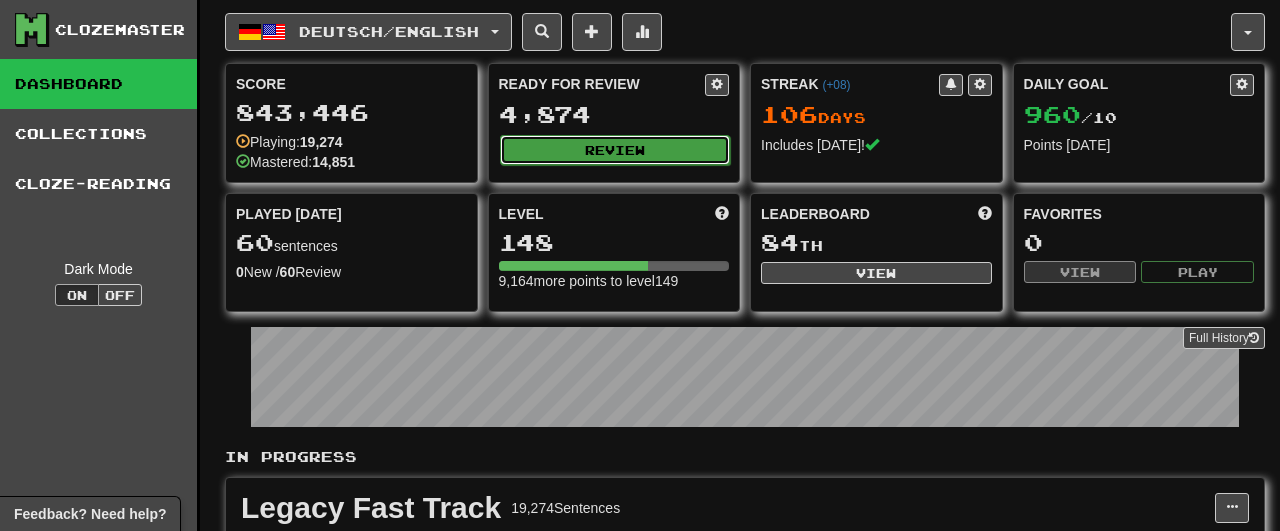 click on "Review" at bounding box center [615, 150] 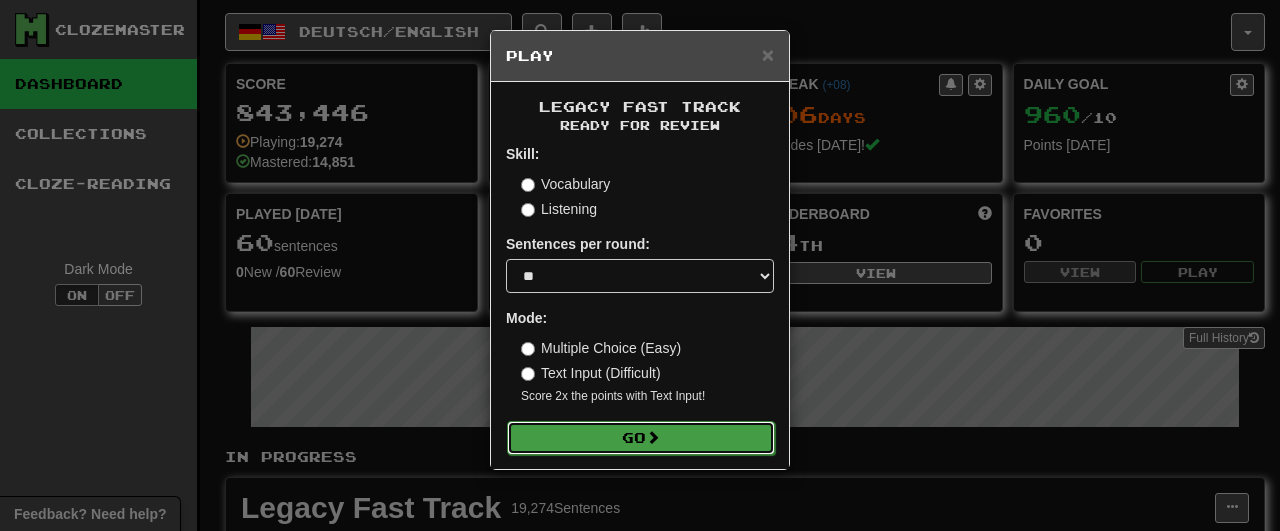 click on "Go" at bounding box center [641, 438] 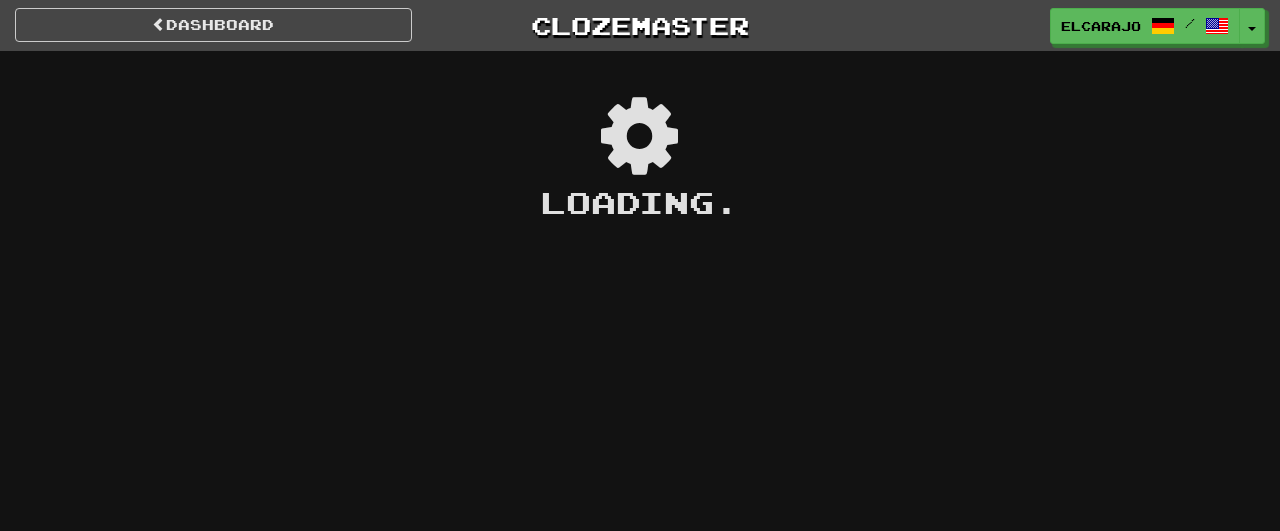 scroll, scrollTop: 0, scrollLeft: 0, axis: both 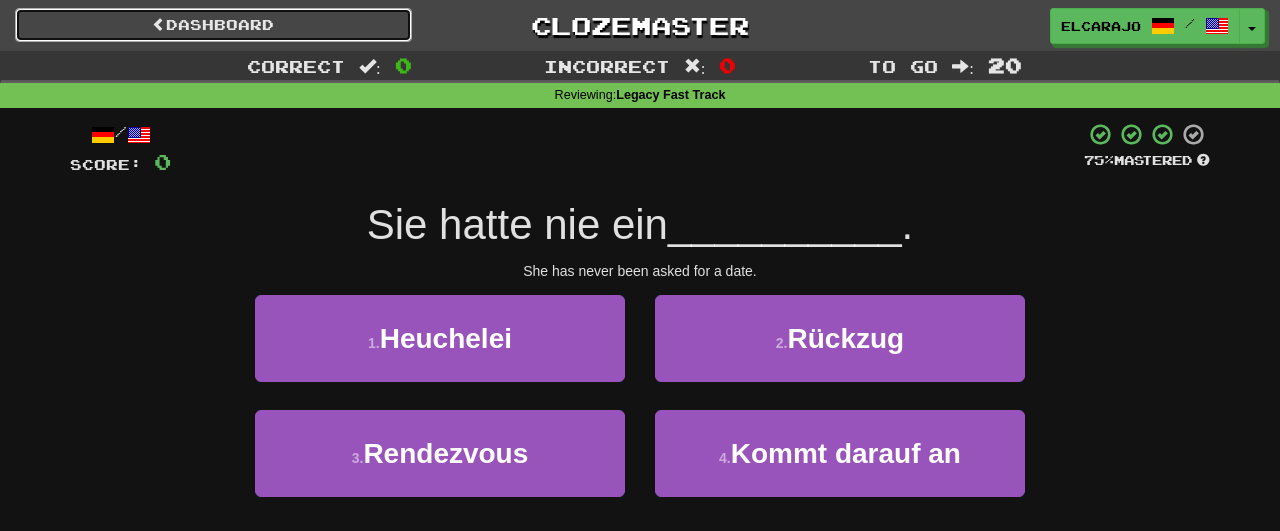 click on "Dashboard" at bounding box center (213, 25) 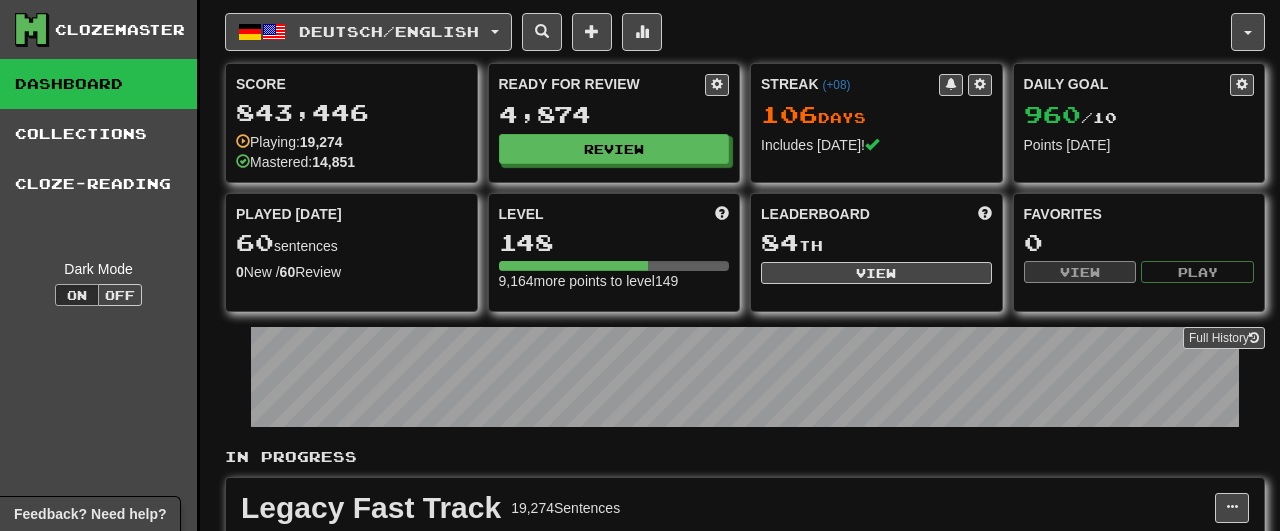 scroll, scrollTop: 0, scrollLeft: 0, axis: both 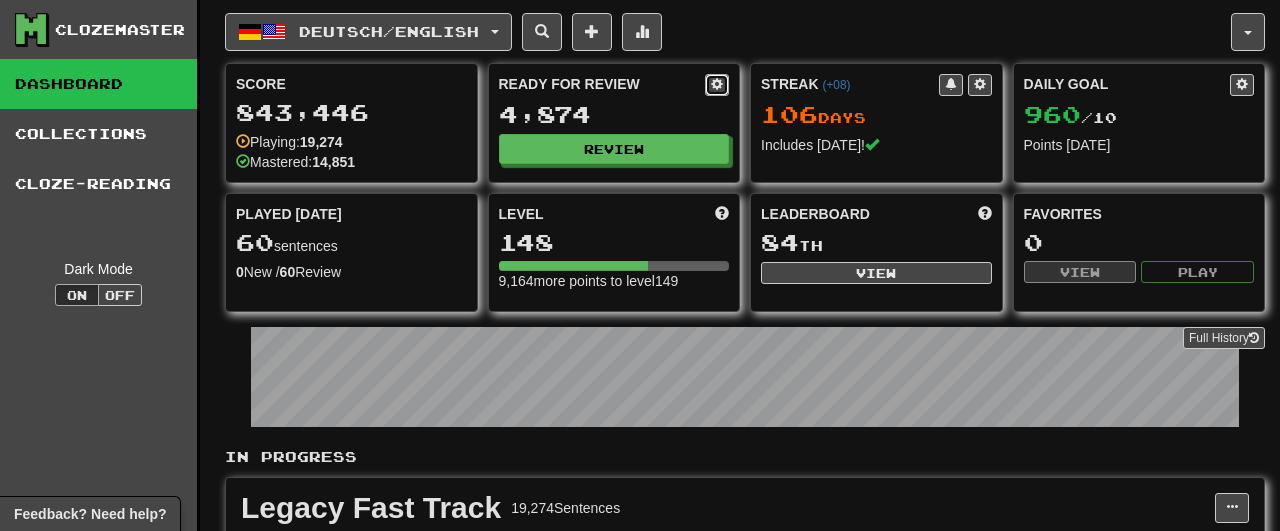 click at bounding box center (717, 84) 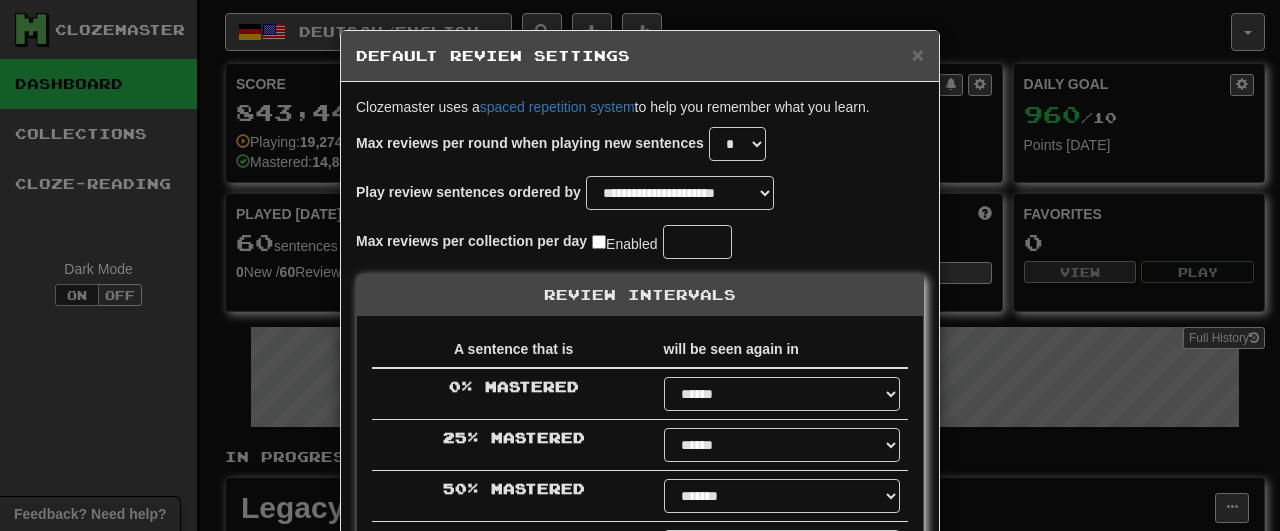 select on "**" 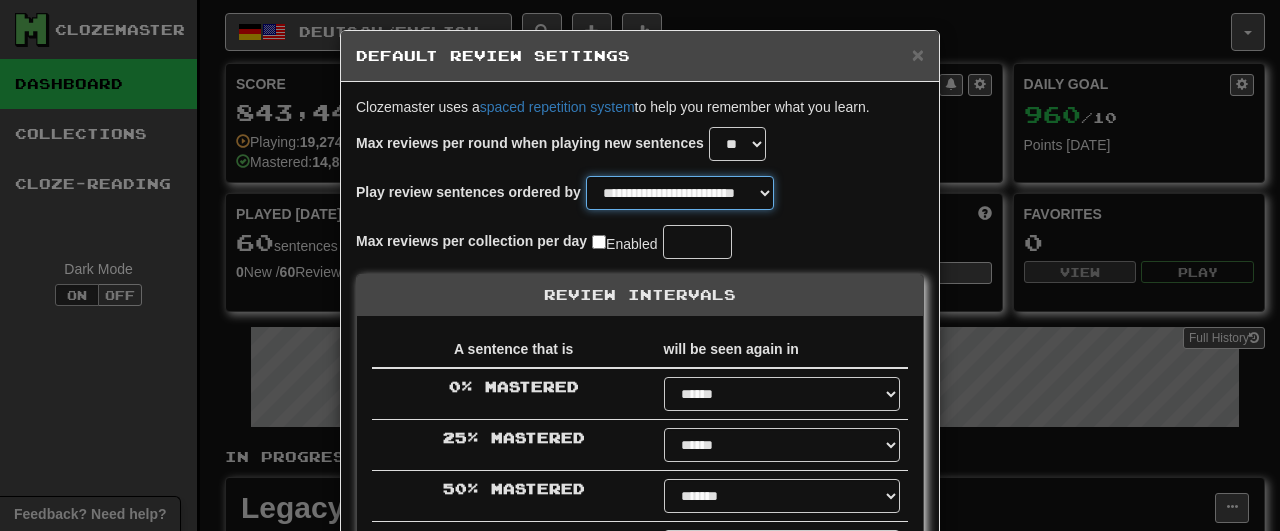 click on "**********" at bounding box center (680, 193) 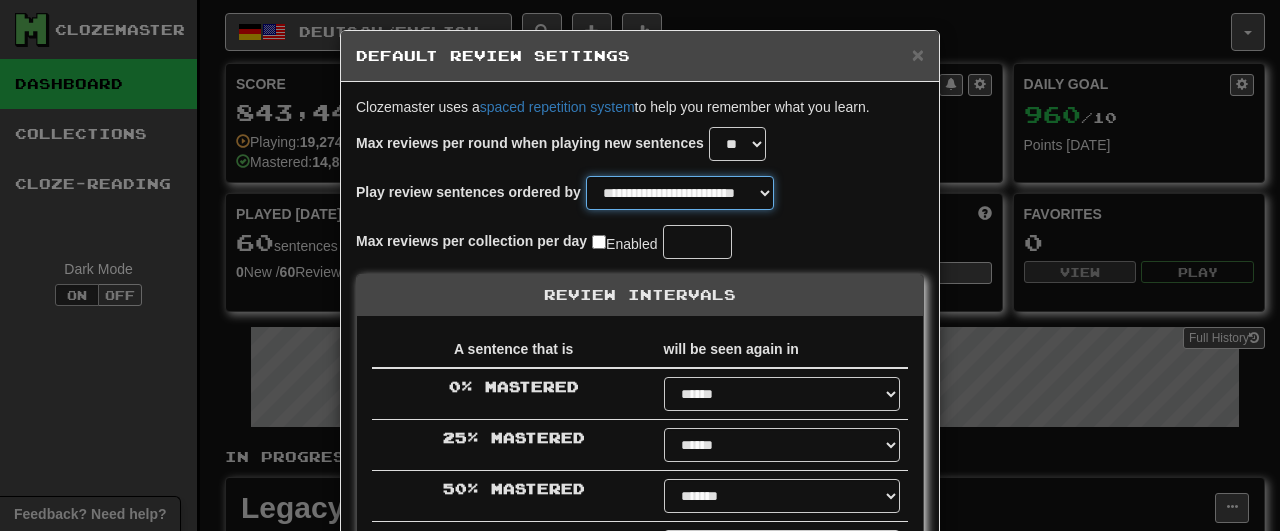 select on "********" 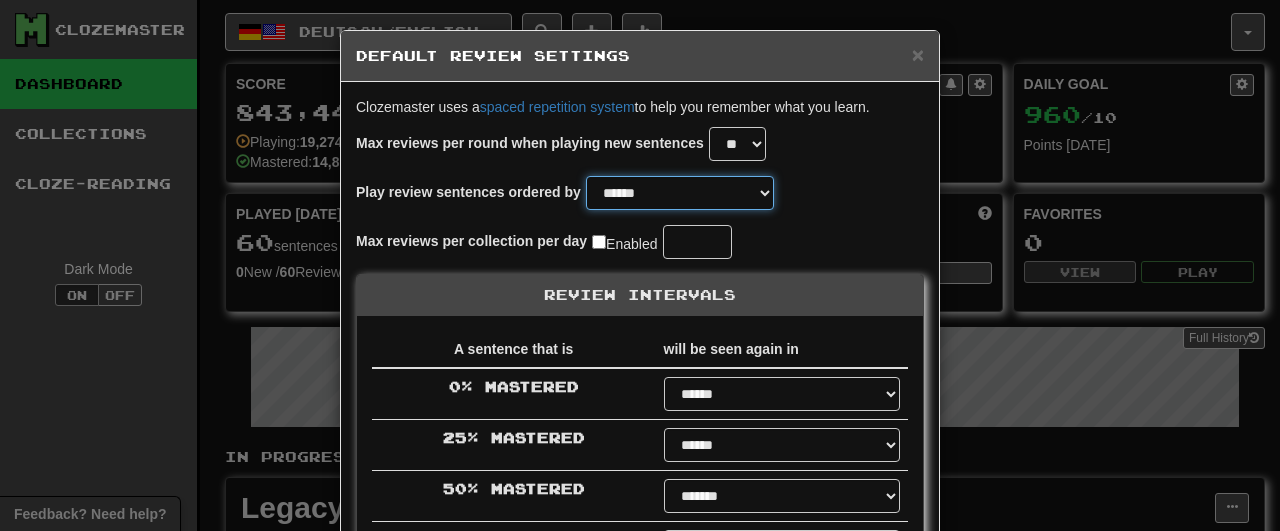 click on "******" at bounding box center (0, 0) 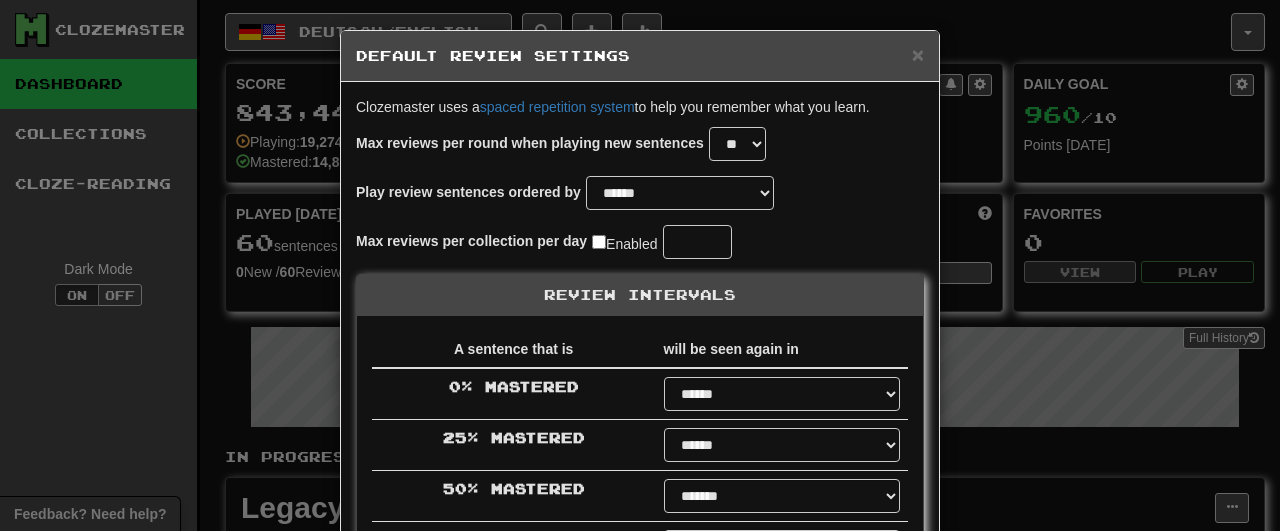 click on "Max reviews per collection per day  Enabled" at bounding box center [640, 242] 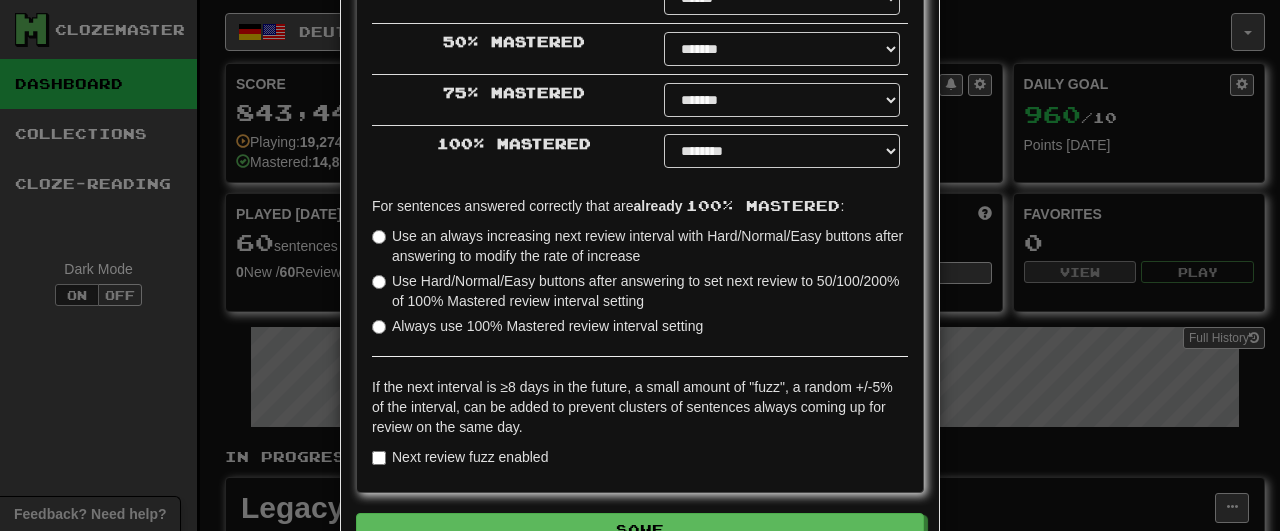 scroll, scrollTop: 569, scrollLeft: 0, axis: vertical 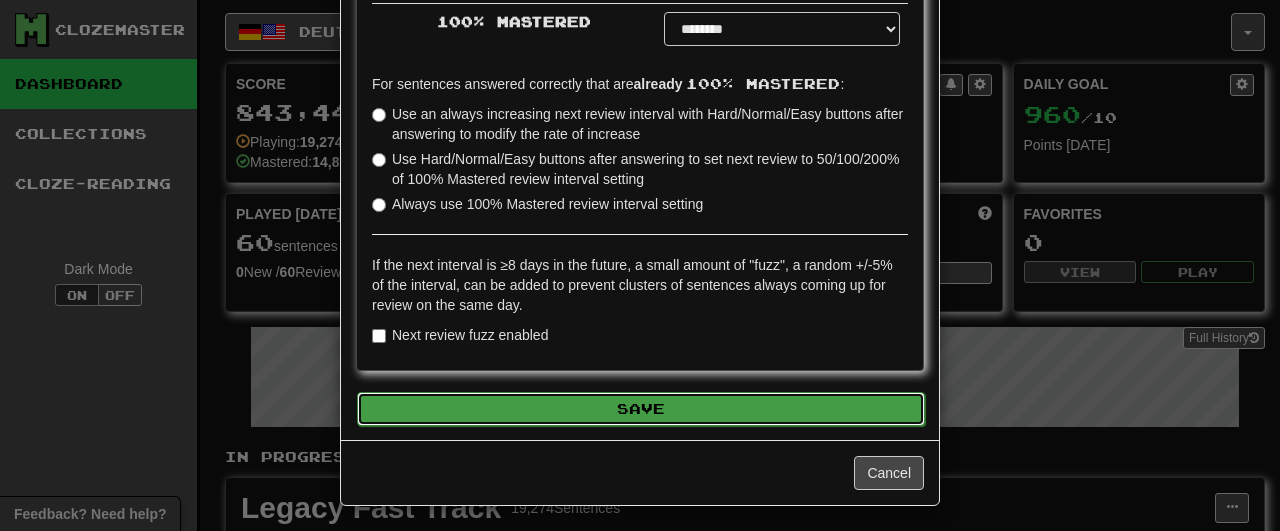 click on "Save" at bounding box center [641, 409] 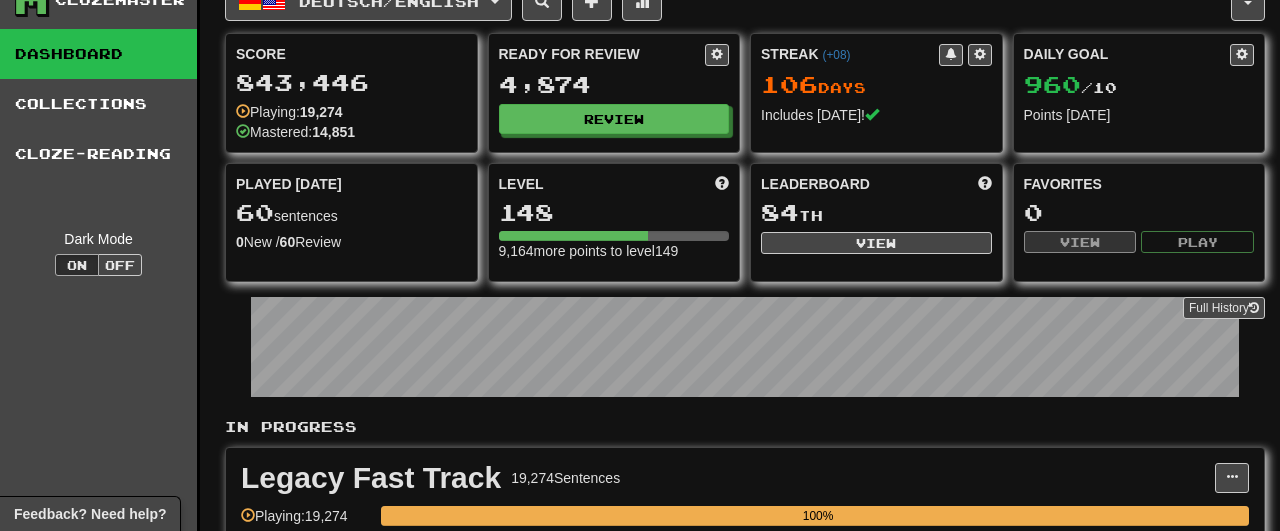 scroll, scrollTop: 33, scrollLeft: 0, axis: vertical 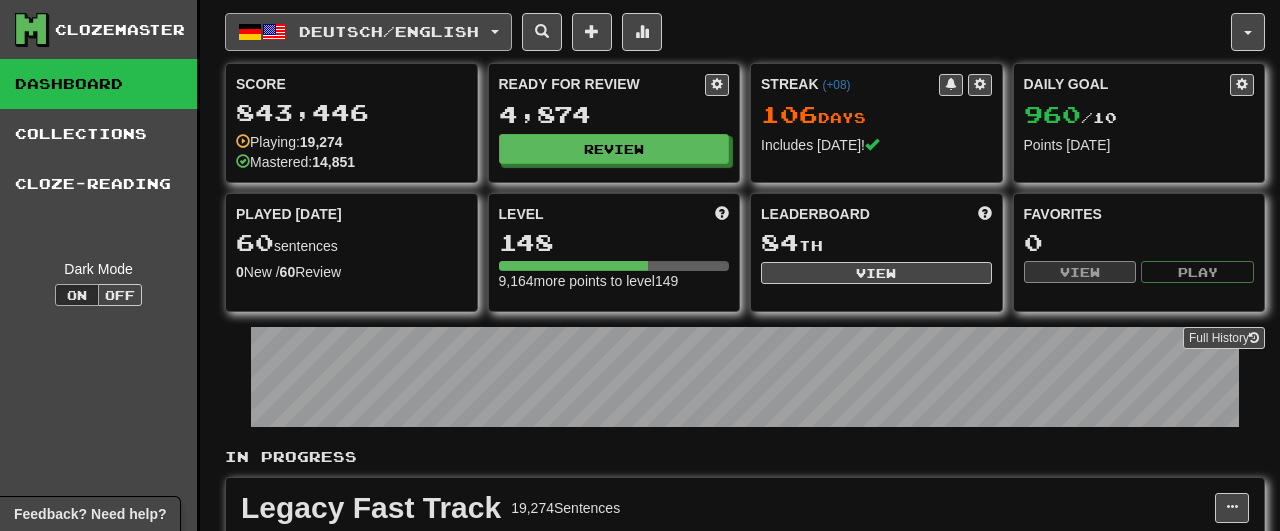 click on "Deutsch  /  English" at bounding box center [389, 31] 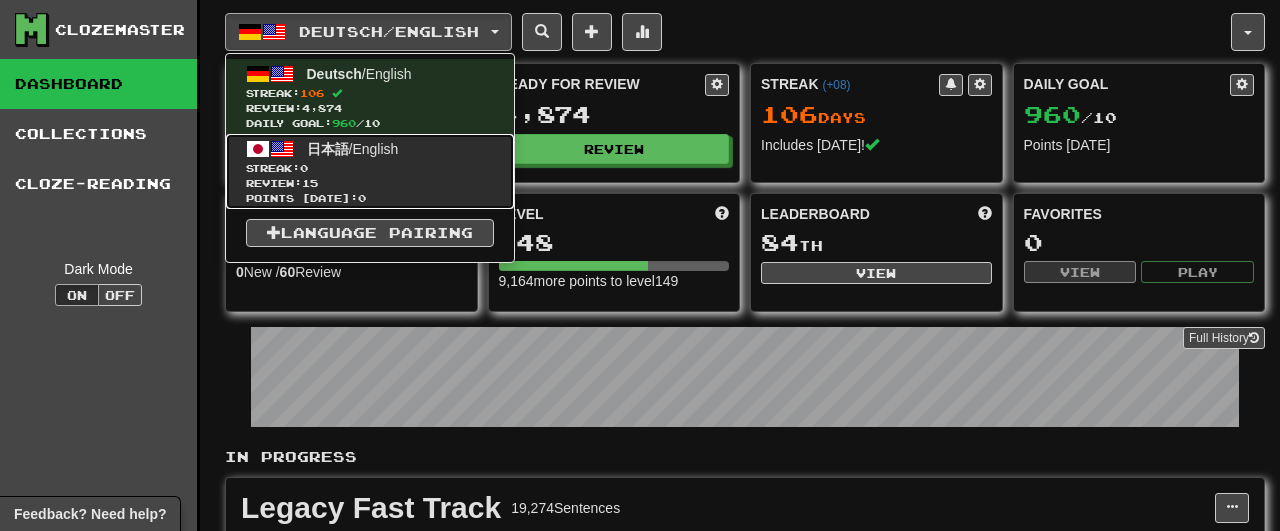 click on "日本語  /  English Streak:  0   Review:  15 Points today:  0" at bounding box center (370, 171) 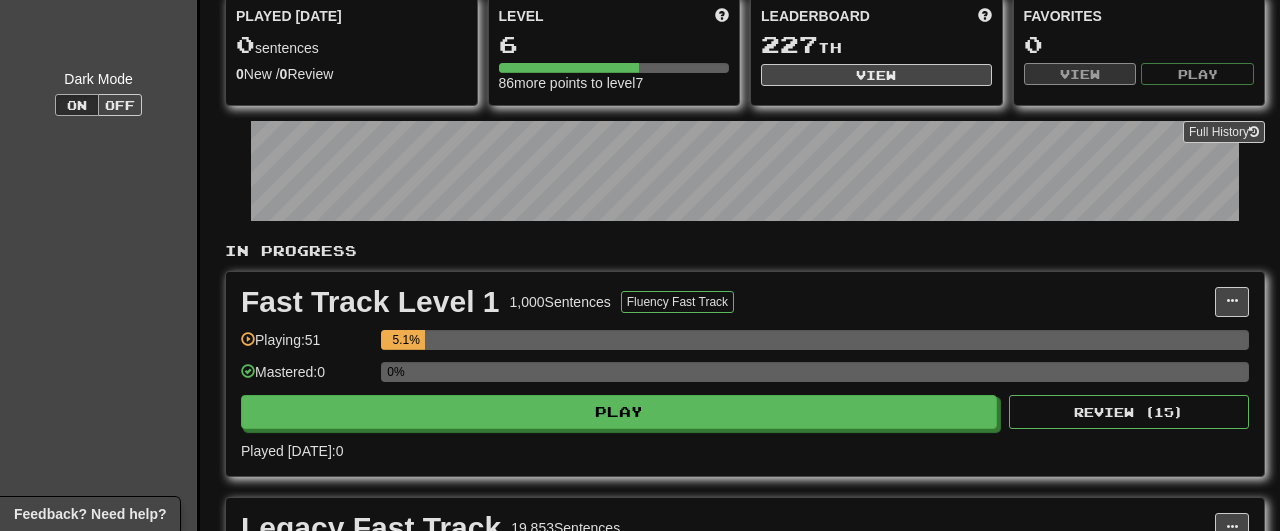 scroll, scrollTop: 182, scrollLeft: 0, axis: vertical 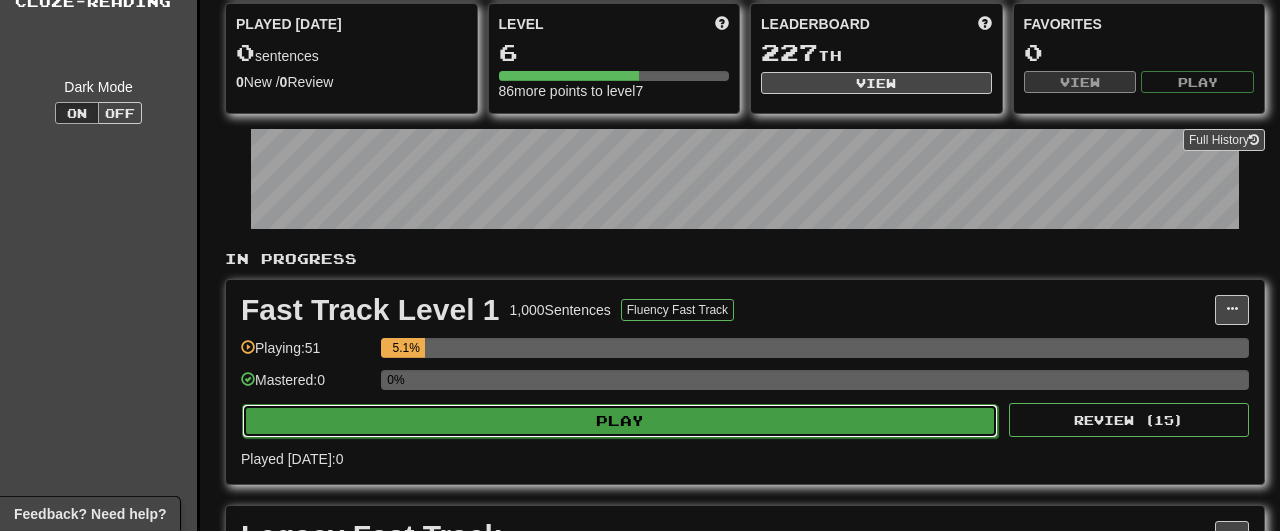 click on "Play" at bounding box center [620, 421] 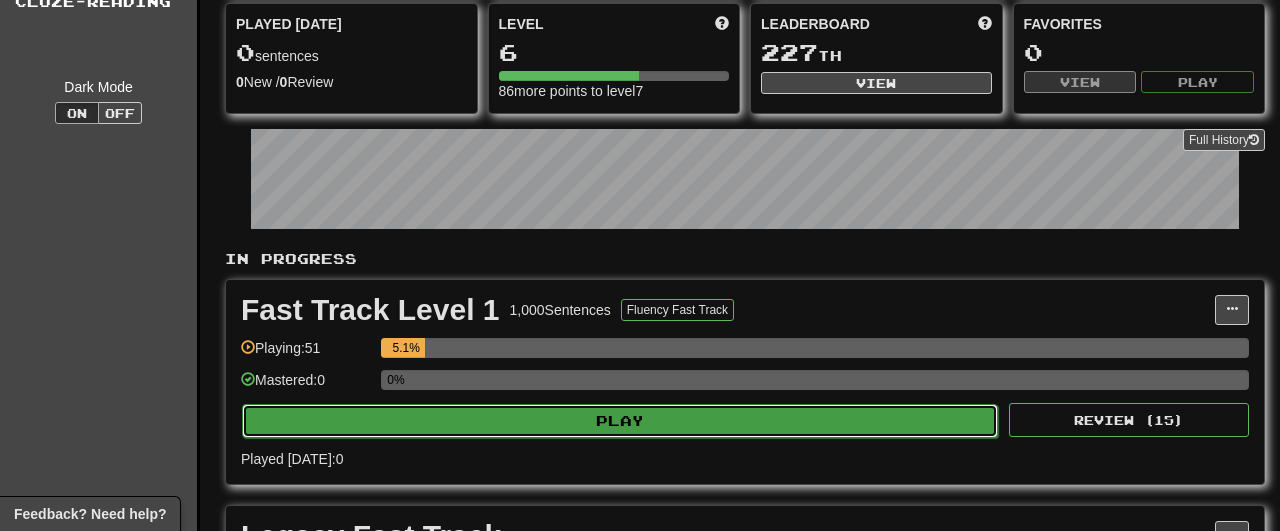 select on "**" 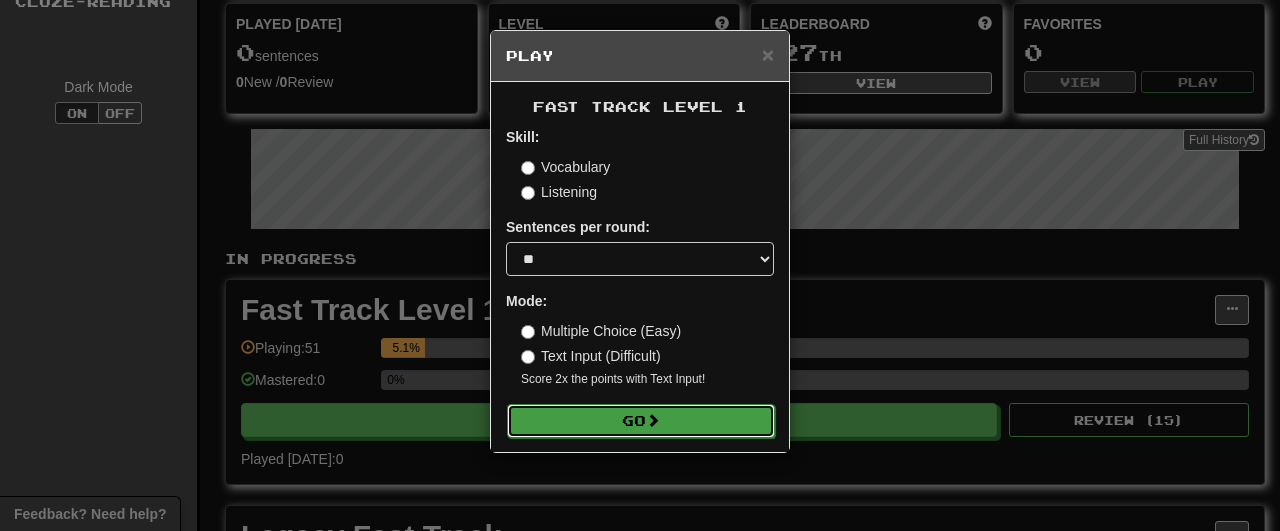 click on "Go" at bounding box center [641, 421] 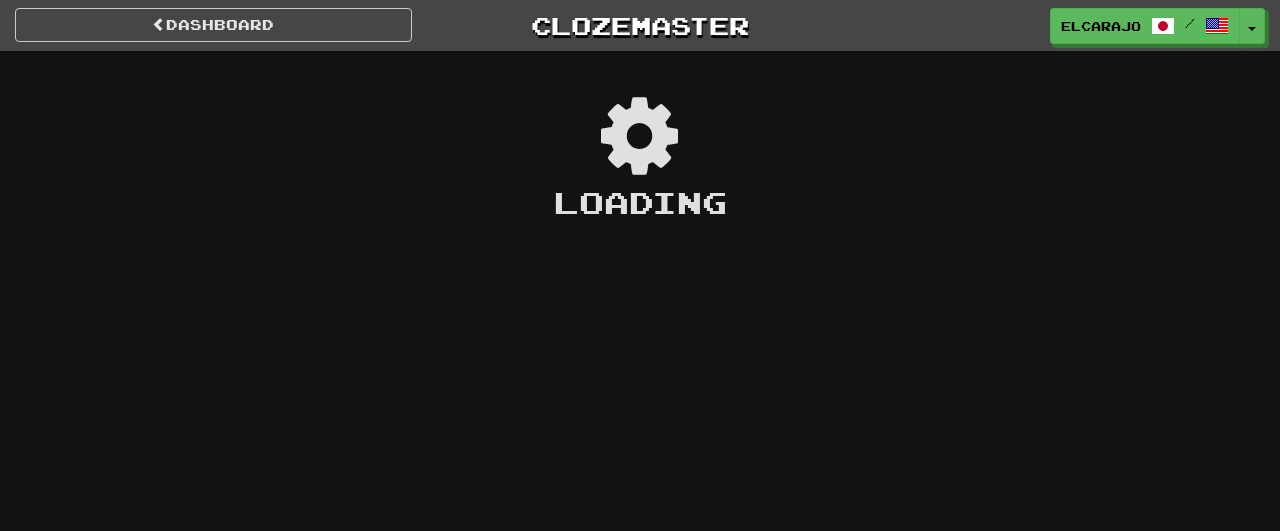 scroll, scrollTop: 0, scrollLeft: 0, axis: both 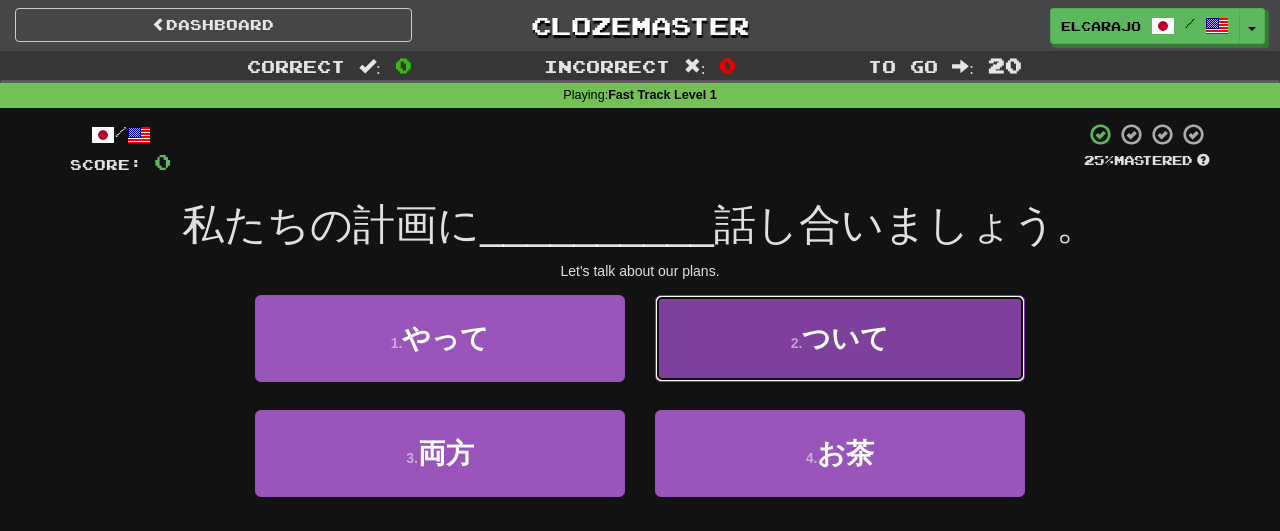 click on "2 .  ついて" at bounding box center (840, 338) 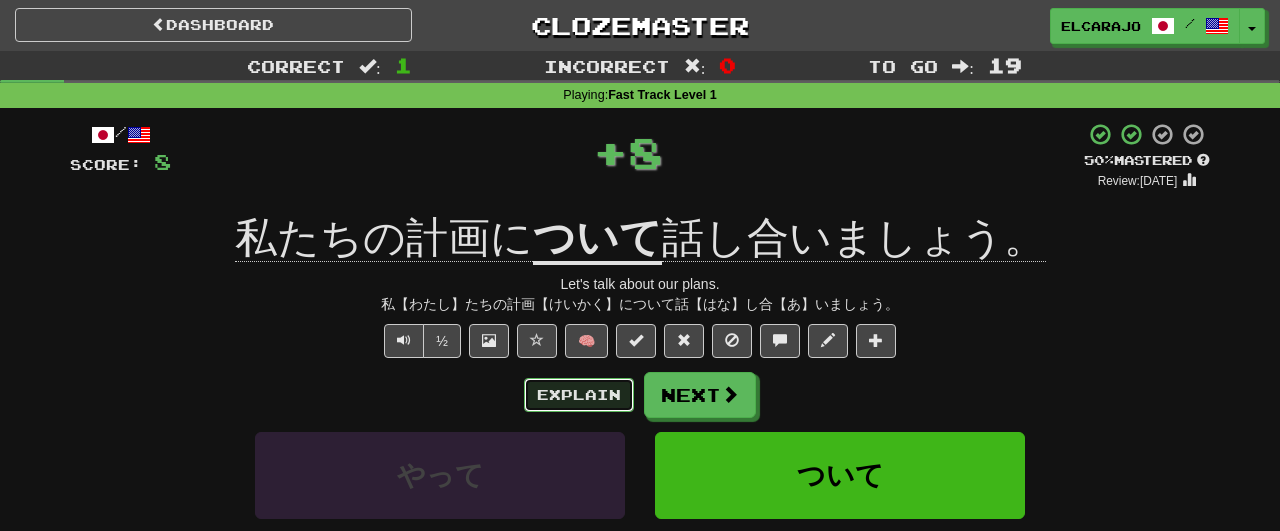 click on "Explain" at bounding box center (579, 395) 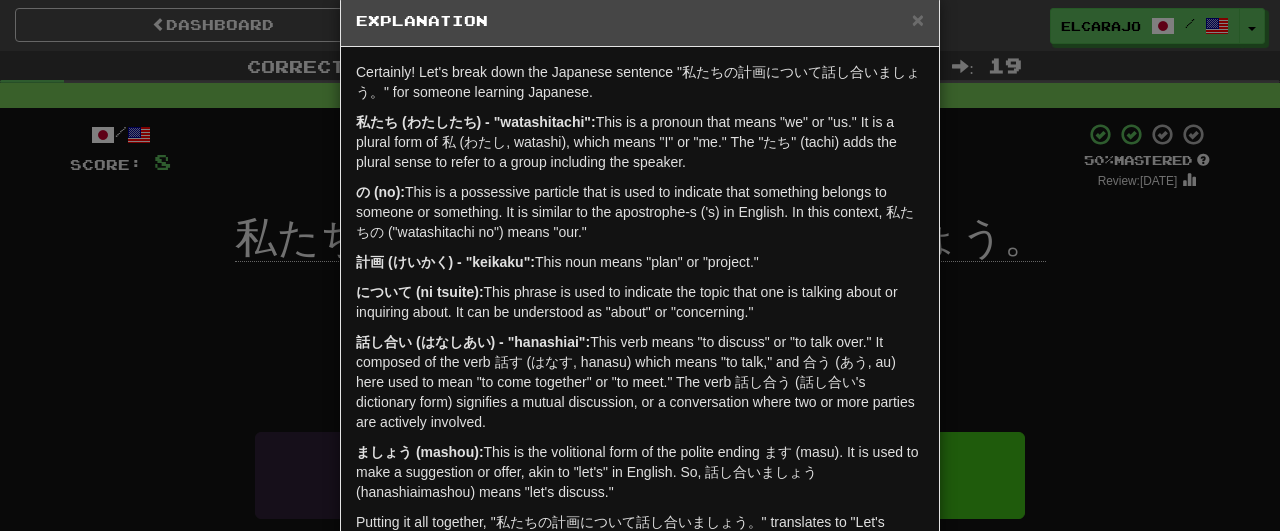 scroll, scrollTop: 40, scrollLeft: 0, axis: vertical 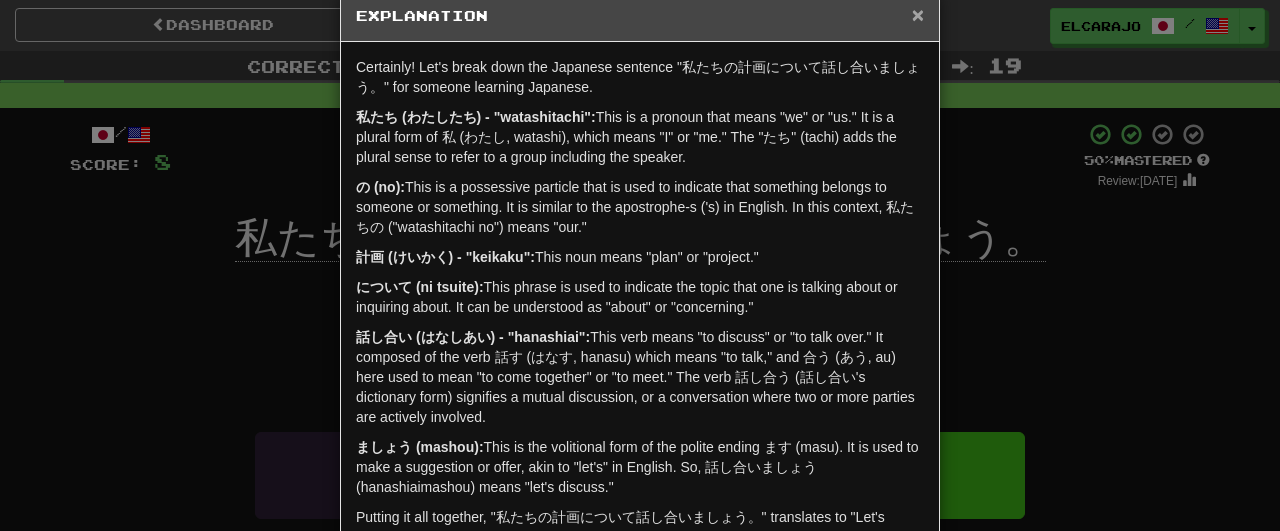 click on "×" at bounding box center (918, 14) 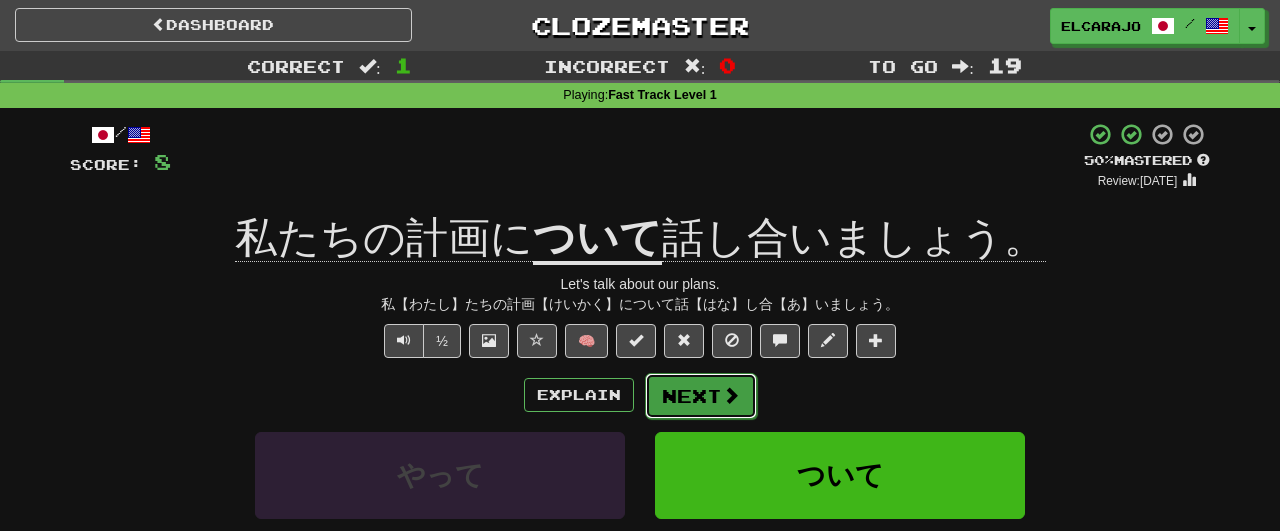 click on "Next" at bounding box center [701, 396] 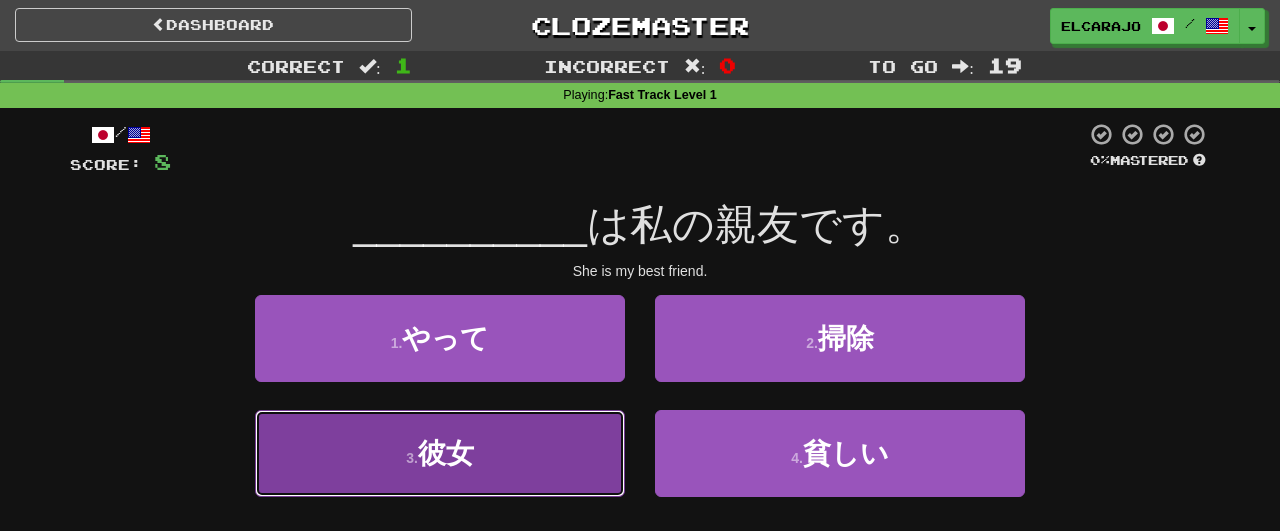 click on "3 .  彼女" at bounding box center [440, 453] 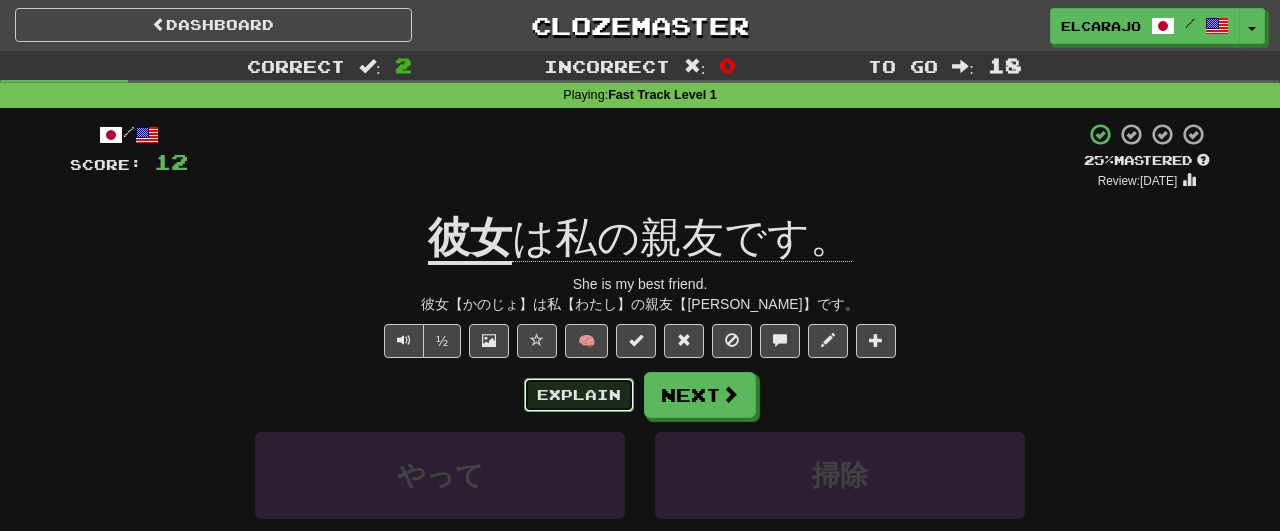 click on "Explain" at bounding box center [579, 395] 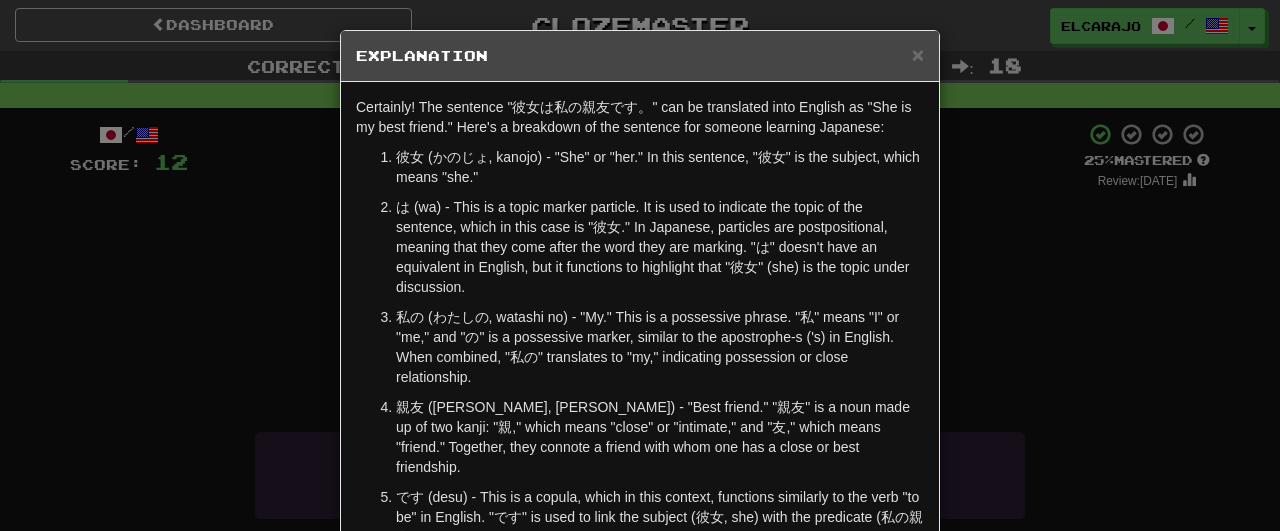 scroll, scrollTop: 232, scrollLeft: 0, axis: vertical 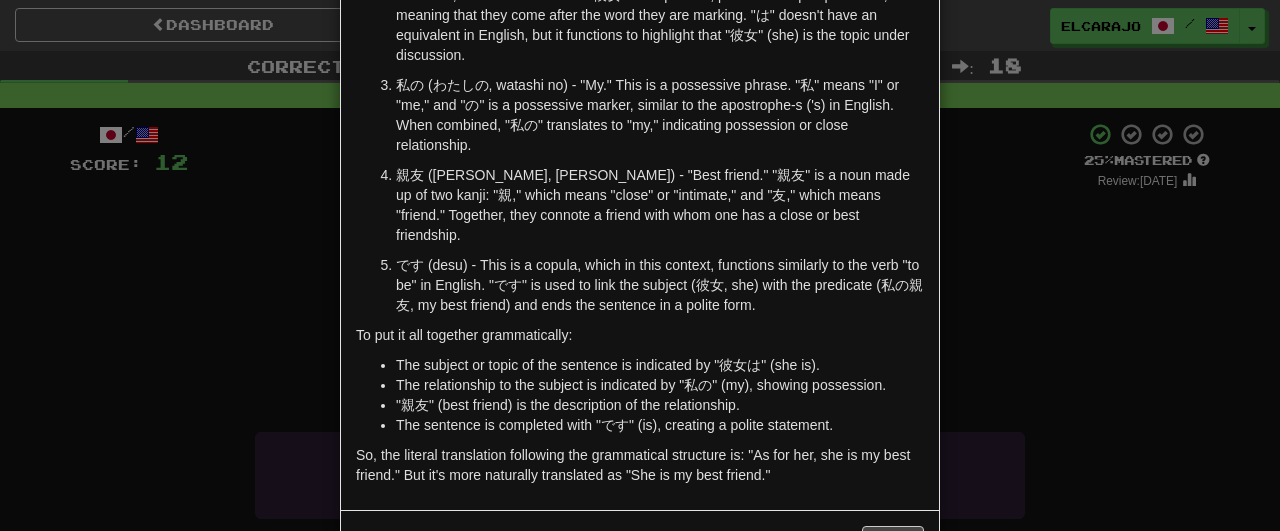 click on "彼女 (かのじょ, kanojo) - "She" or "her." In this sentence, "彼女" is the subject, which means "she."
は (wa) - This is a topic marker particle. It is used to indicate the topic of the sentence, which in this case is "彼女." In Japanese, particles are postpositional, meaning that they come after the word they are marking. "は" doesn't have an equivalent in English, but it functions to highlight that "彼女" (she) is the topic under discussion.
私の (わたしの, watashi no) - "My." This is a possessive phrase. "私" means "I" or "me," and "の" is a possessive marker, similar to the apostrophe-s ('s) in English. When combined, "私の" translates to "my," indicating possession or close relationship.
親友 (しんゆう, shinyuu) - "Best friend." "親友" is a noun made up of two kanji: "親," which means "close" or "intimate," and "友," which means "friend." Together, they connote a friend with whom one has a close or best friendship." at bounding box center [640, 115] 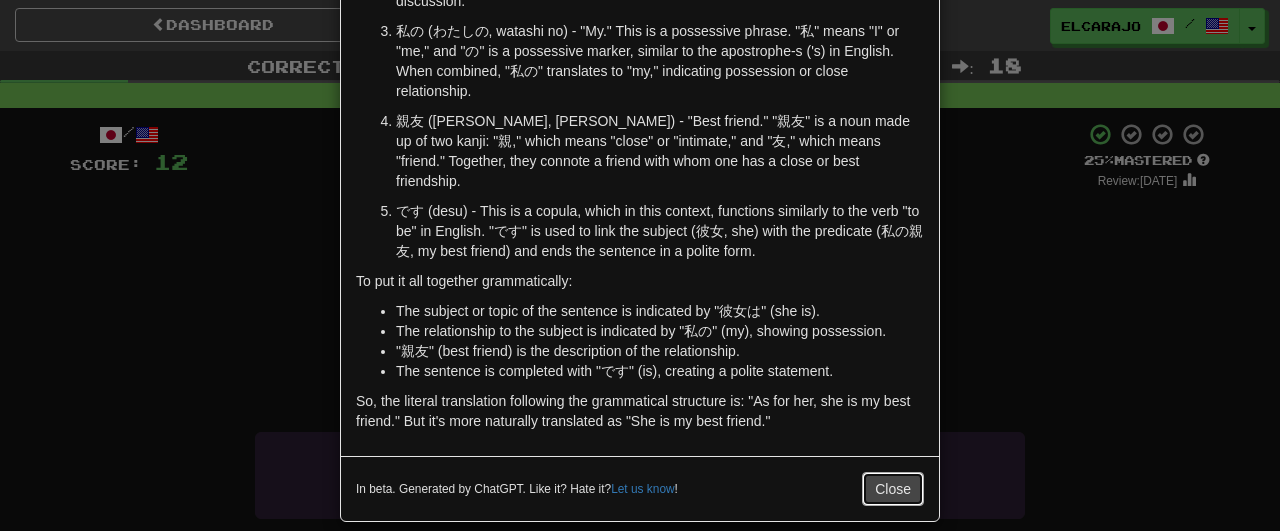 click on "Close" at bounding box center [893, 489] 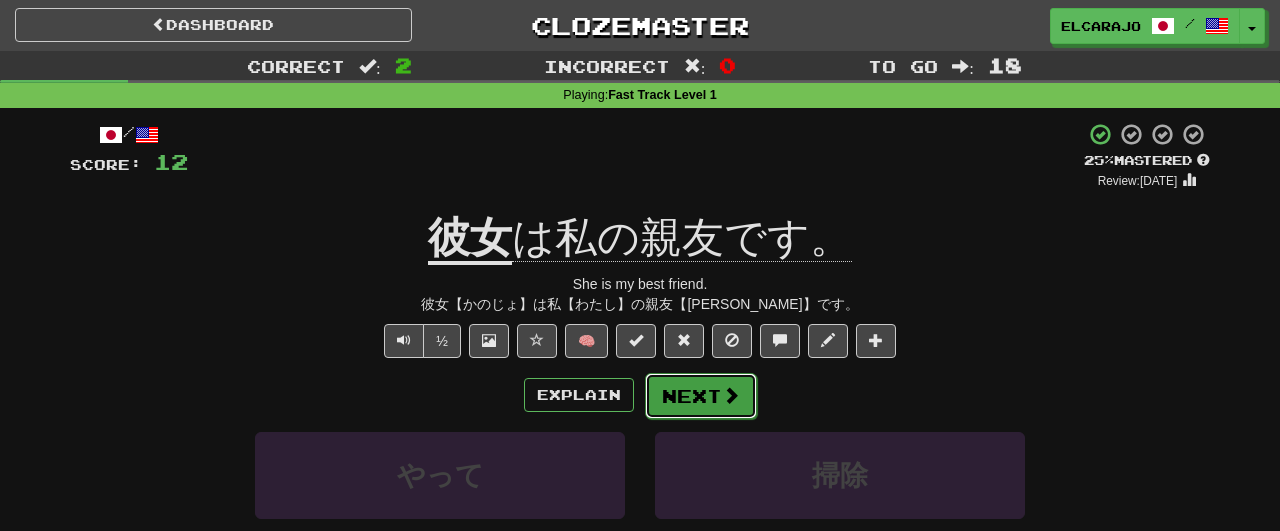 click on "Next" at bounding box center [701, 396] 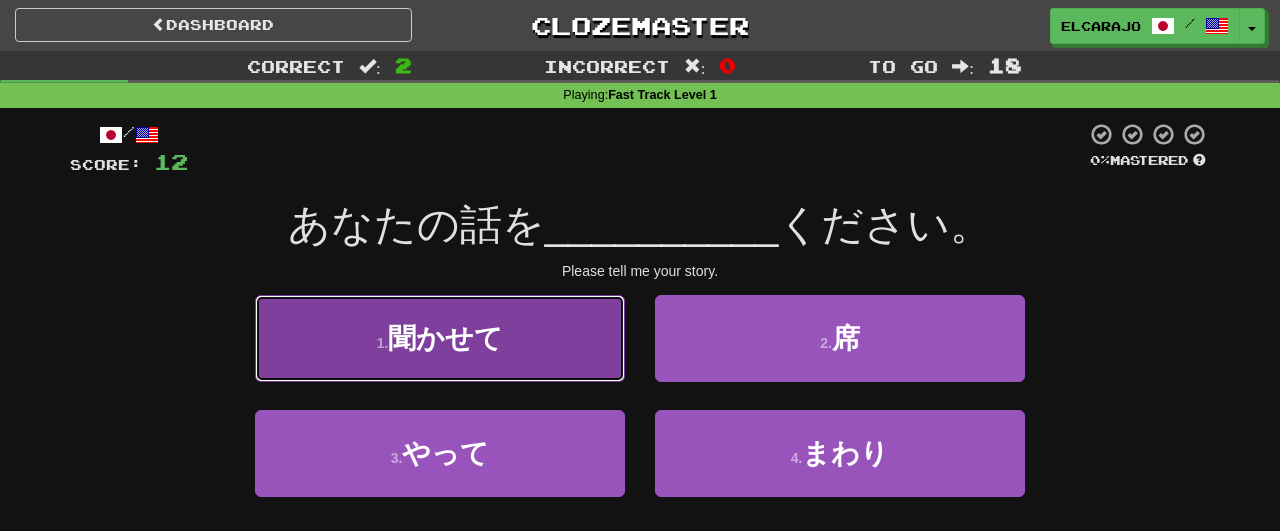 click on "1 .  聞かせて" at bounding box center (440, 338) 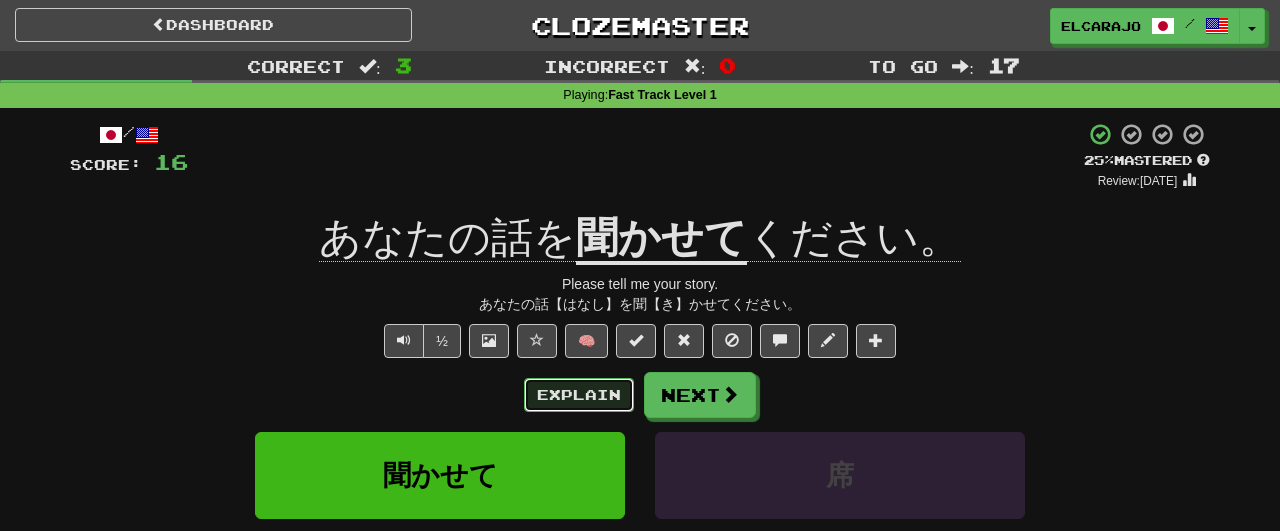 click on "Explain" at bounding box center [579, 395] 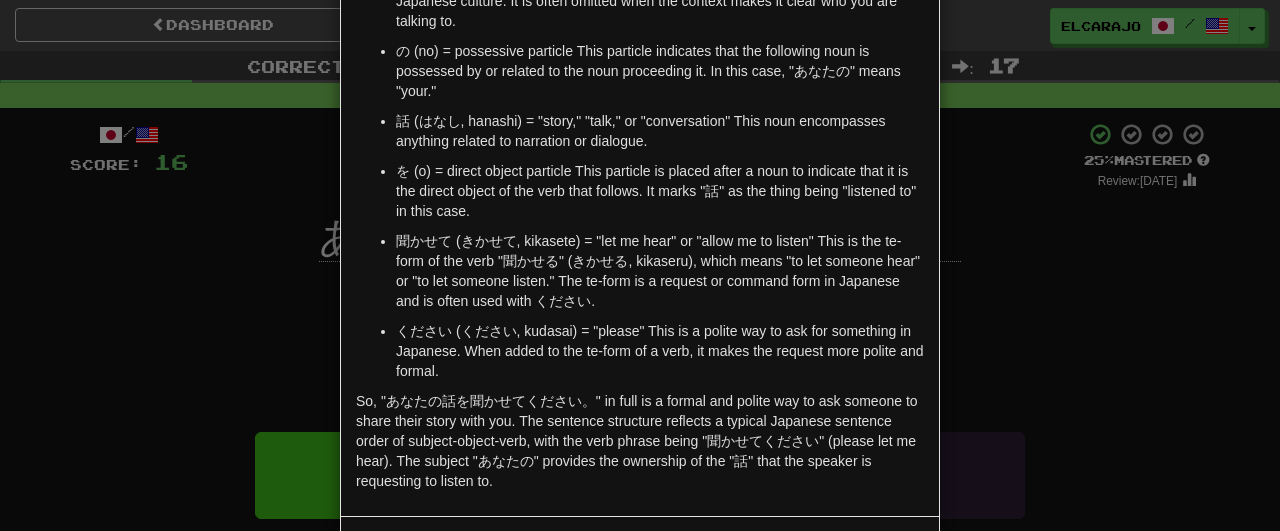 scroll, scrollTop: 270, scrollLeft: 0, axis: vertical 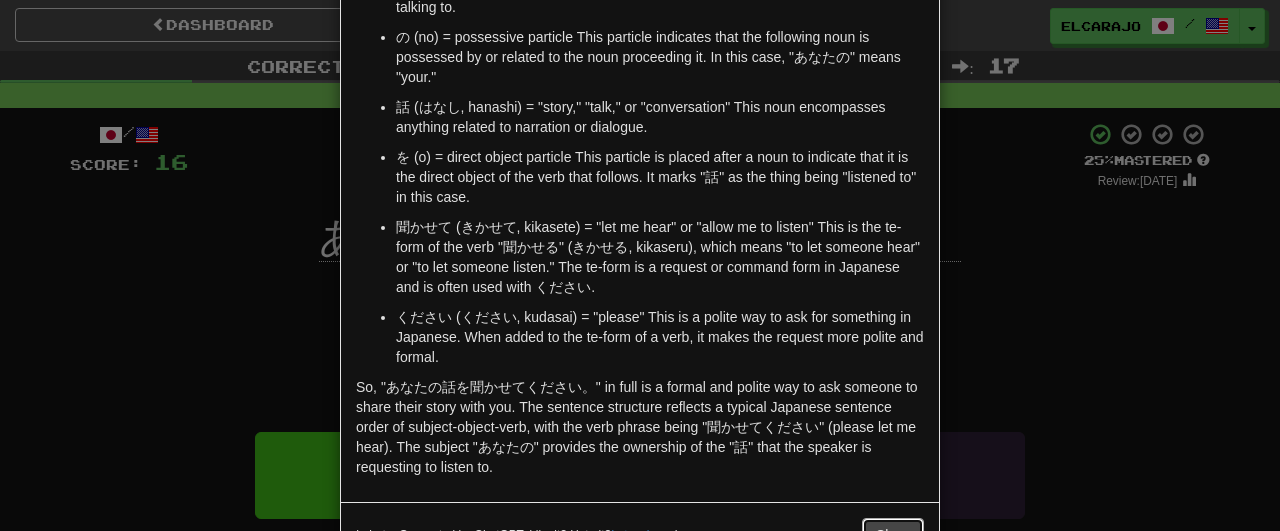 click on "Close" at bounding box center (893, 535) 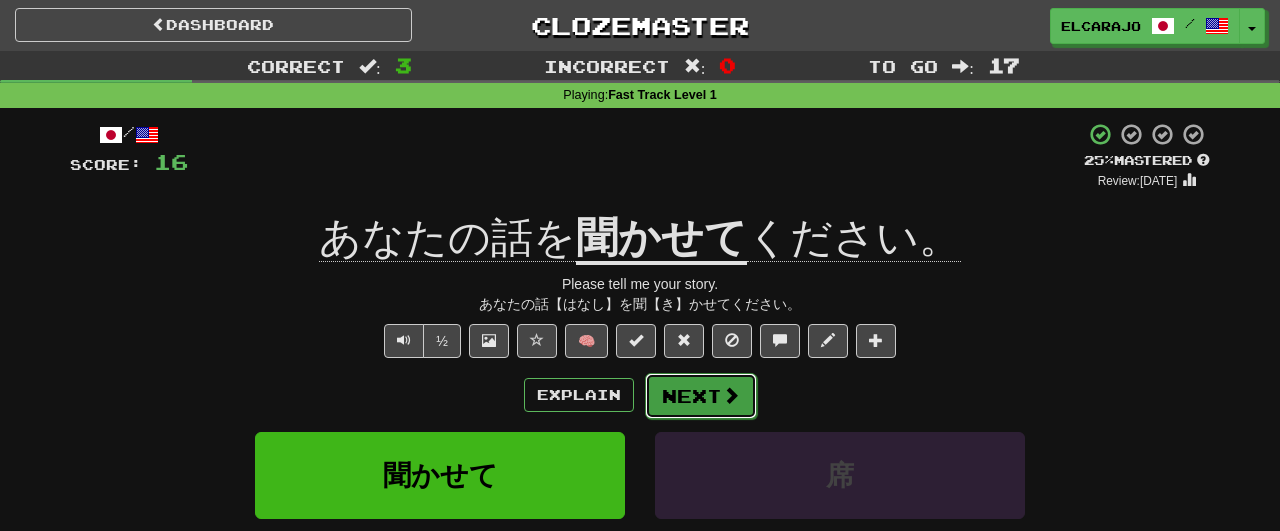 click at bounding box center (731, 395) 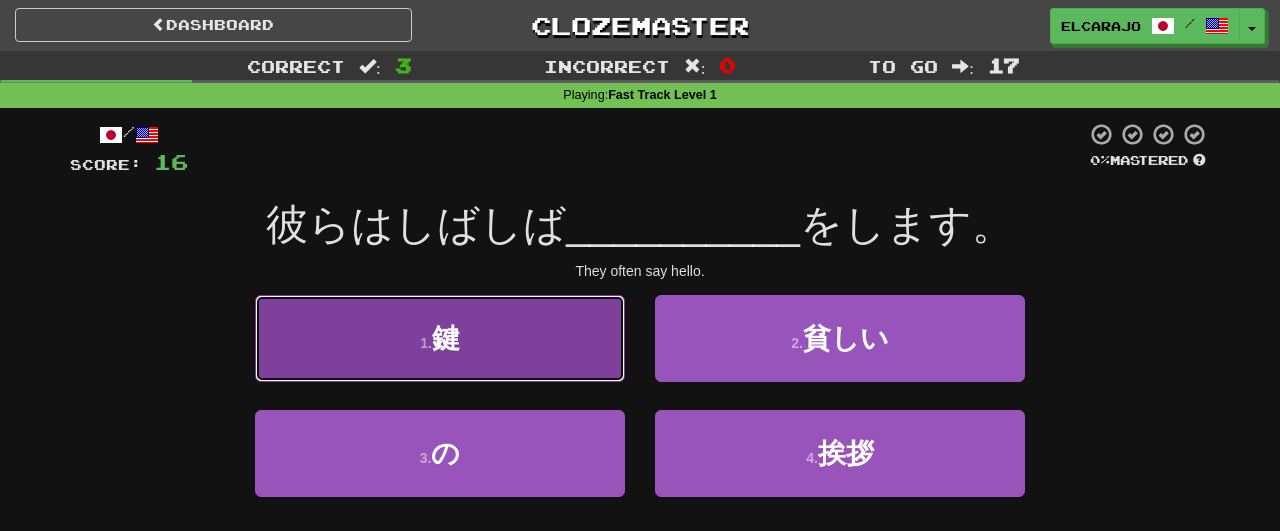 click on "1 .  鍵" at bounding box center (440, 338) 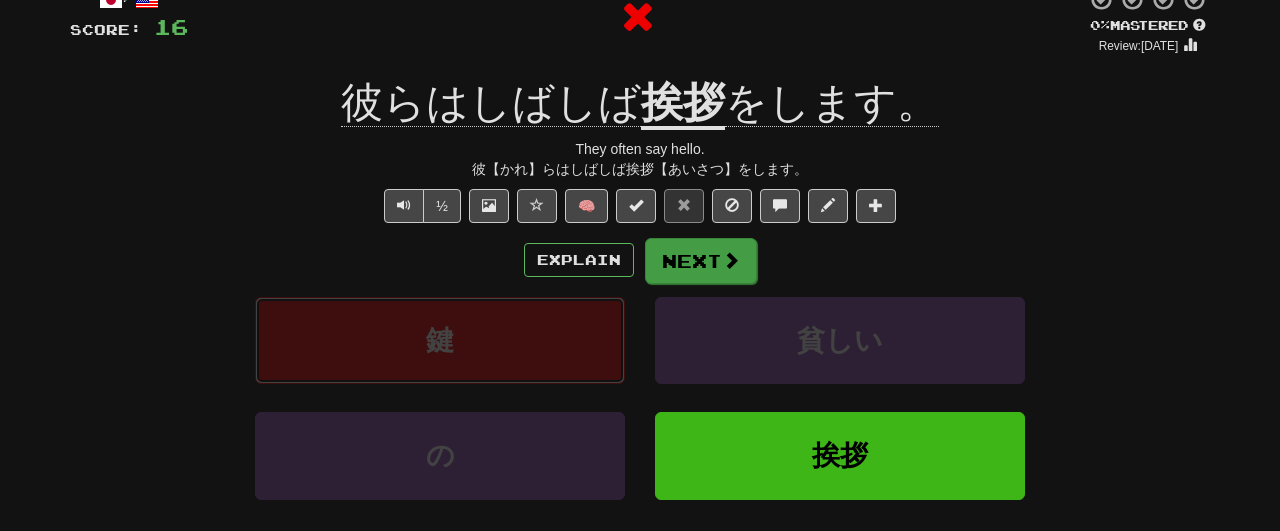 scroll, scrollTop: 76, scrollLeft: 0, axis: vertical 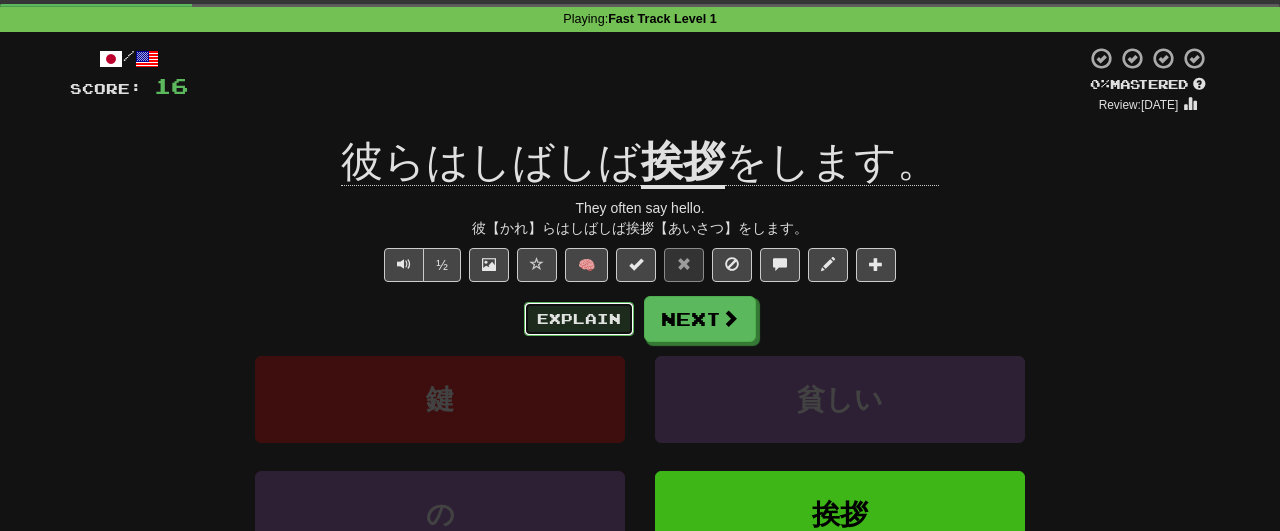 click on "Explain" at bounding box center [579, 319] 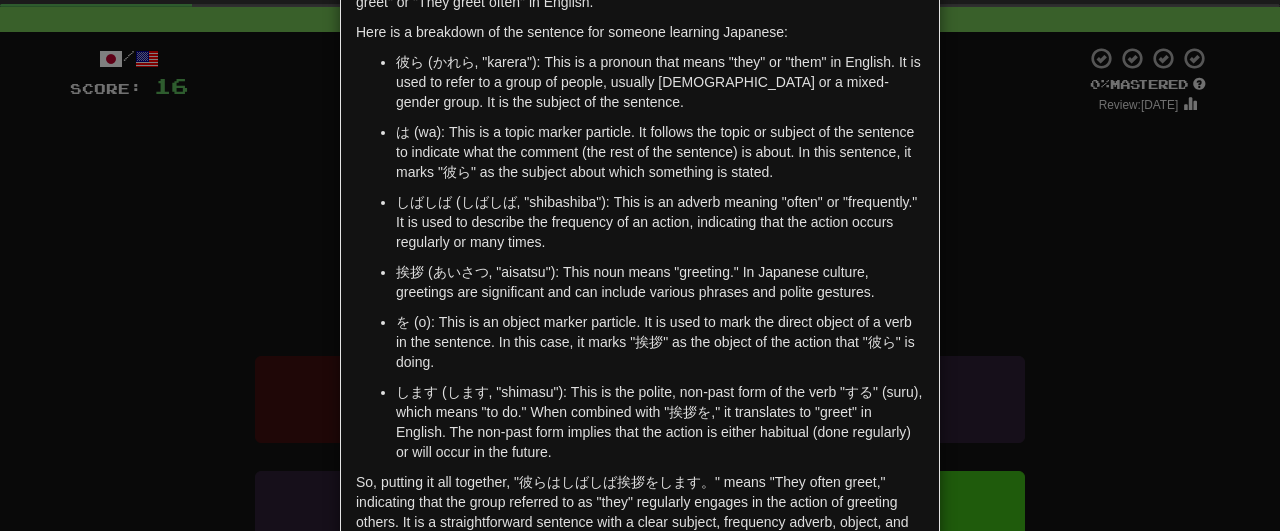 scroll, scrollTop: 0, scrollLeft: 0, axis: both 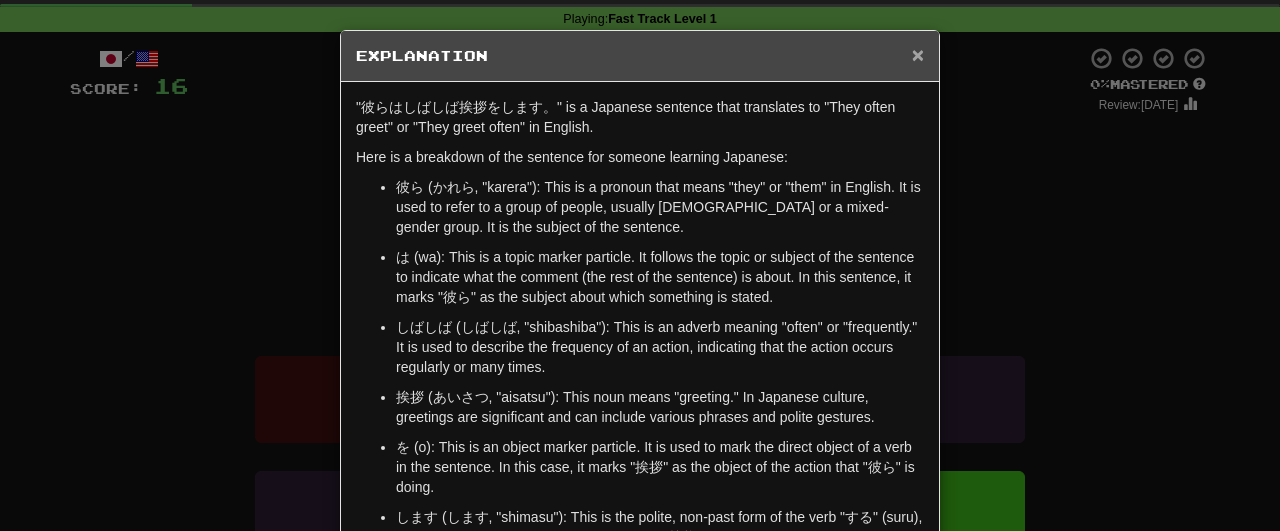 drag, startPoint x: 907, startPoint y: 52, endPoint x: 919, endPoint y: 58, distance: 13.416408 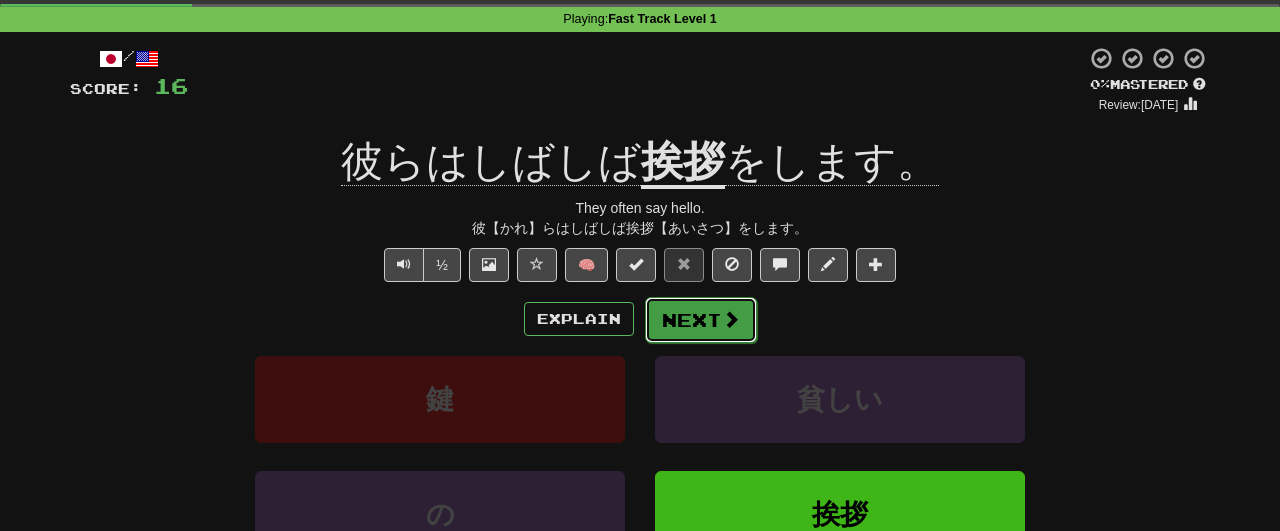 click on "Next" at bounding box center (701, 320) 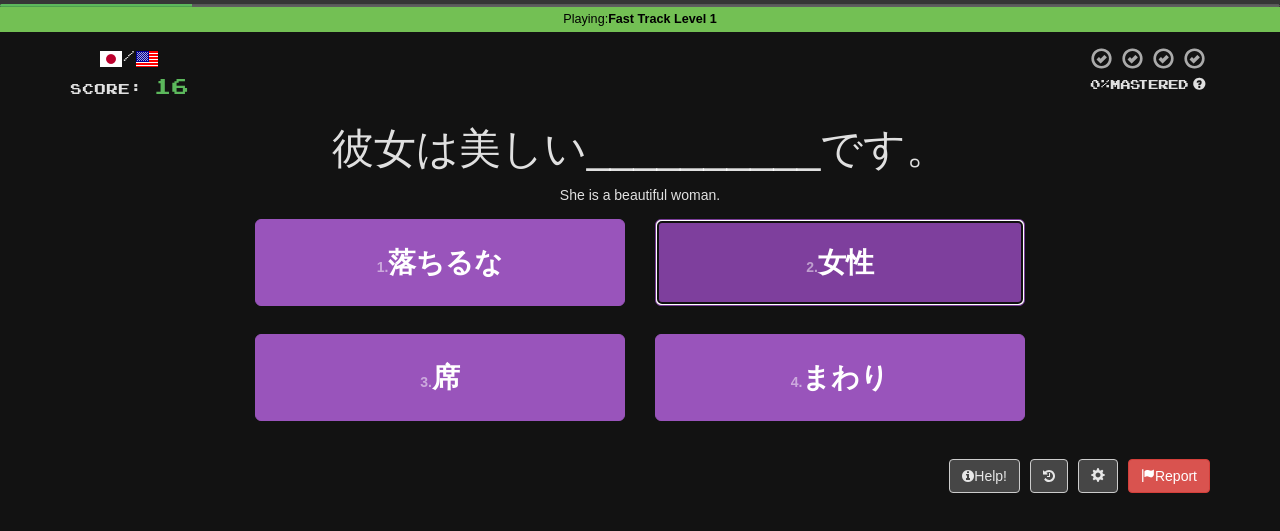 click on "2 .  女性" at bounding box center (840, 262) 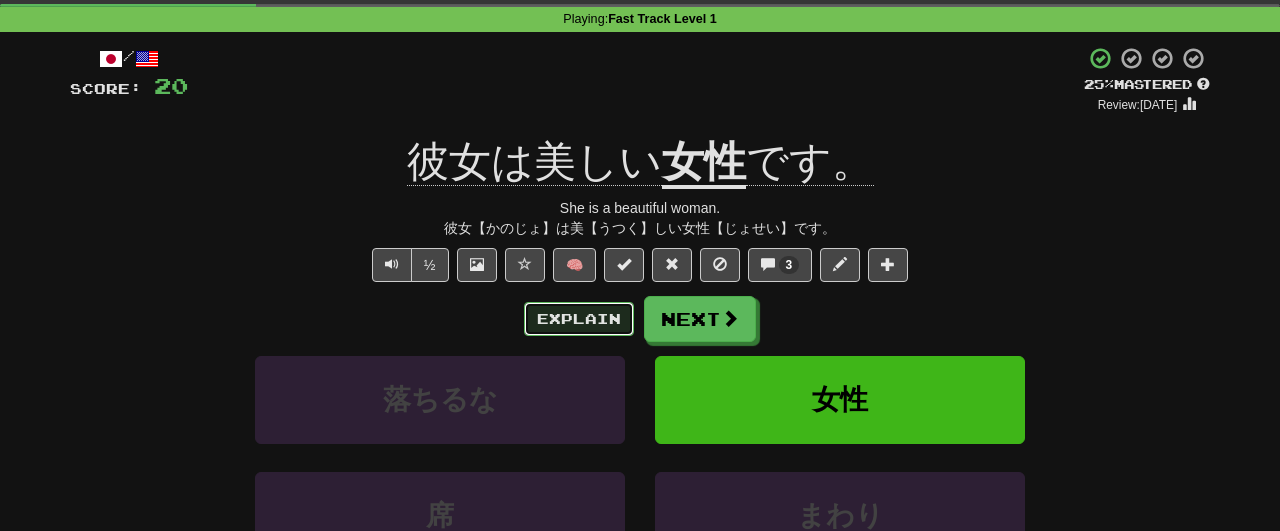 click on "Explain" at bounding box center [579, 319] 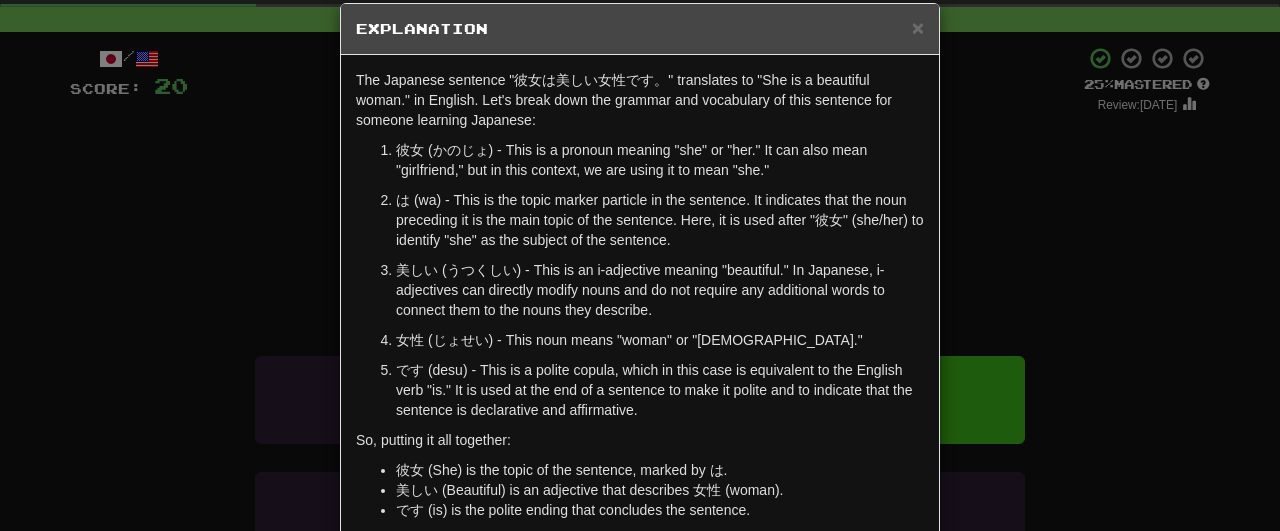 scroll, scrollTop: 27, scrollLeft: 0, axis: vertical 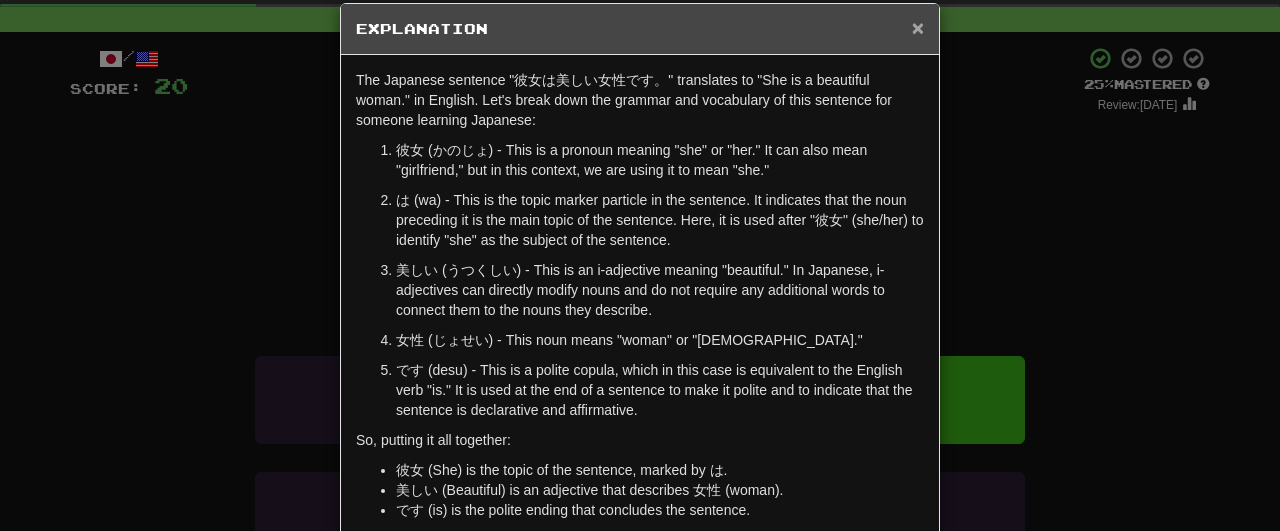 click on "×" at bounding box center (918, 27) 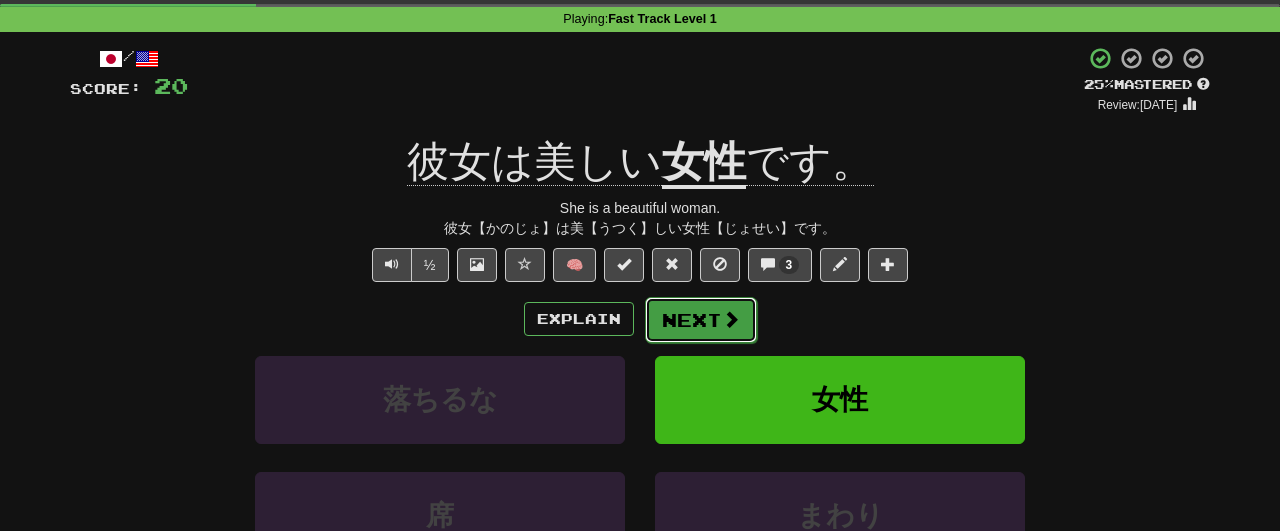 click on "Next" at bounding box center (701, 320) 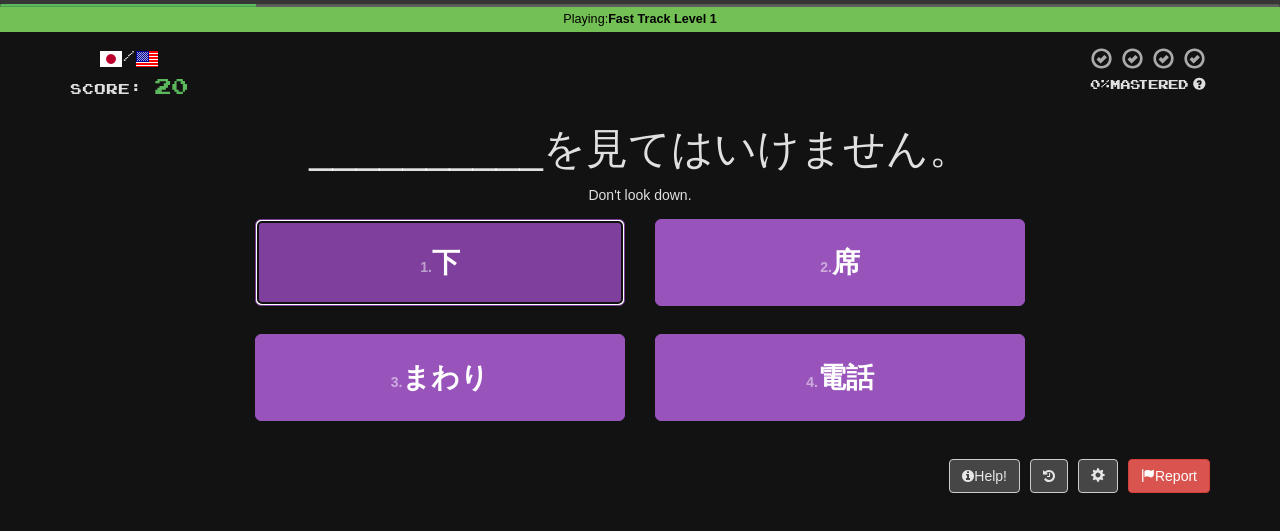 click on "1 .  下" at bounding box center [440, 262] 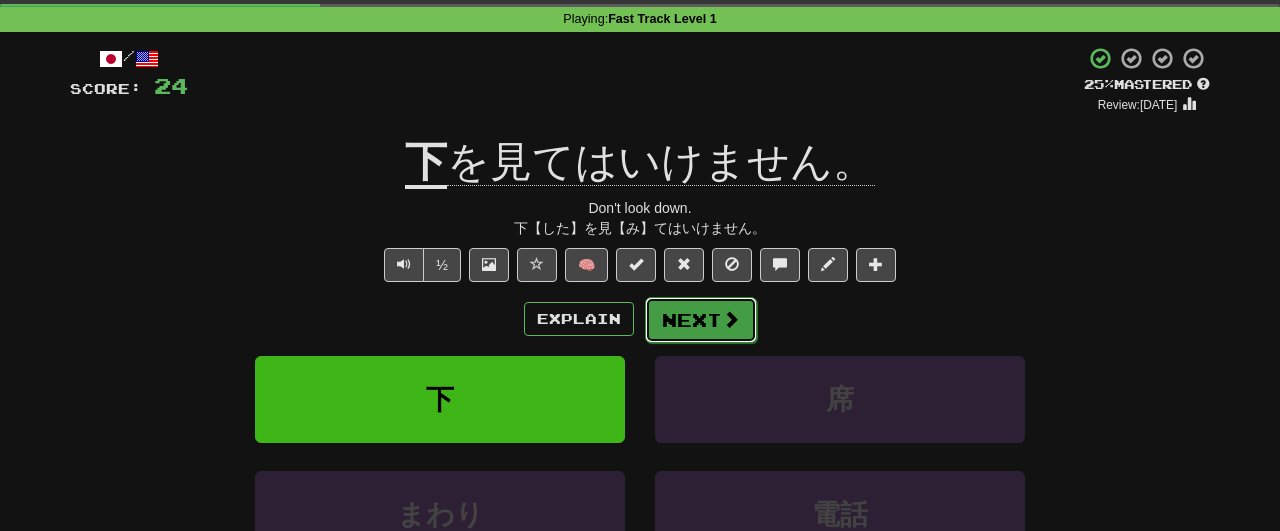 click on "Next" at bounding box center [701, 320] 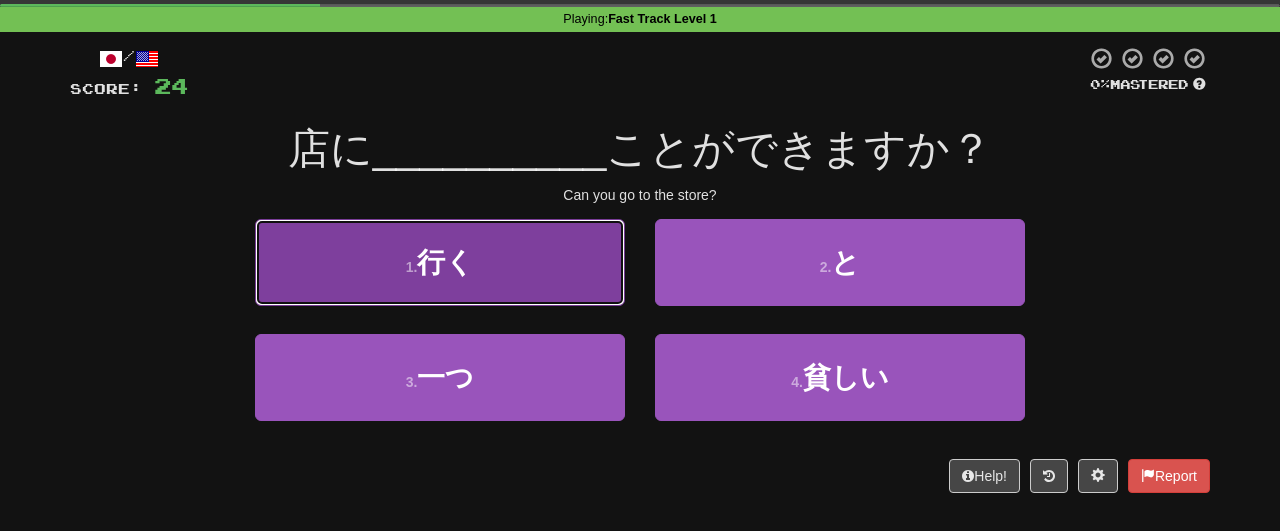 click on "行く" at bounding box center (445, 262) 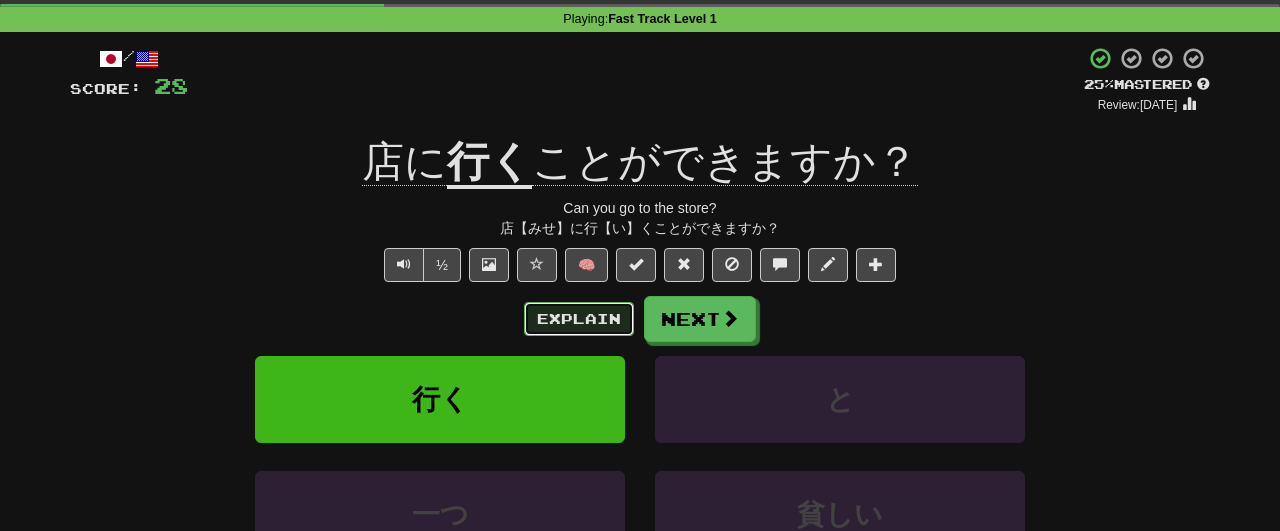click on "Explain" at bounding box center [579, 319] 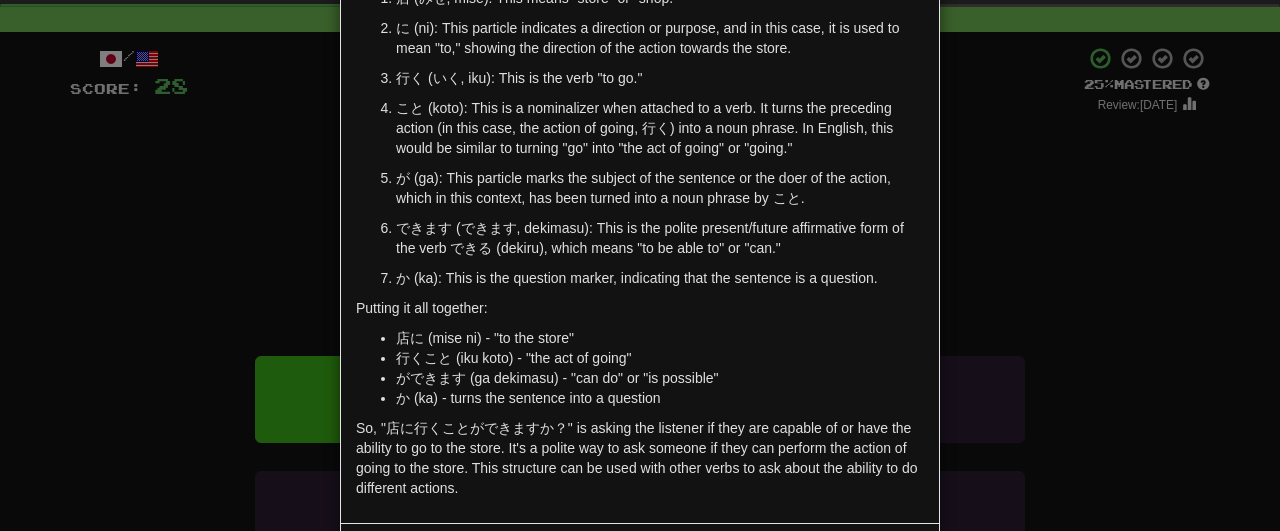 scroll, scrollTop: 266, scrollLeft: 0, axis: vertical 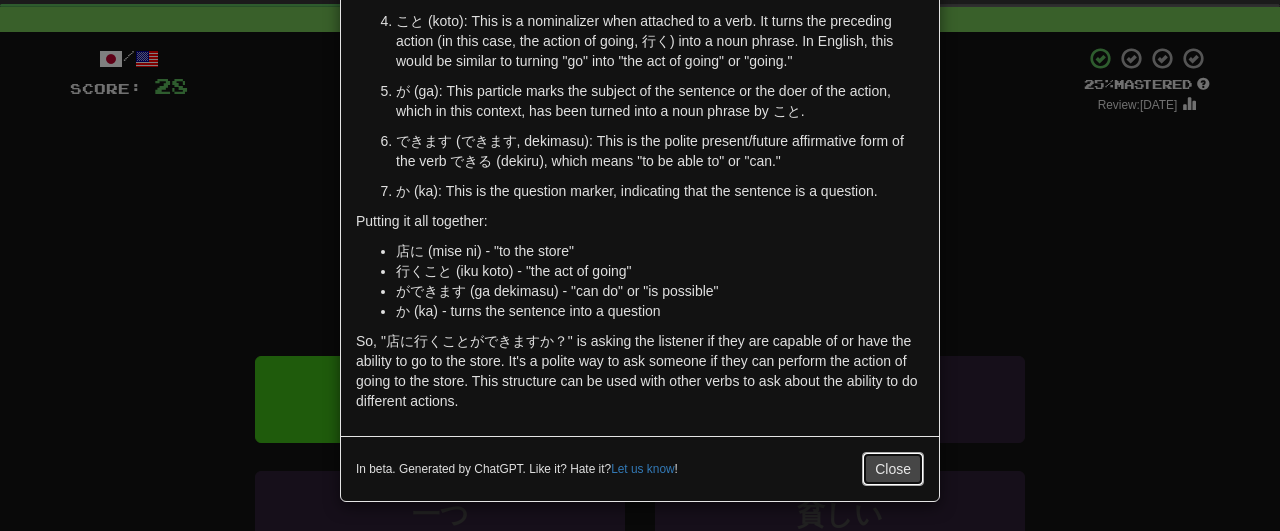 click on "Close" at bounding box center (893, 469) 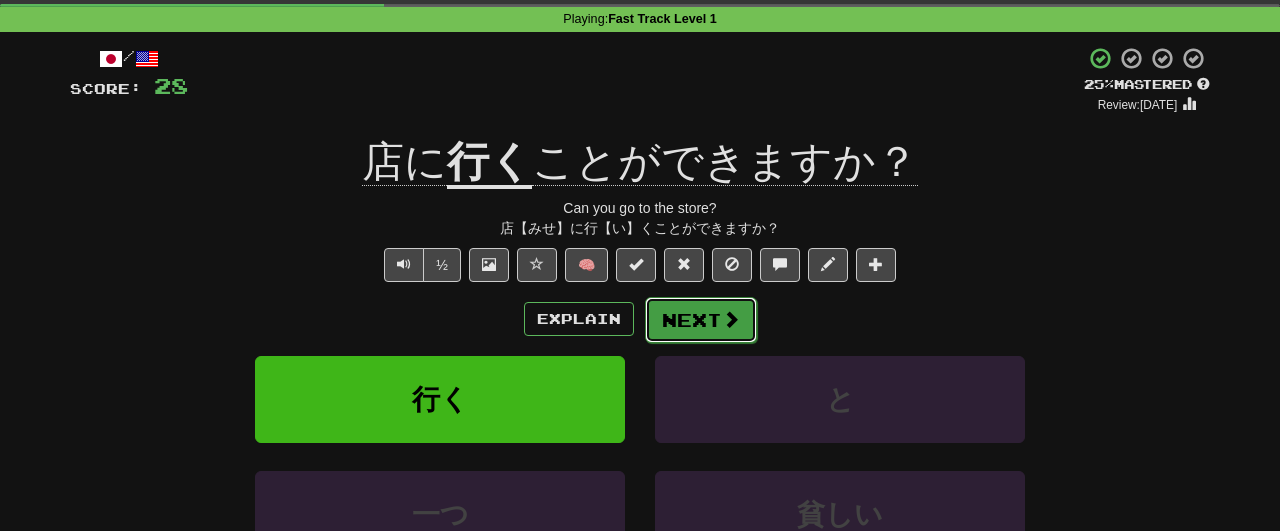click on "Next" at bounding box center (701, 320) 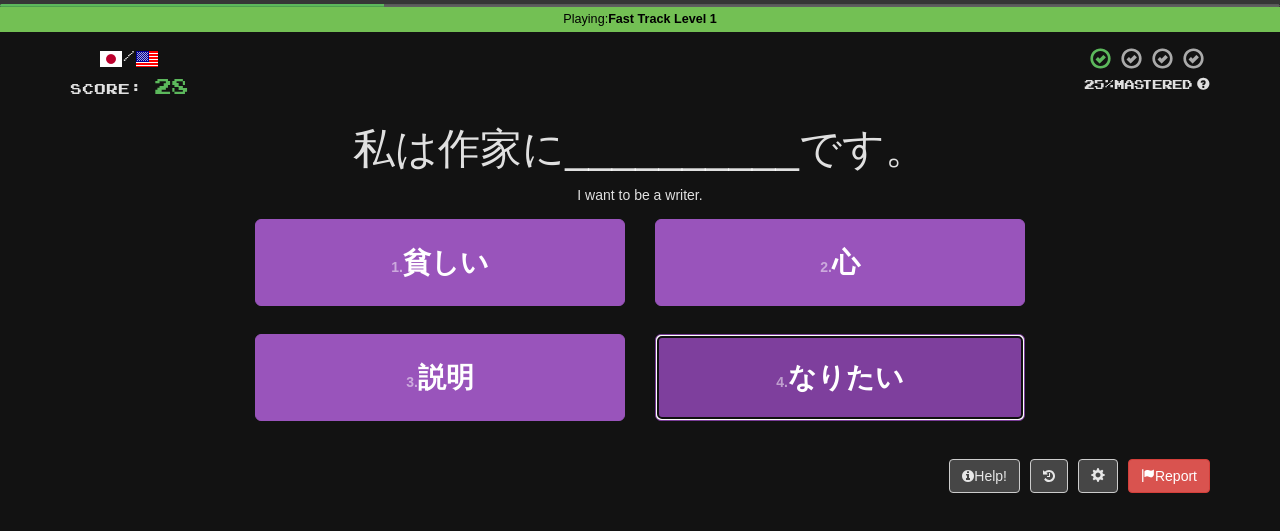 click on "4 .  なりたい" at bounding box center (840, 377) 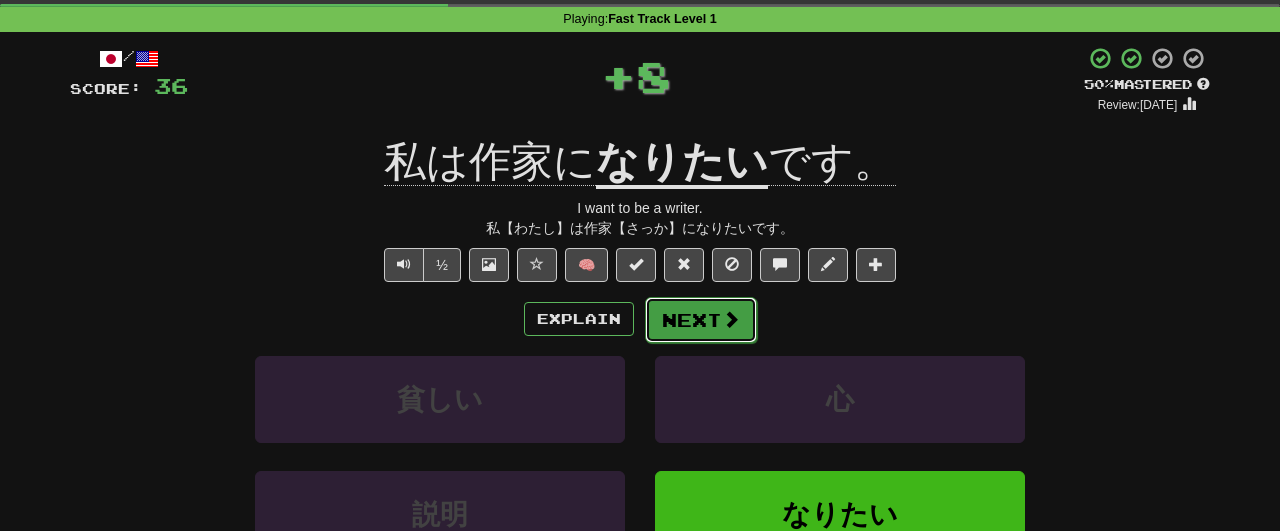click on "Next" at bounding box center [701, 320] 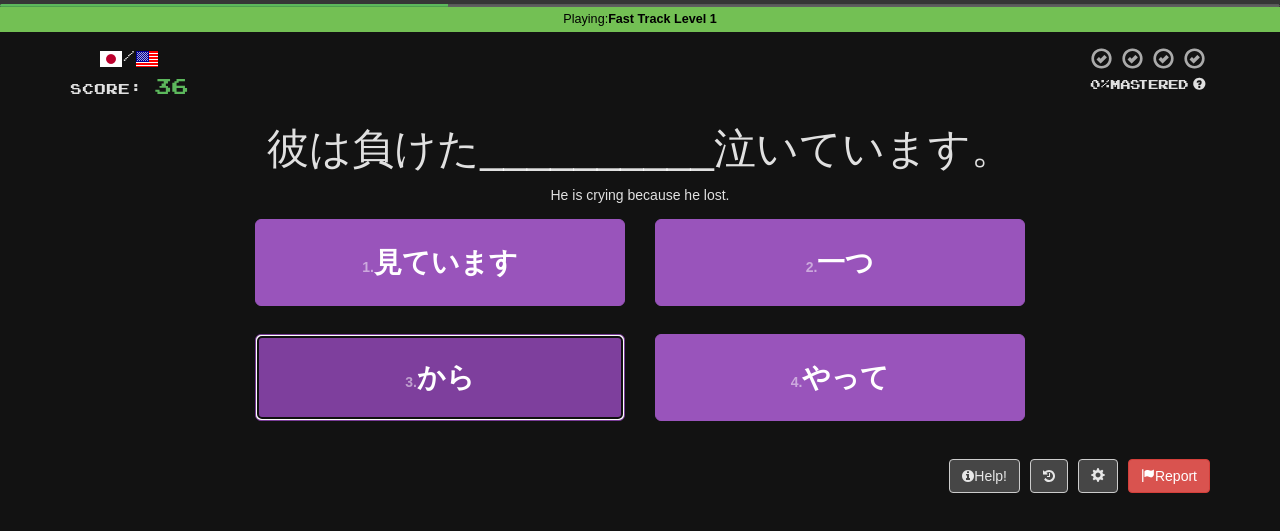 click on "3 .  から" at bounding box center [440, 377] 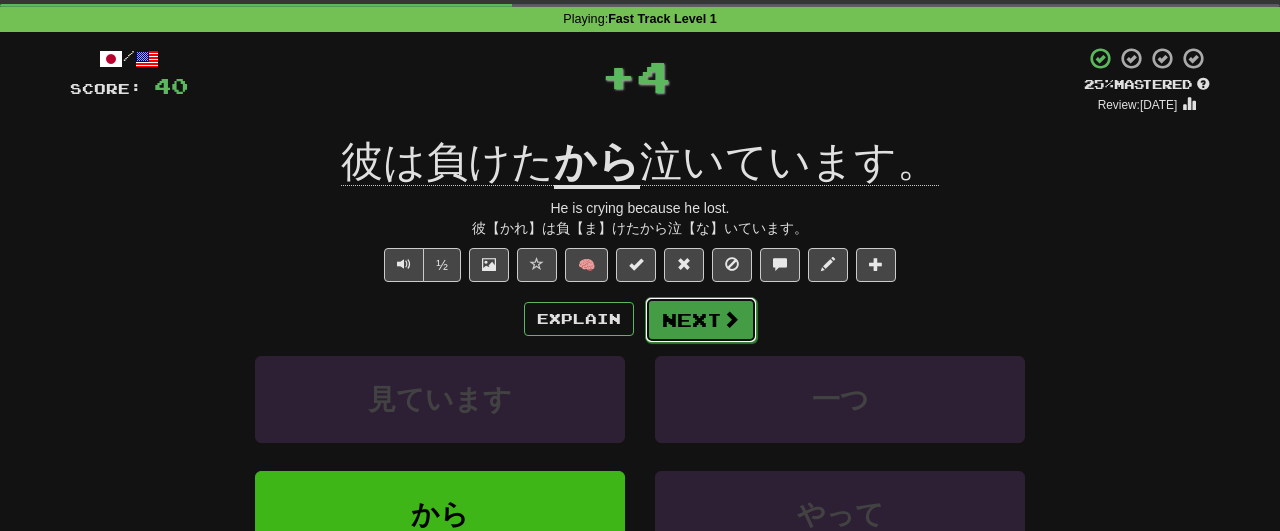 click on "Next" at bounding box center [701, 320] 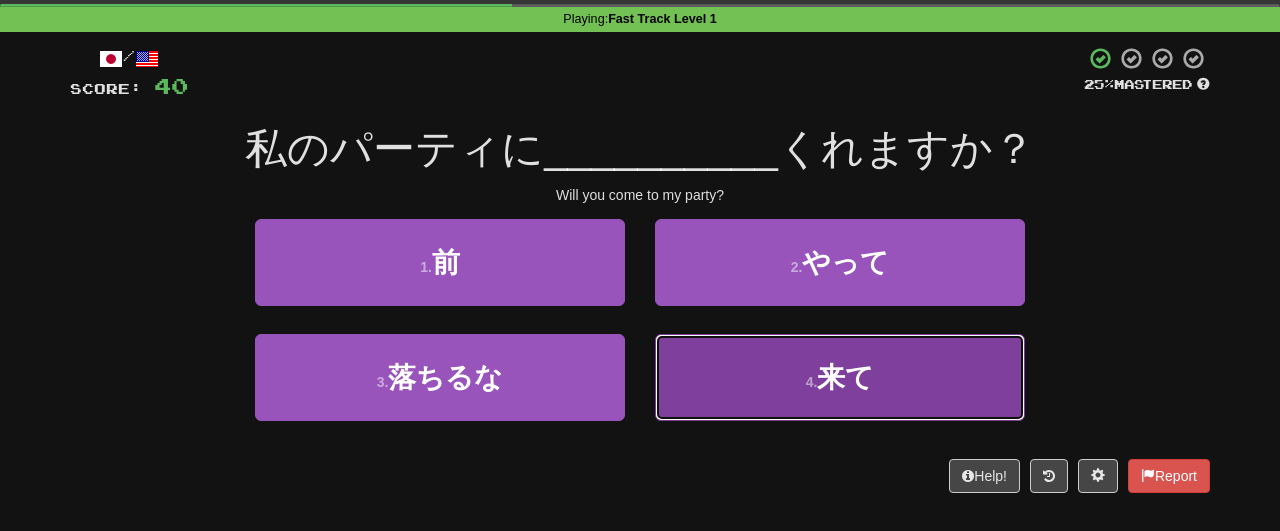 click on "4 .  来て" at bounding box center [840, 377] 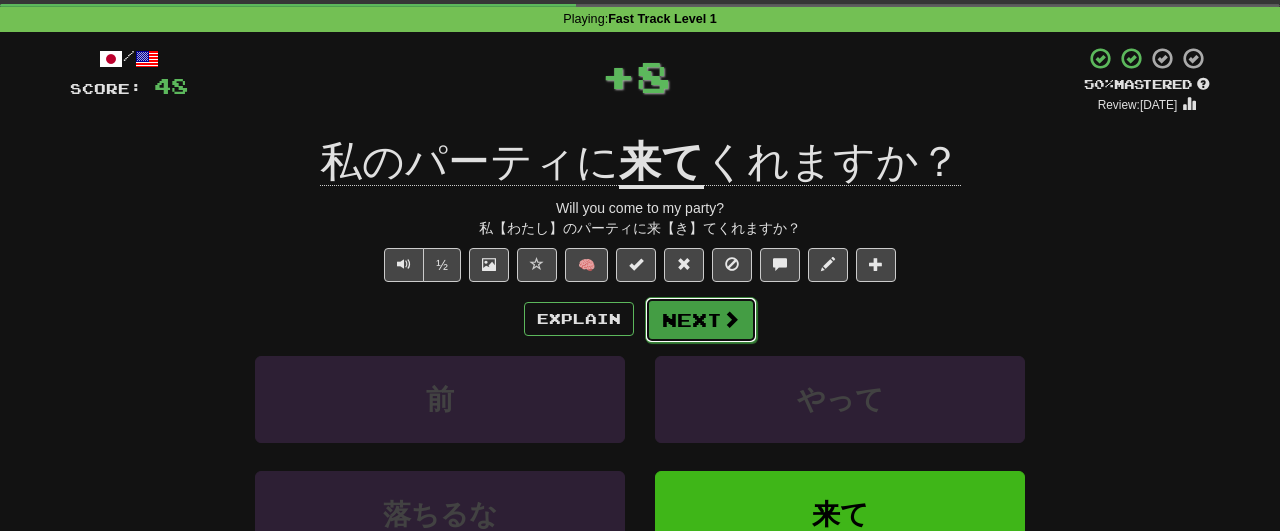 click on "Next" at bounding box center [701, 320] 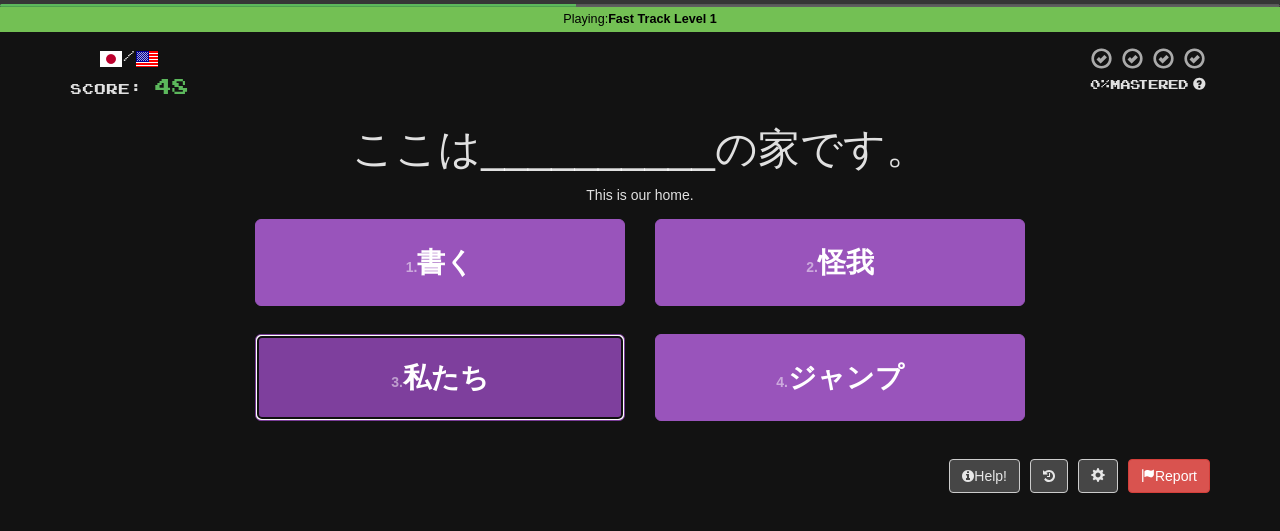 click on "3 .  私たち" at bounding box center [440, 377] 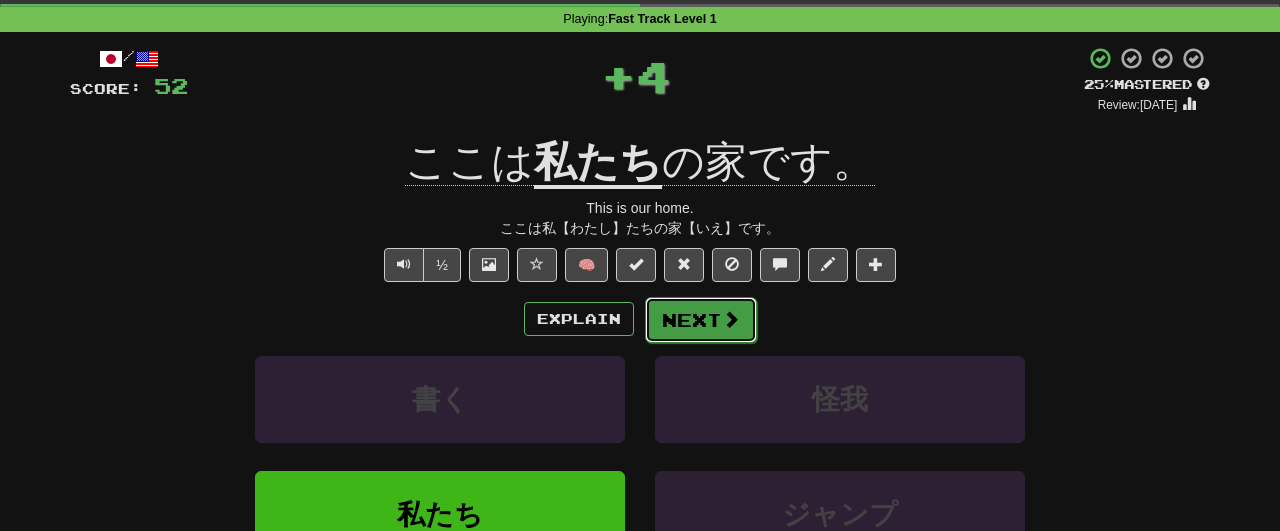 click on "Next" at bounding box center (701, 320) 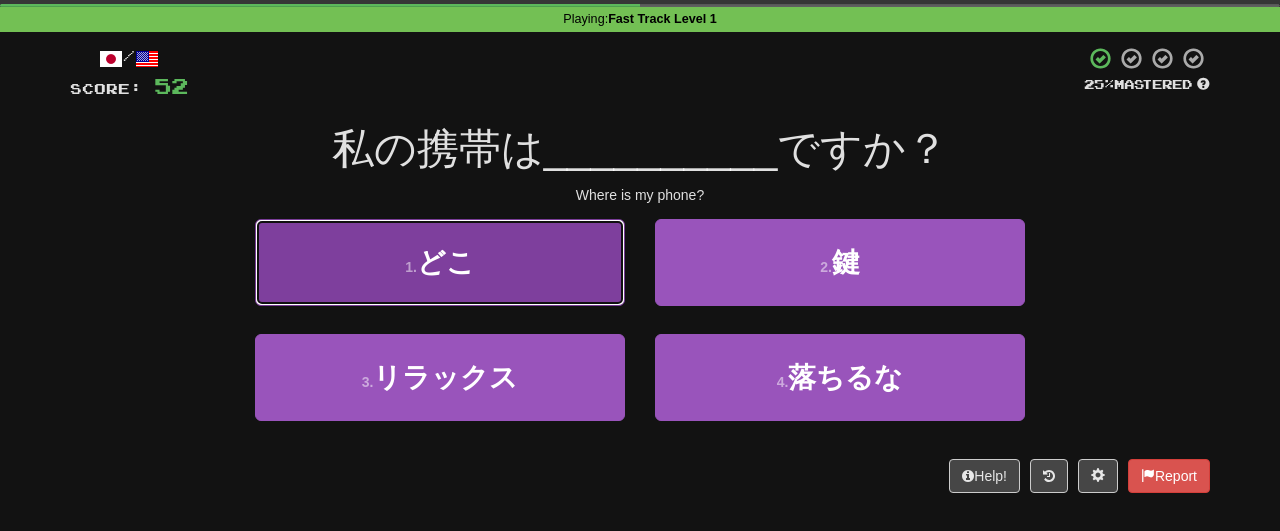 click on "どこ" at bounding box center [446, 262] 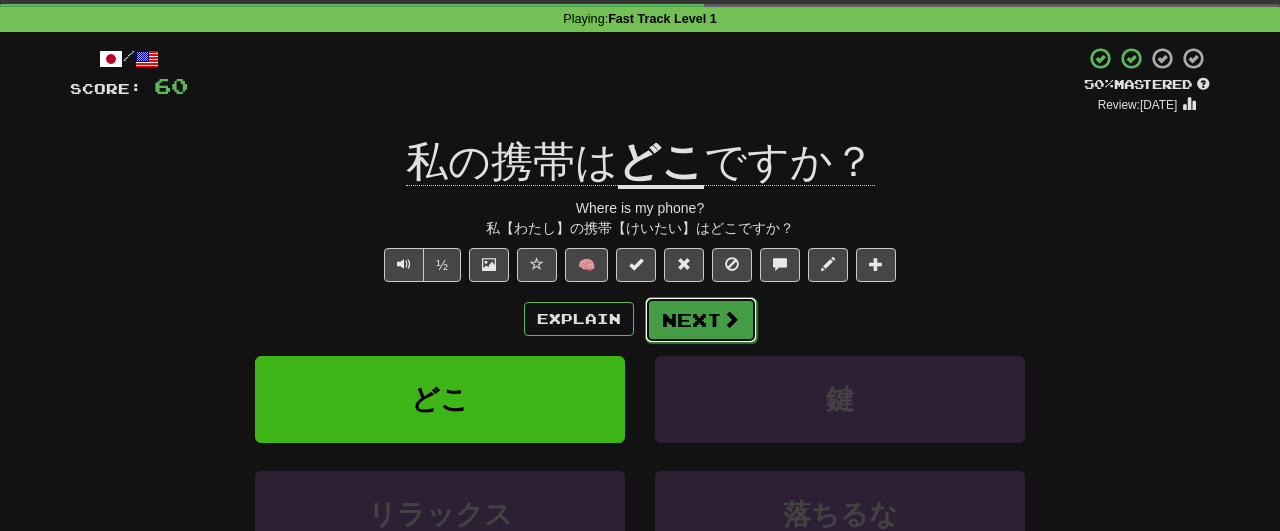 click on "Next" at bounding box center (701, 320) 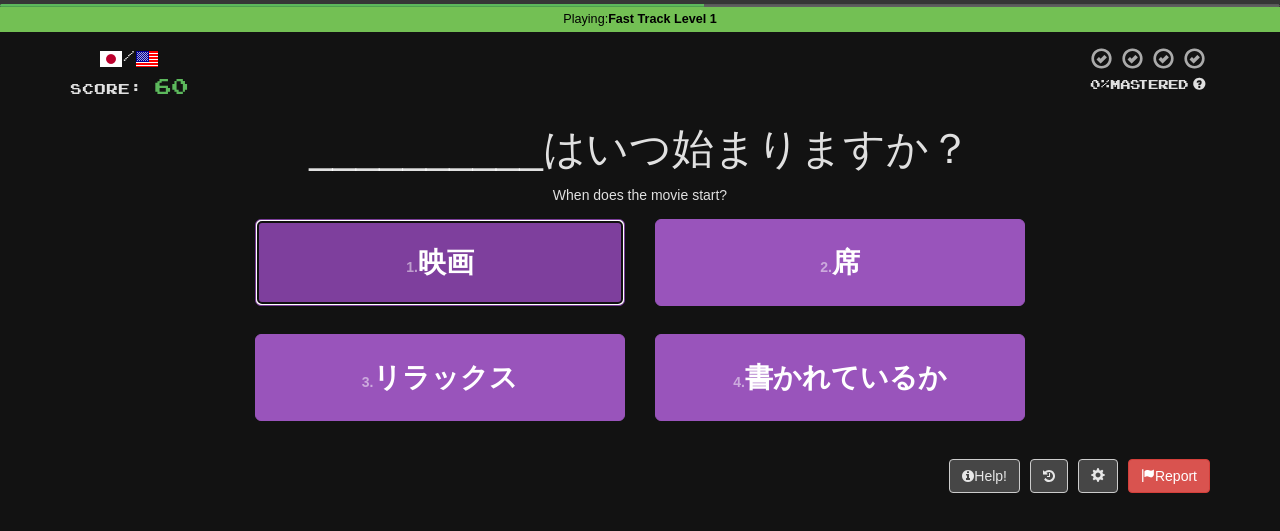 click on "1 .  映画" at bounding box center (440, 262) 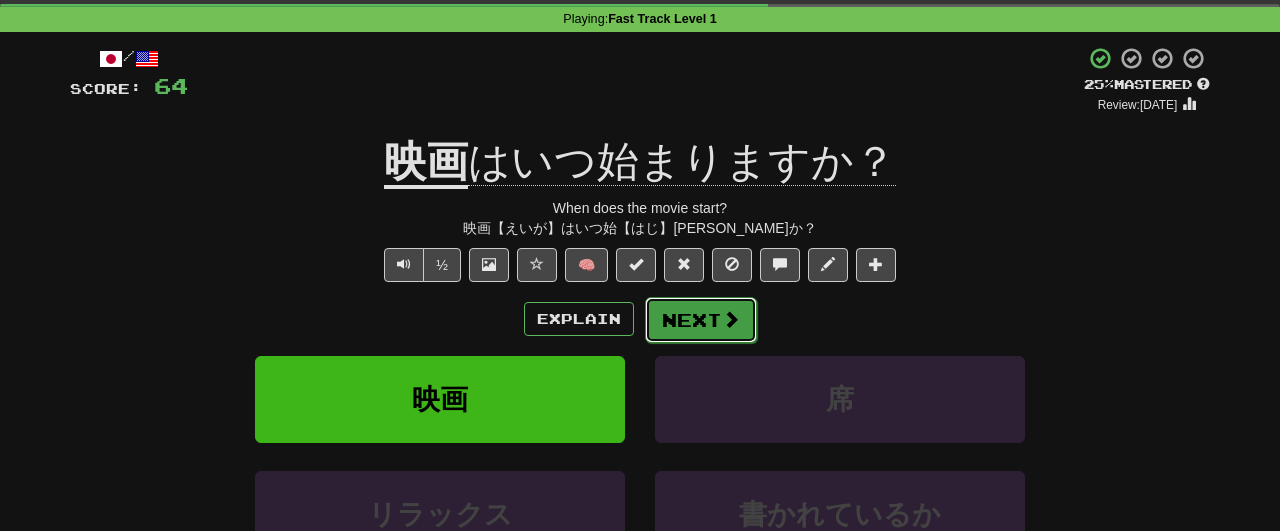 click on "Next" at bounding box center (701, 320) 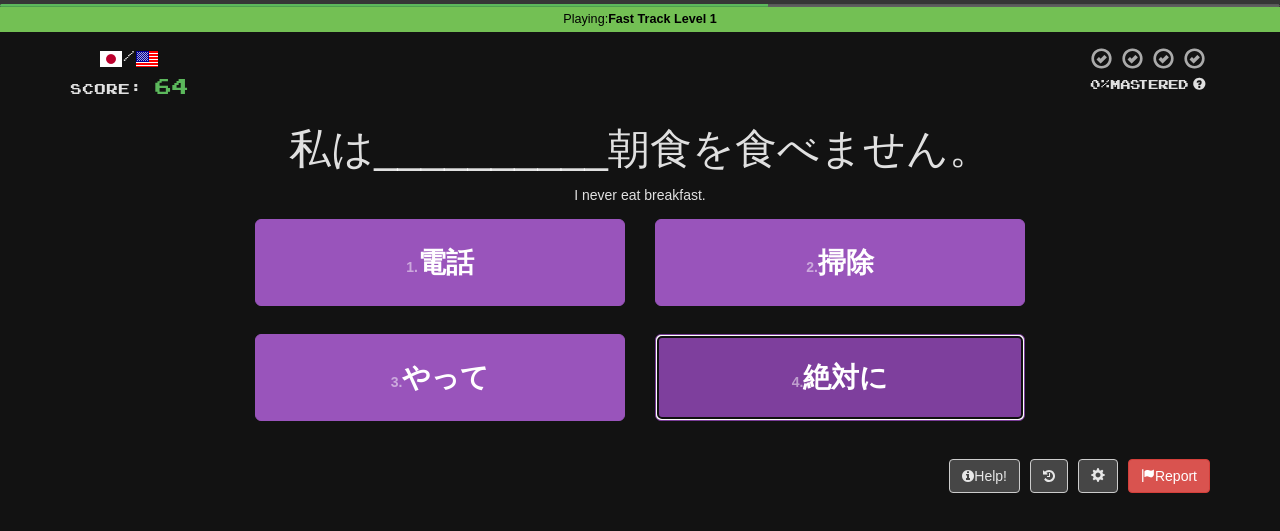 click on "4 .  絶対に" at bounding box center [840, 377] 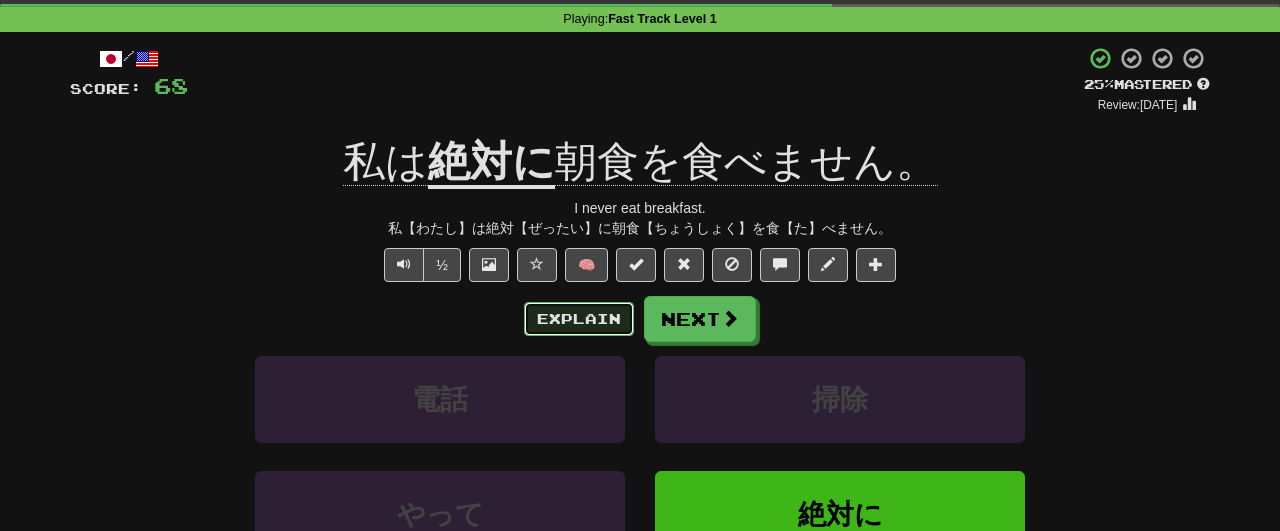 click on "Explain" at bounding box center [579, 319] 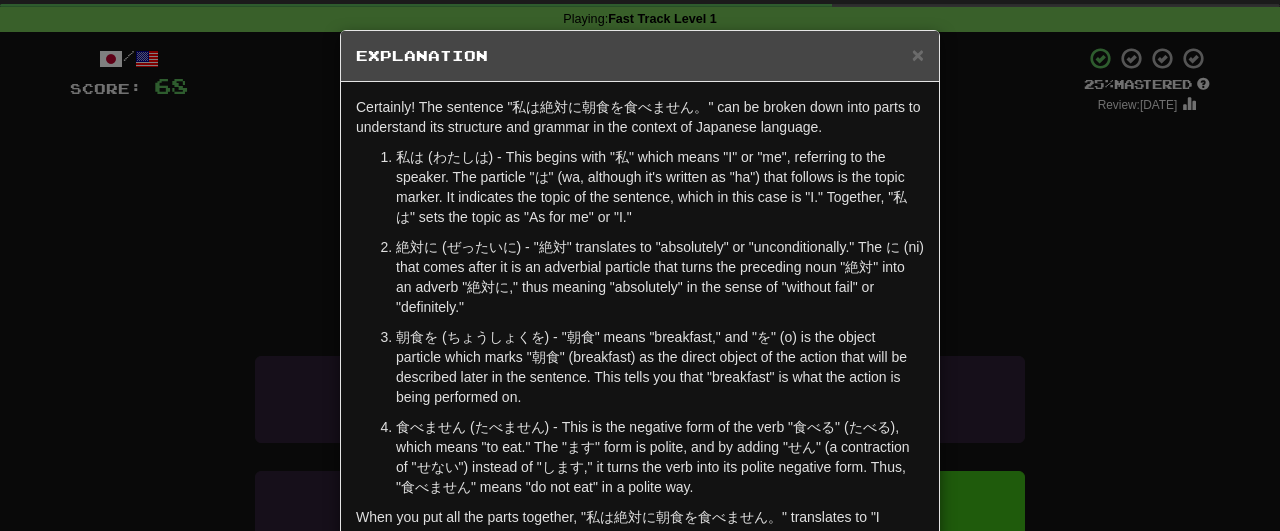 click on "朝食を (ちょうしょくを) - "朝食" means "breakfast," and "を" (o) is the object particle which marks "朝食" (breakfast) as the direct object of the action that will be described later in the sentence. This tells you that "breakfast" is what the action is being performed on." at bounding box center (660, 367) 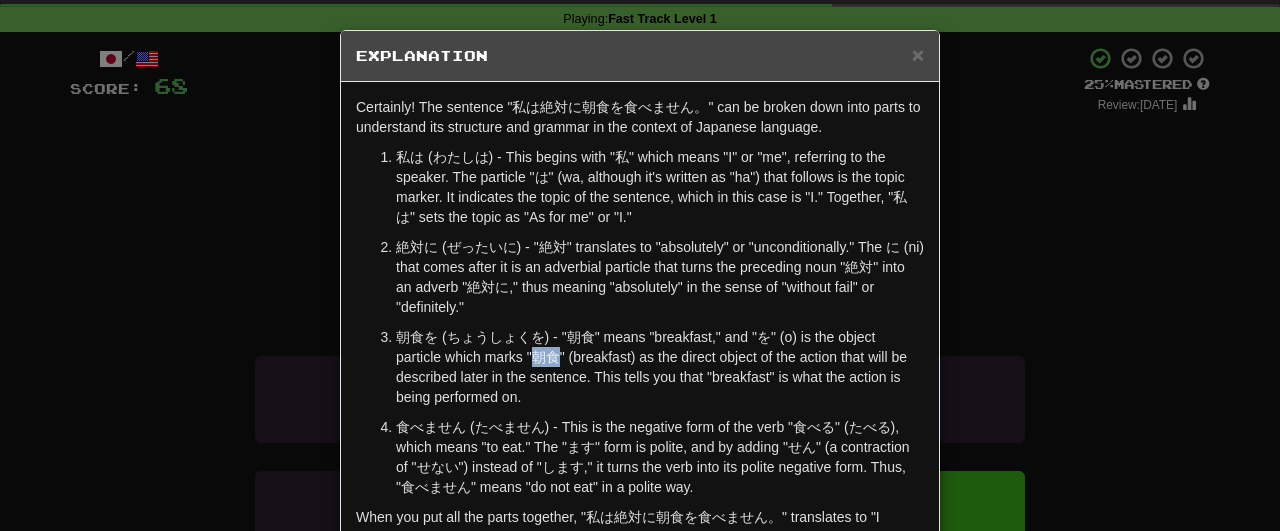 click on "朝食を (ちょうしょくを) - "朝食" means "breakfast," and "を" (o) is the object particle which marks "朝食" (breakfast) as the direct object of the action that will be described later in the sentence. This tells you that "breakfast" is what the action is being performed on." at bounding box center [660, 367] 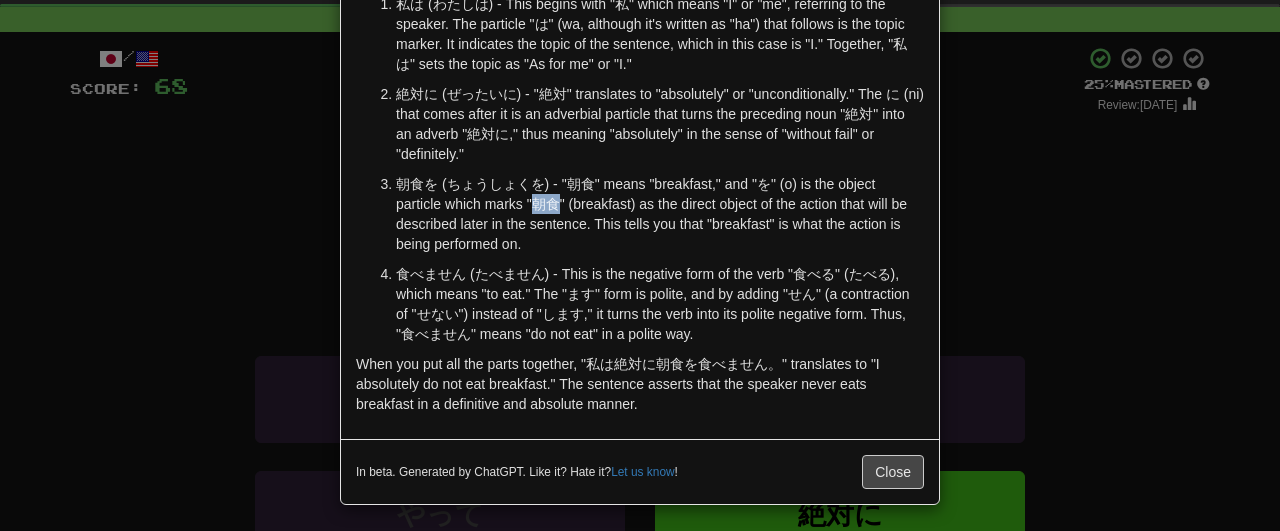 scroll, scrollTop: 155, scrollLeft: 0, axis: vertical 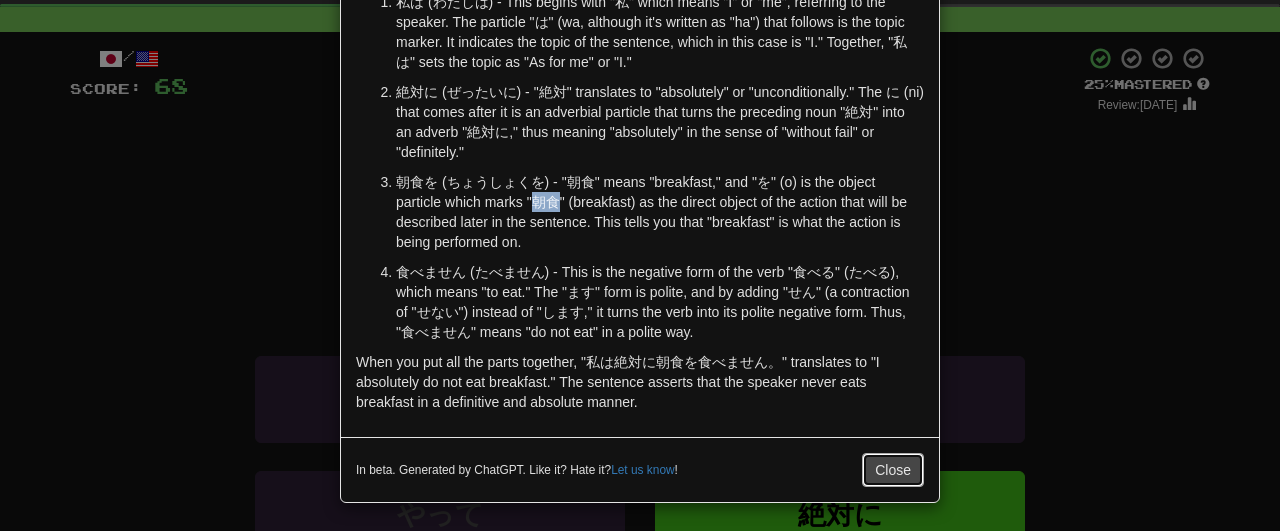 click on "Close" at bounding box center (893, 470) 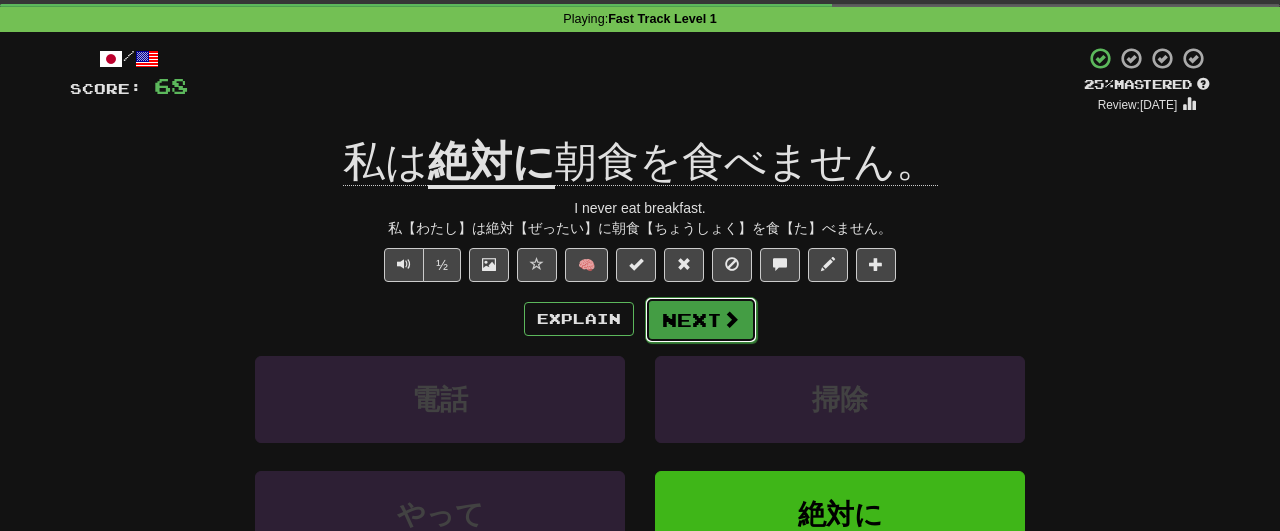 click on "Next" at bounding box center [701, 320] 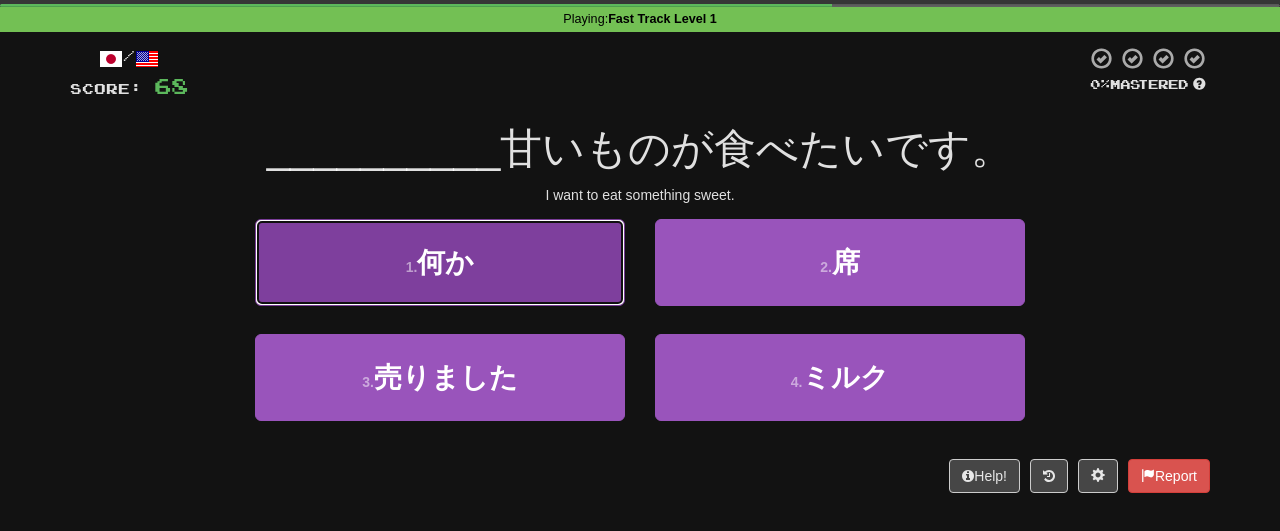 click on "1 .  何か" at bounding box center [440, 262] 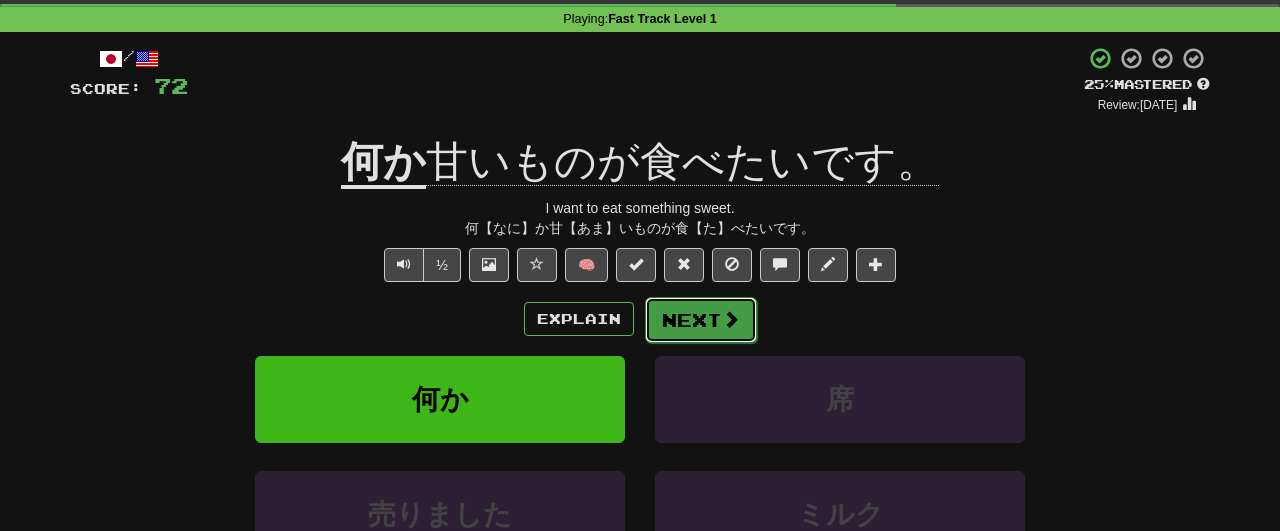 click on "Next" at bounding box center [701, 320] 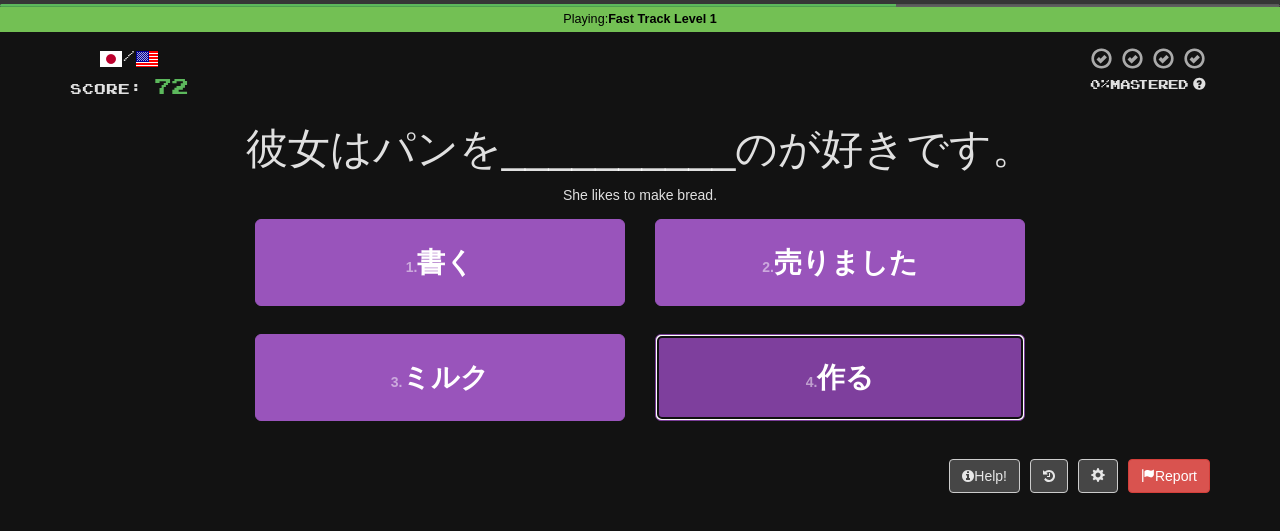 click on "4 .  作る" at bounding box center (840, 377) 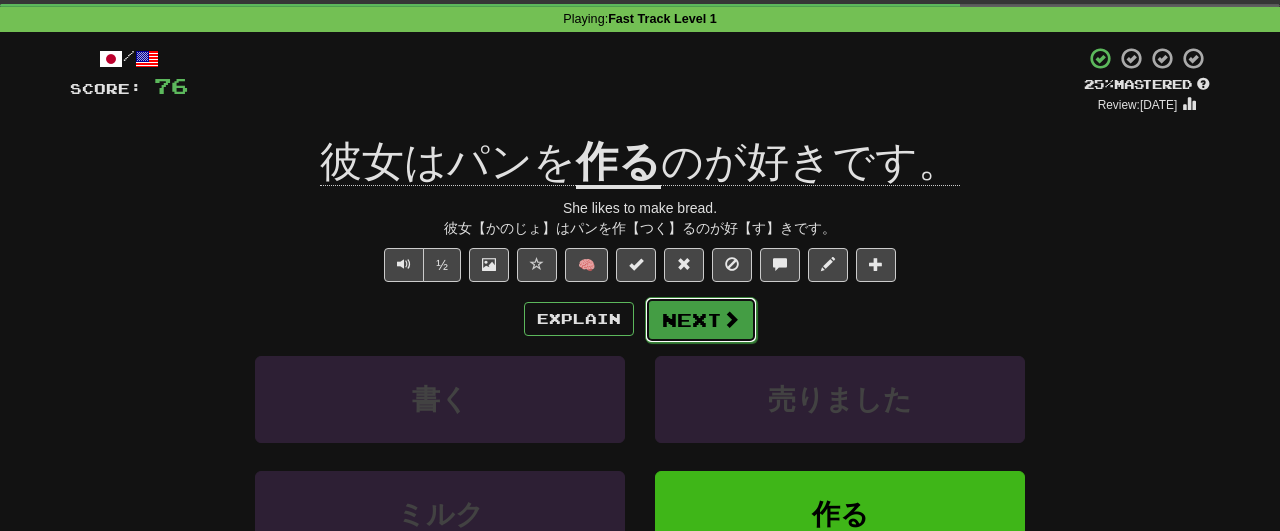 click at bounding box center [731, 319] 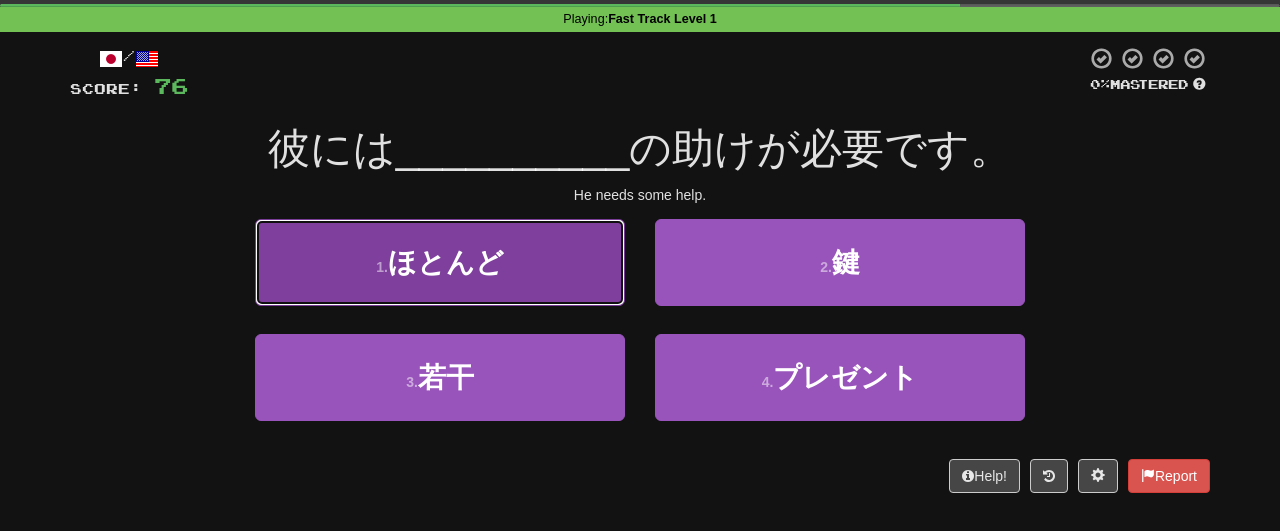 click on "1 .  ほとんど" at bounding box center (440, 262) 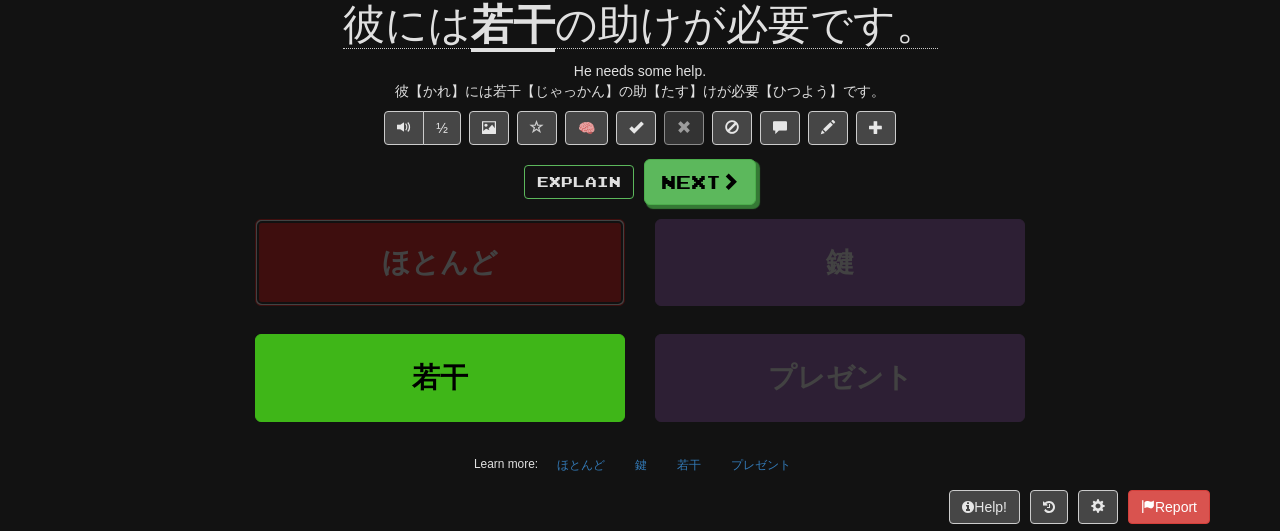 scroll, scrollTop: 212, scrollLeft: 0, axis: vertical 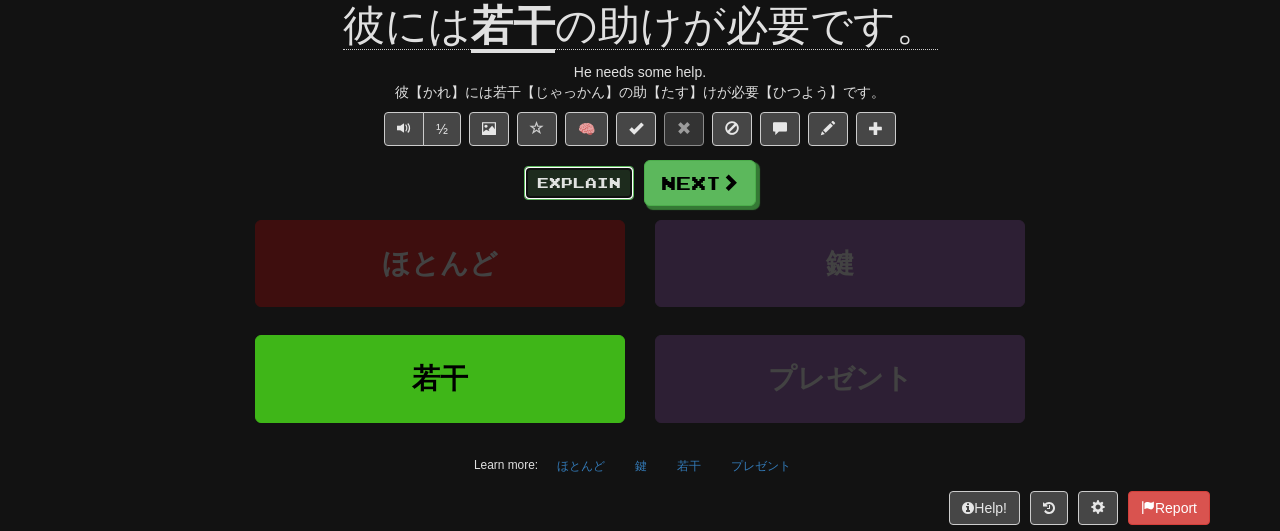 click on "Explain" at bounding box center (579, 183) 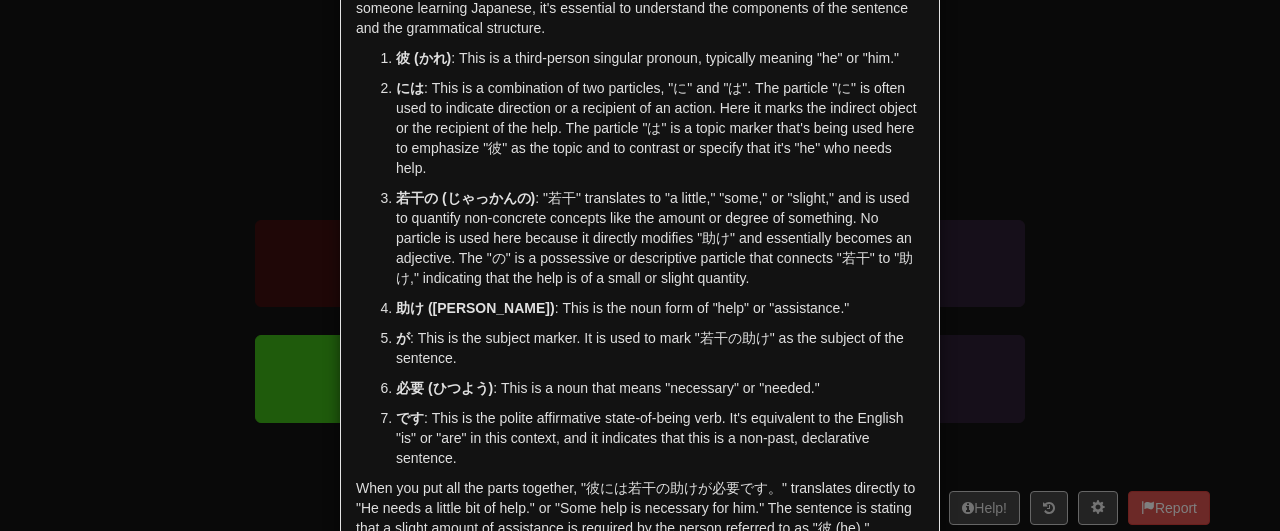 scroll, scrollTop: 0, scrollLeft: 0, axis: both 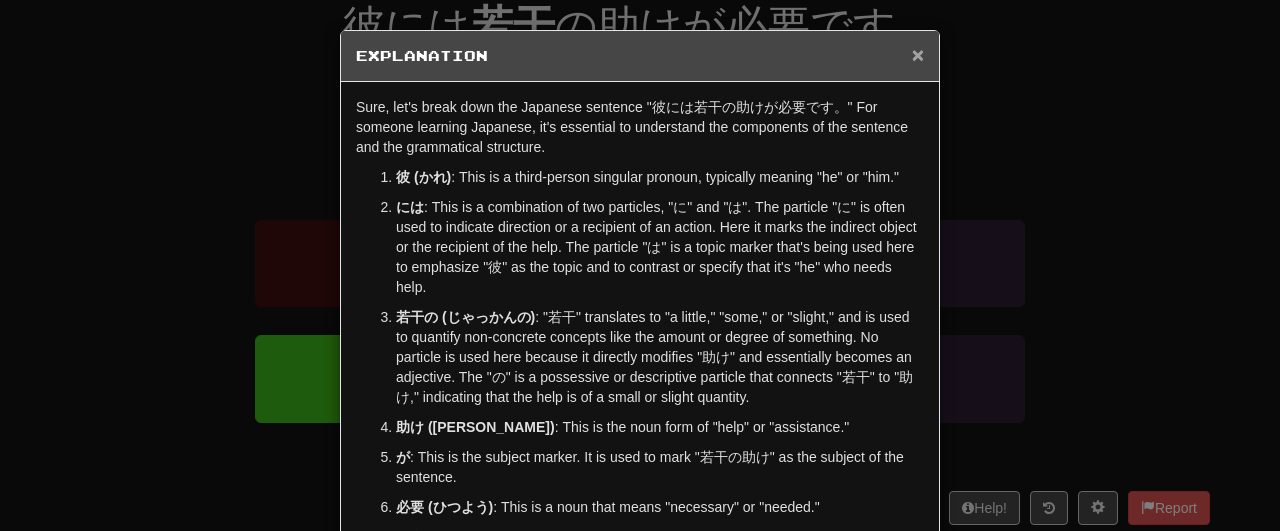 click on "×" at bounding box center [918, 54] 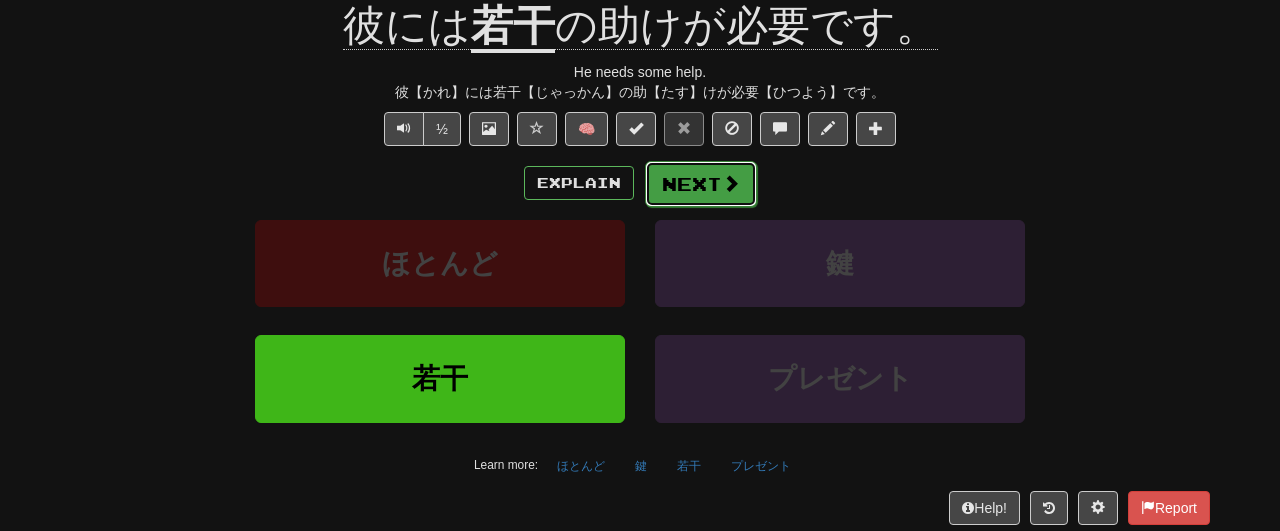 click on "Next" at bounding box center [701, 184] 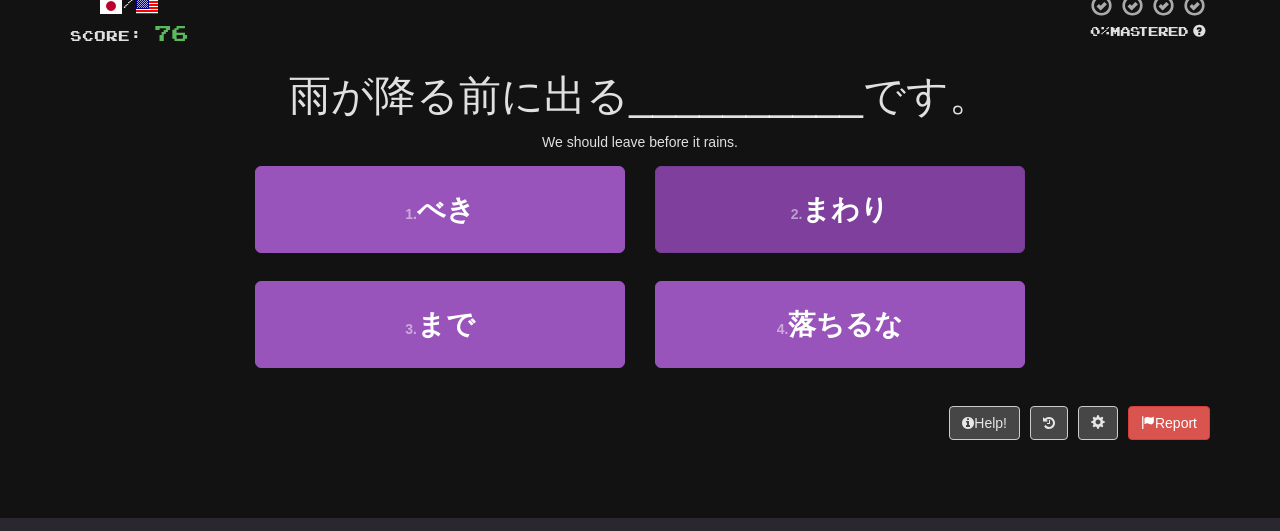 scroll, scrollTop: 117, scrollLeft: 0, axis: vertical 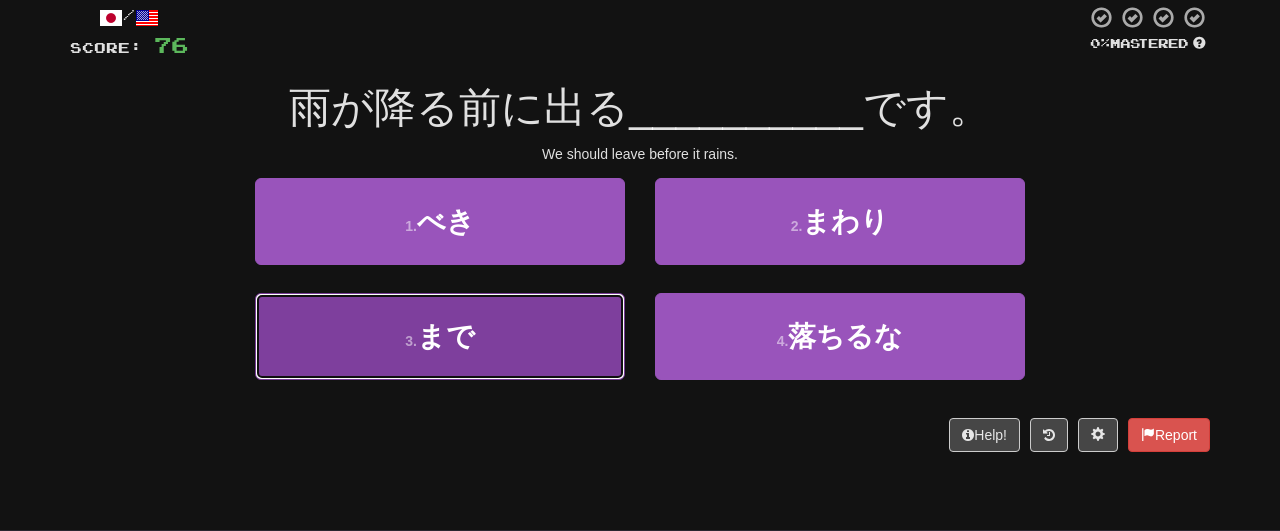 click on "まで" at bounding box center (446, 336) 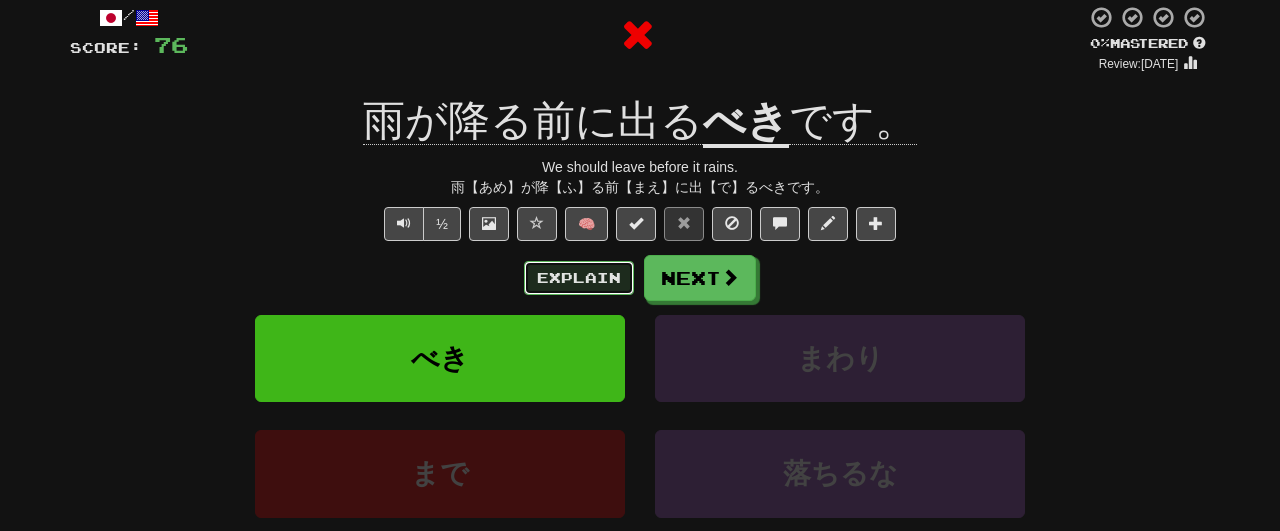 click on "Explain" at bounding box center [579, 278] 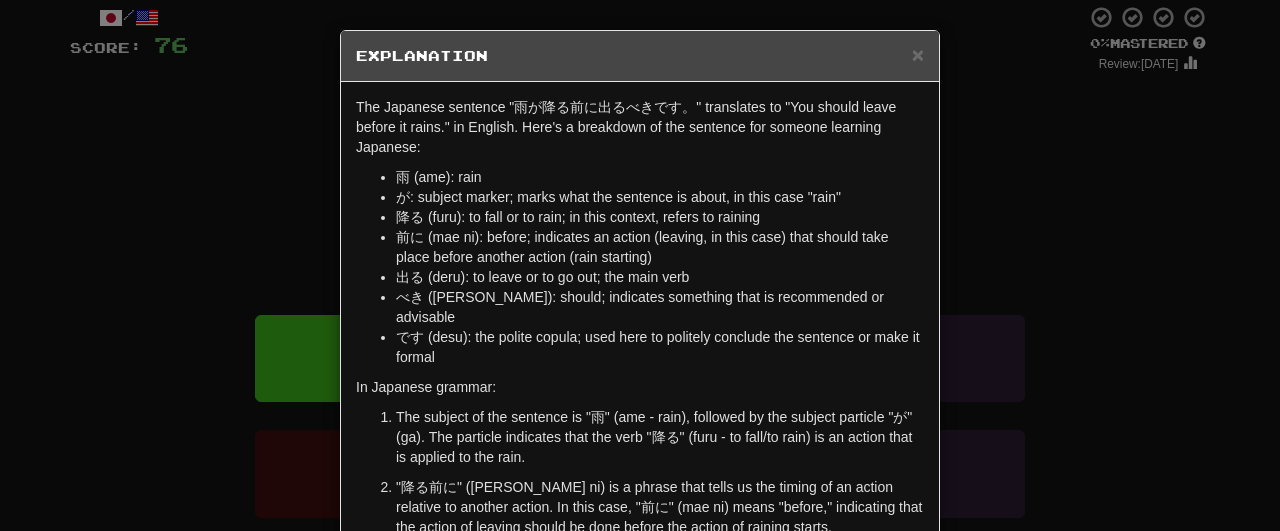 scroll, scrollTop: 367, scrollLeft: 0, axis: vertical 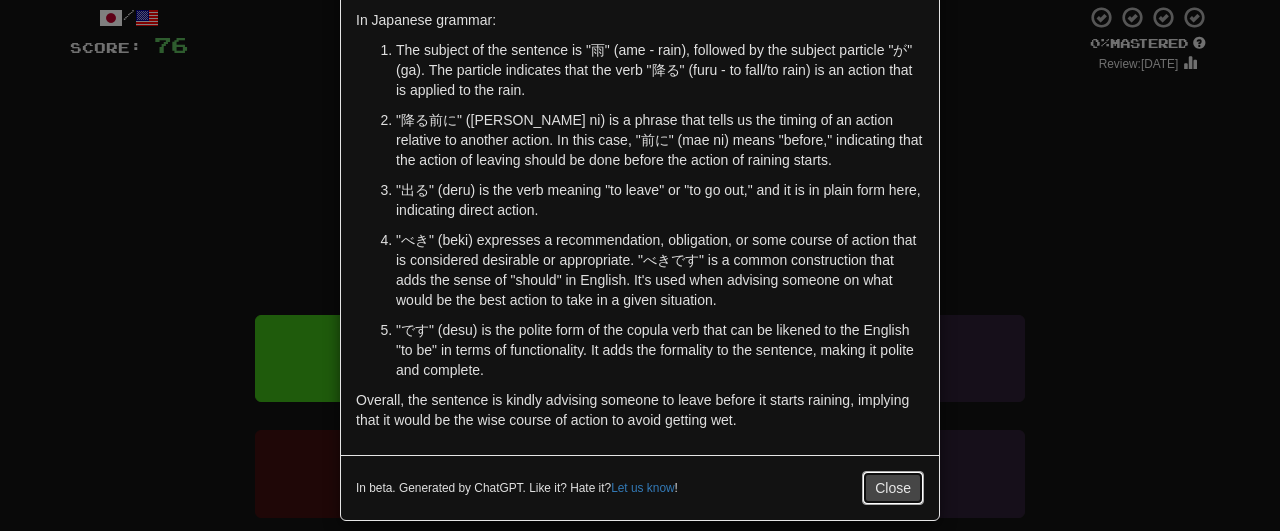 click on "Close" at bounding box center (893, 488) 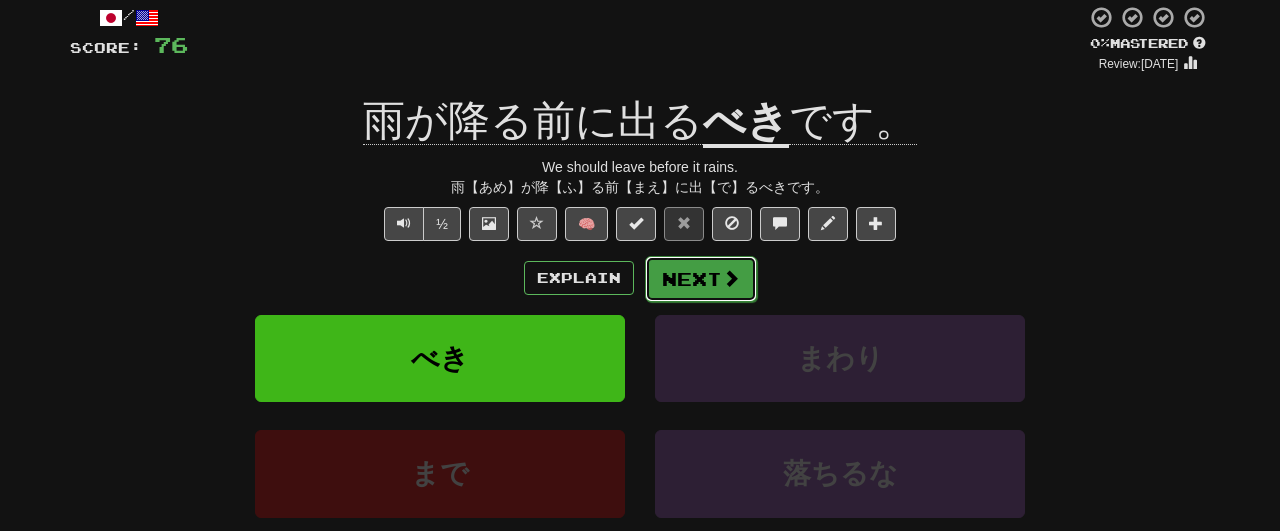 click on "Next" at bounding box center [701, 279] 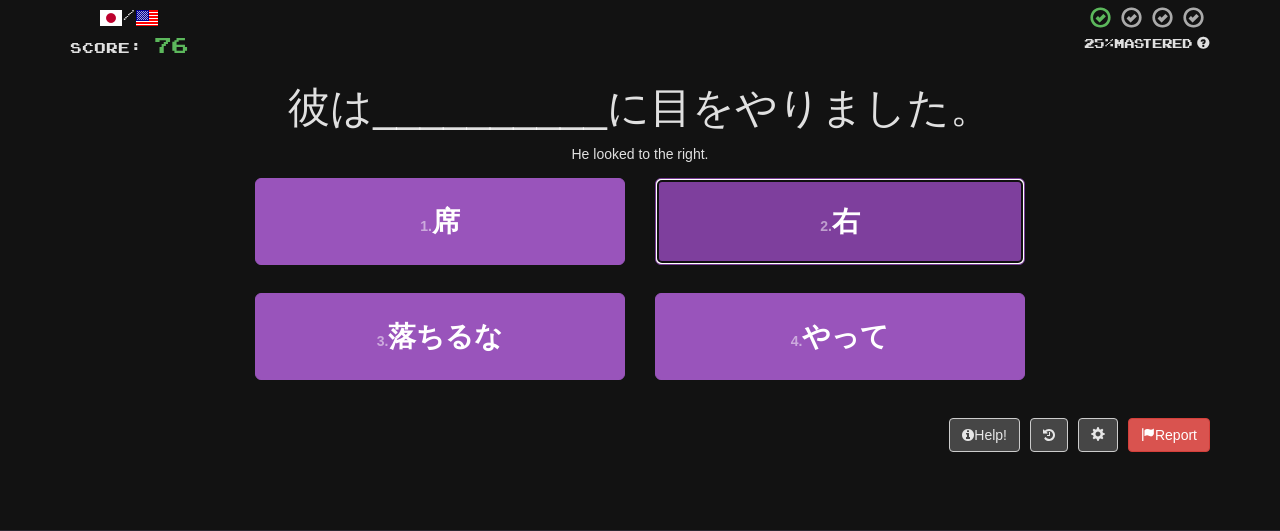 click on "2 .  右" at bounding box center (840, 221) 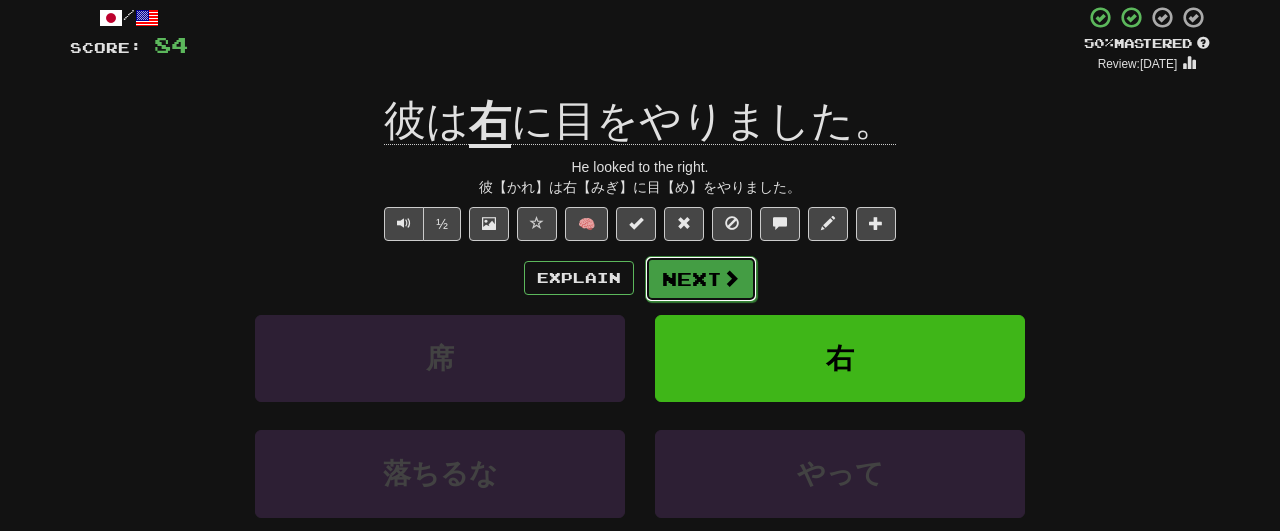 click on "Next" at bounding box center (701, 279) 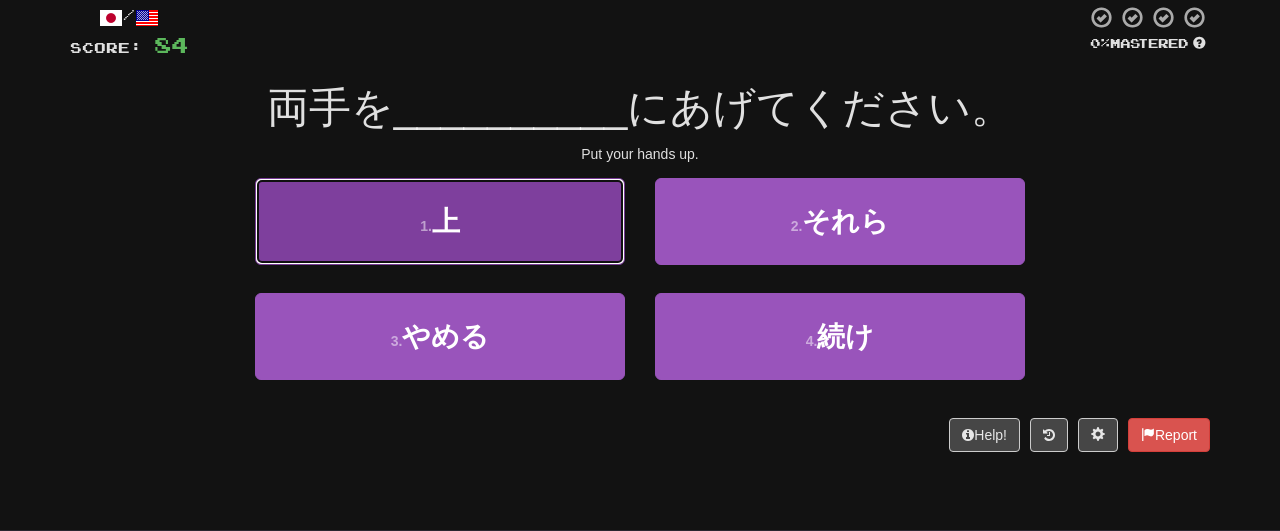 click on "1 .  上" at bounding box center [440, 221] 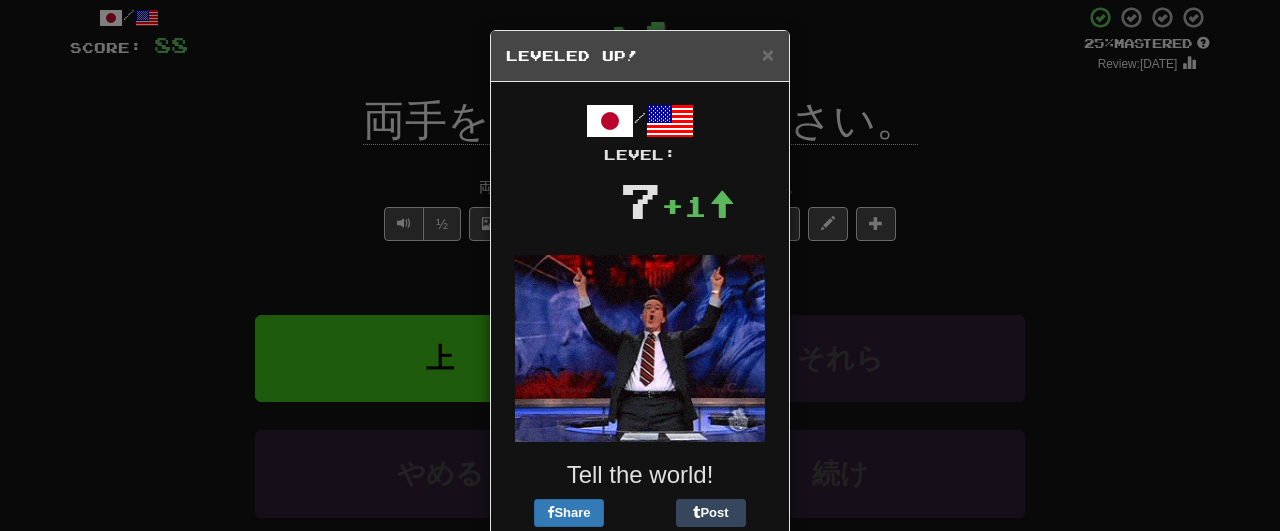 scroll, scrollTop: 109, scrollLeft: 0, axis: vertical 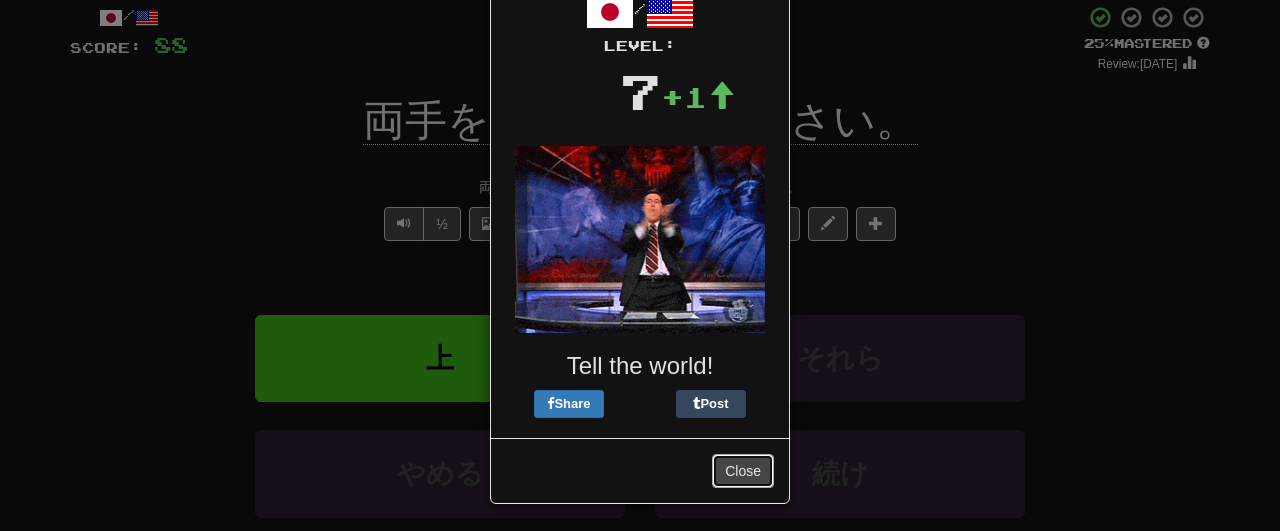 click on "Close" at bounding box center (743, 471) 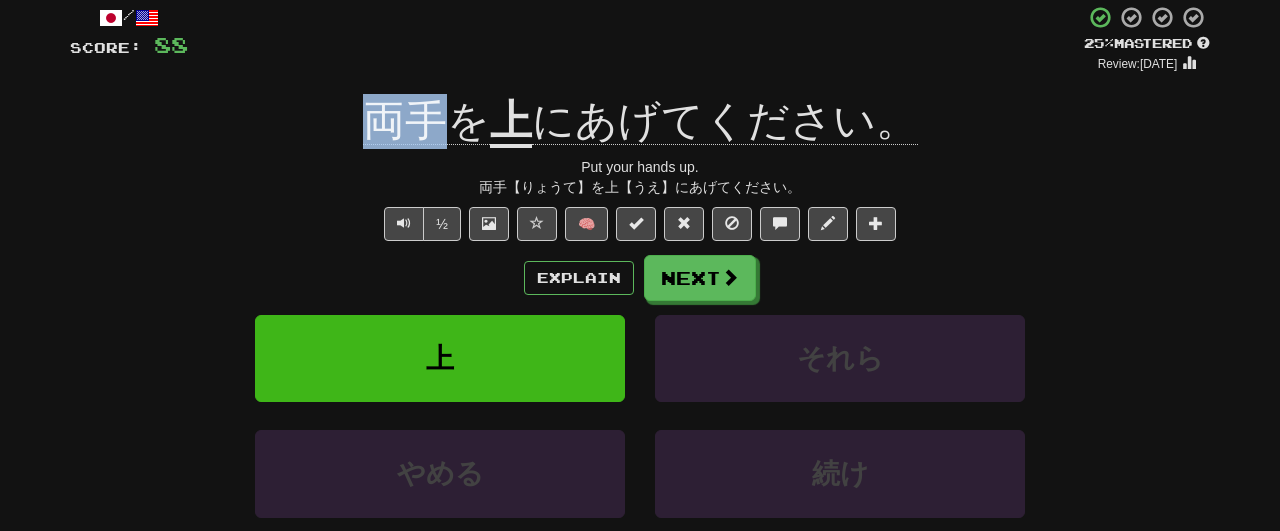 drag, startPoint x: 350, startPoint y: 121, endPoint x: 435, endPoint y: 136, distance: 86.313385 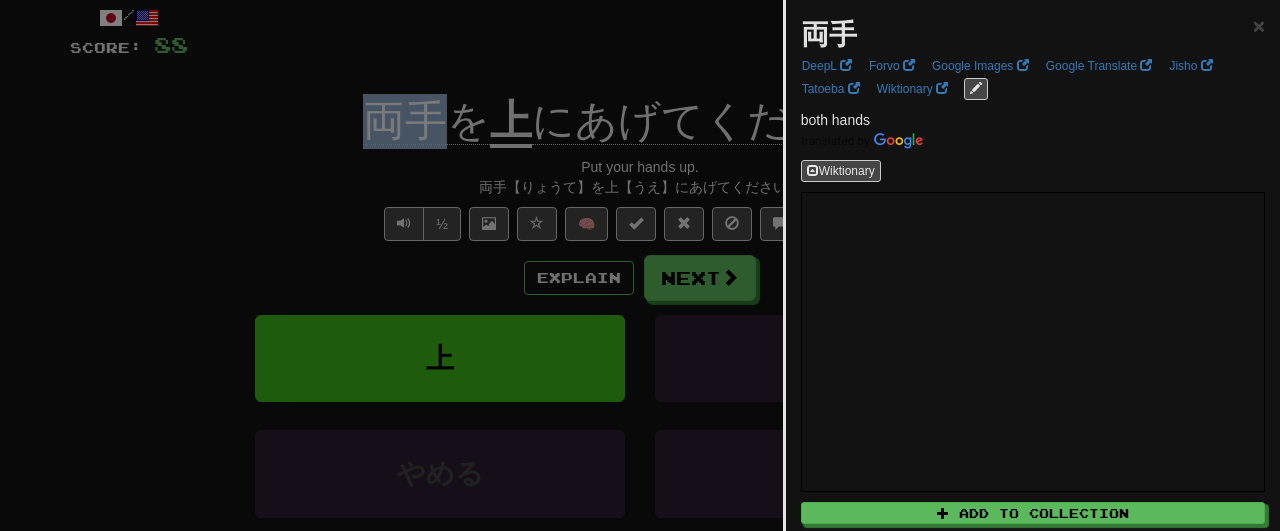 copy on "両手" 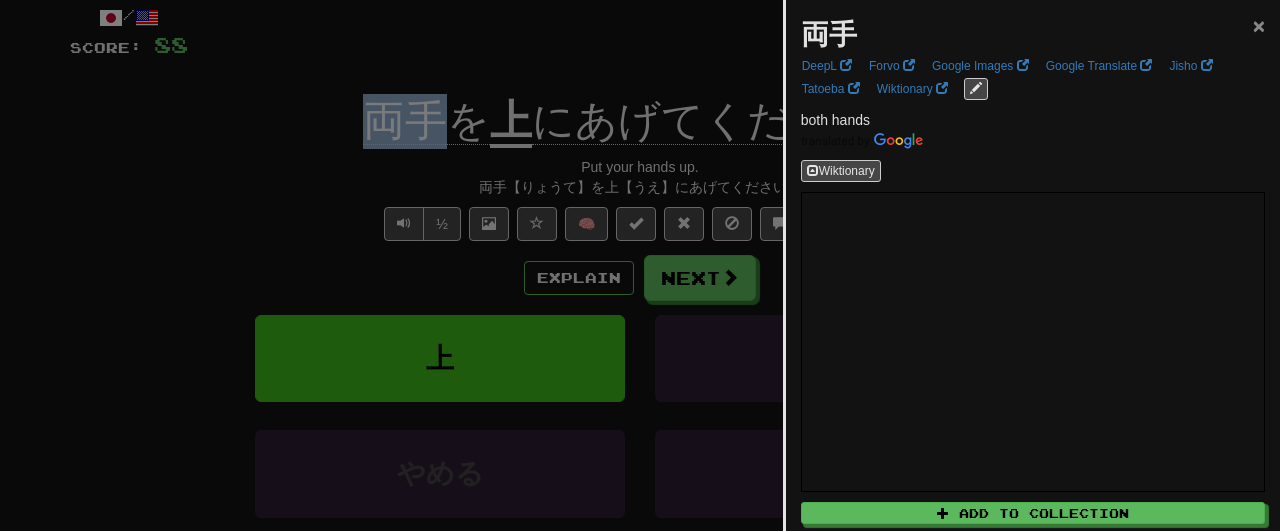 click on "×" at bounding box center [1259, 25] 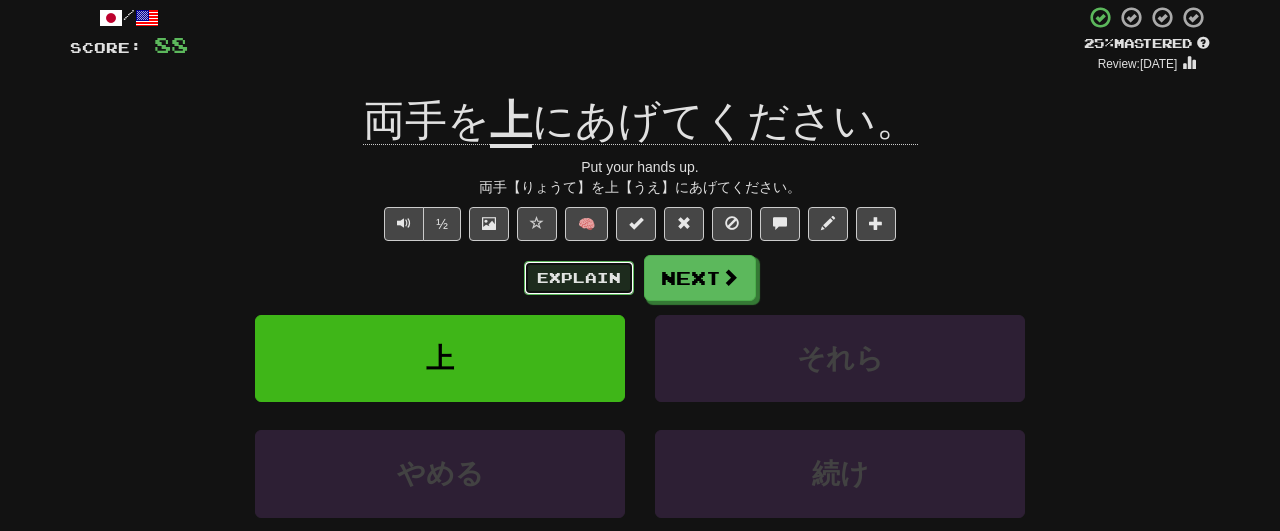 click on "Explain" at bounding box center (579, 278) 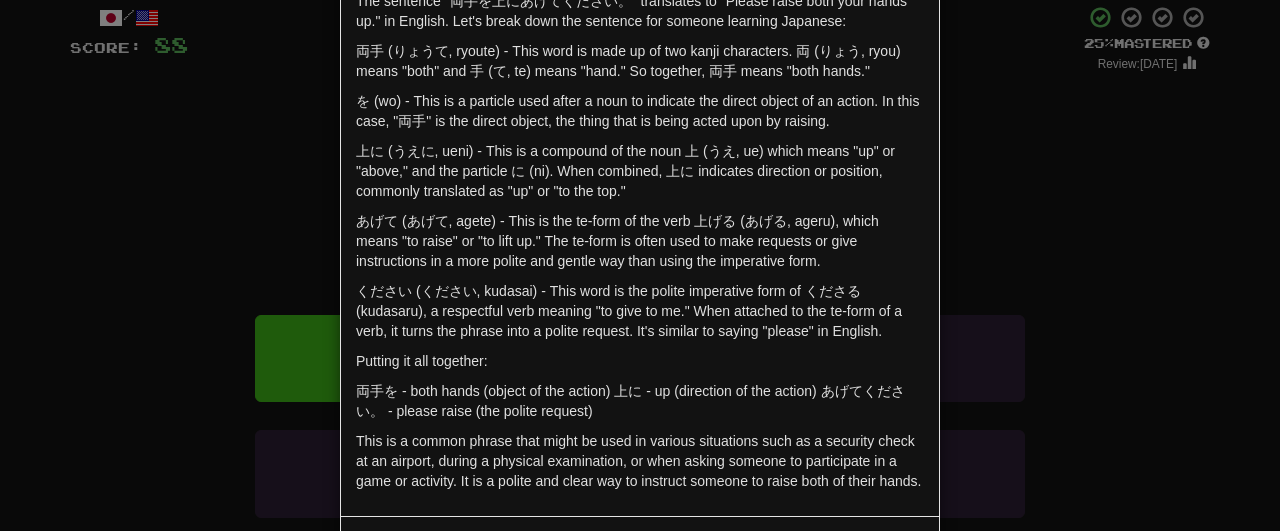 scroll, scrollTop: 185, scrollLeft: 0, axis: vertical 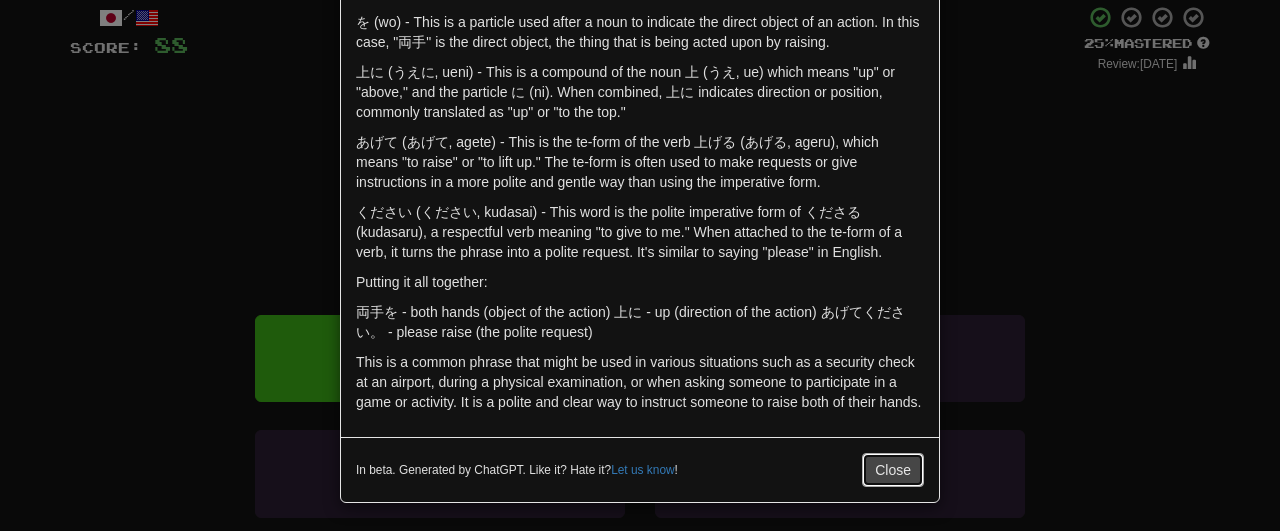 click on "Close" at bounding box center (893, 470) 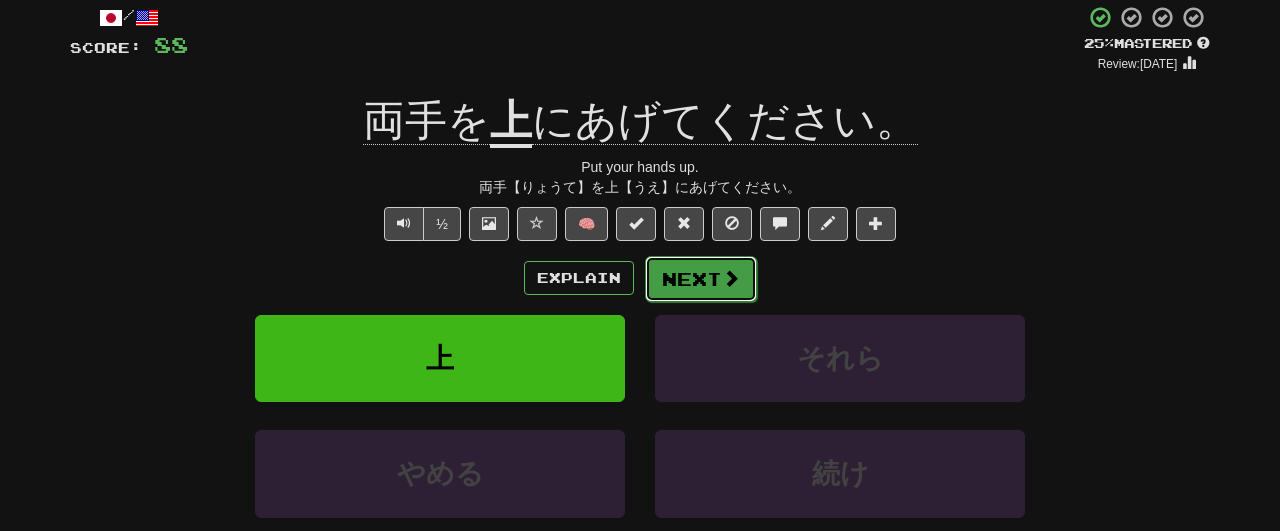 click on "Next" at bounding box center [701, 279] 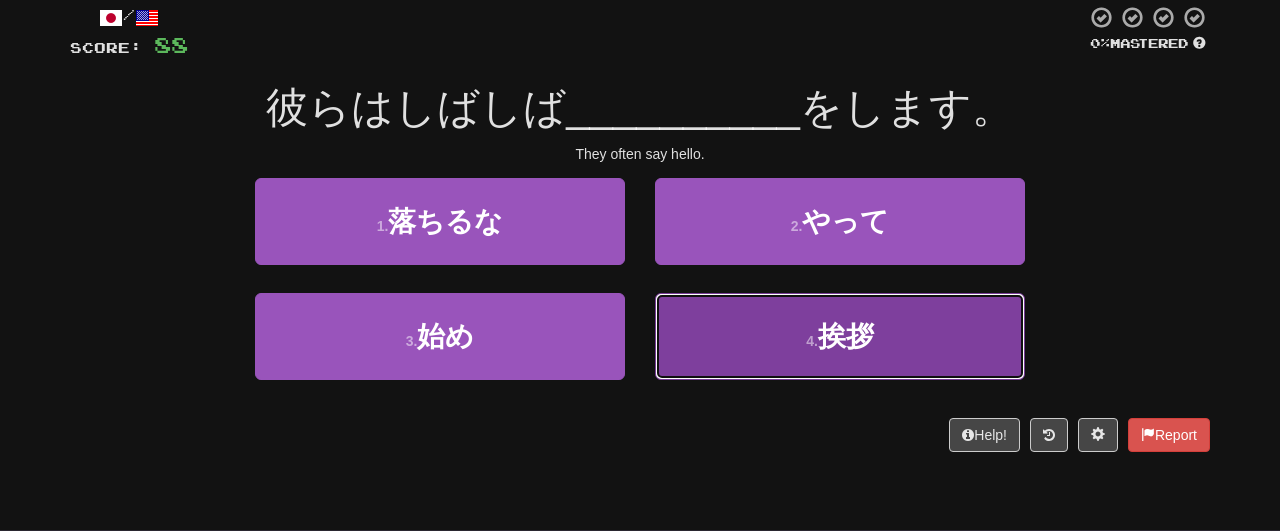 click on "4 .  挨拶" at bounding box center (840, 336) 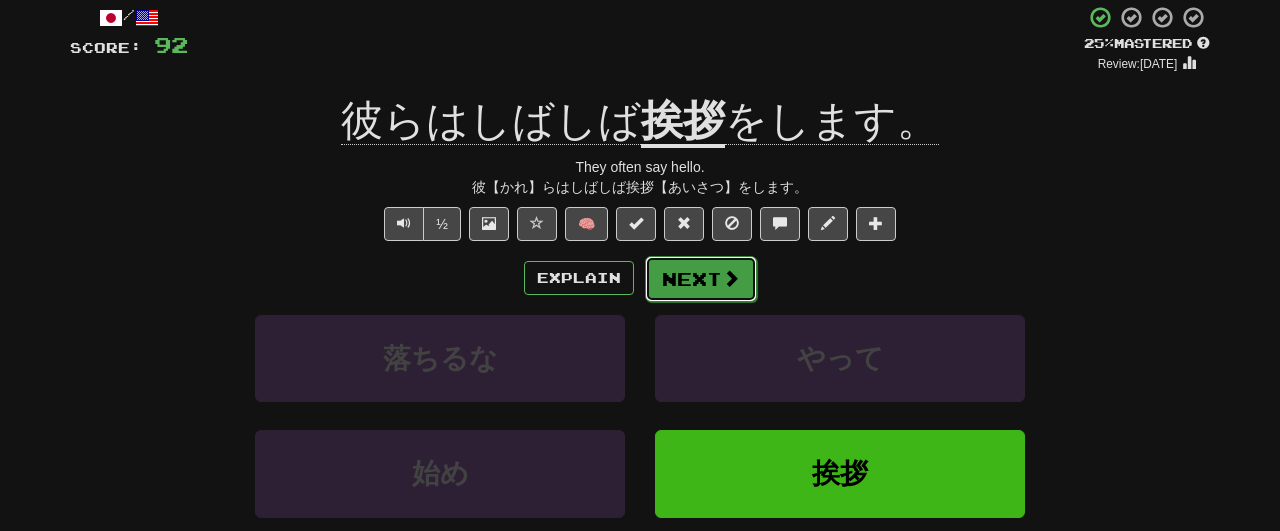 click on "Next" at bounding box center [701, 279] 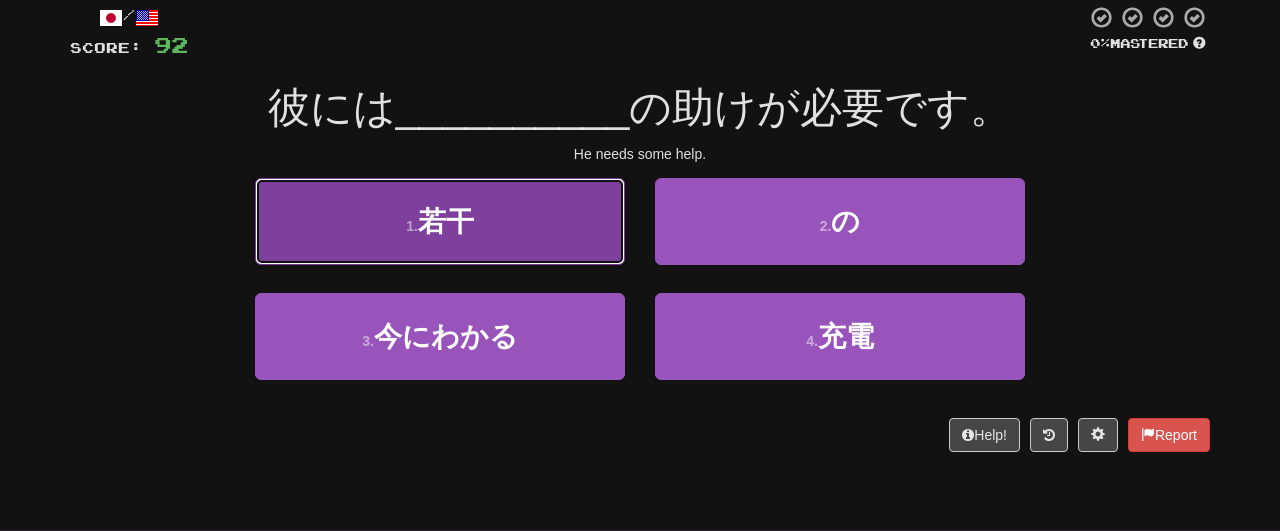 click on "1 .  若干" at bounding box center (440, 221) 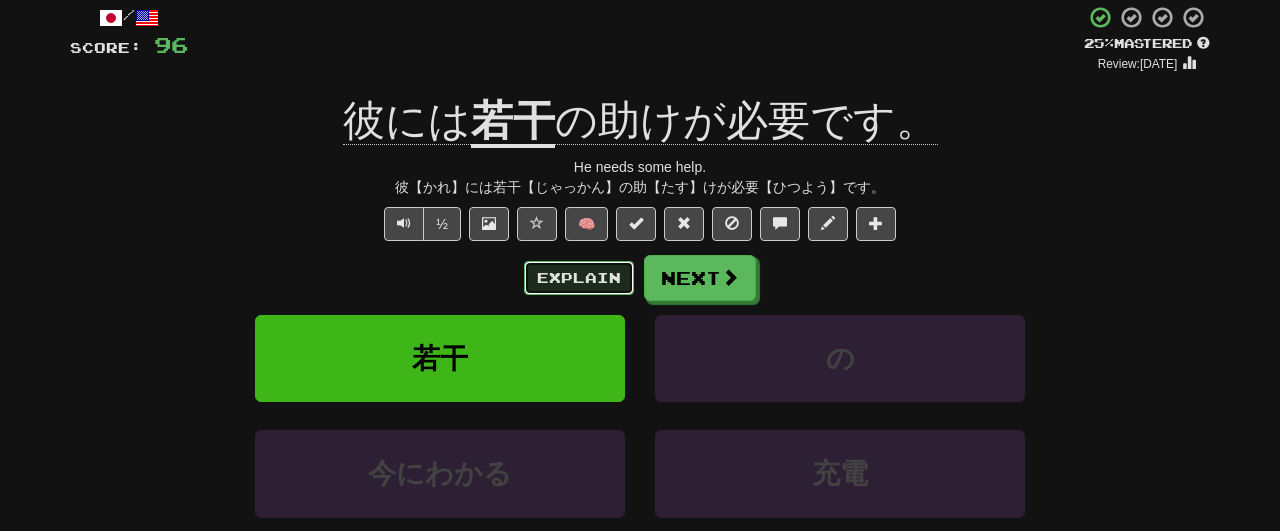 click on "Explain" at bounding box center [579, 278] 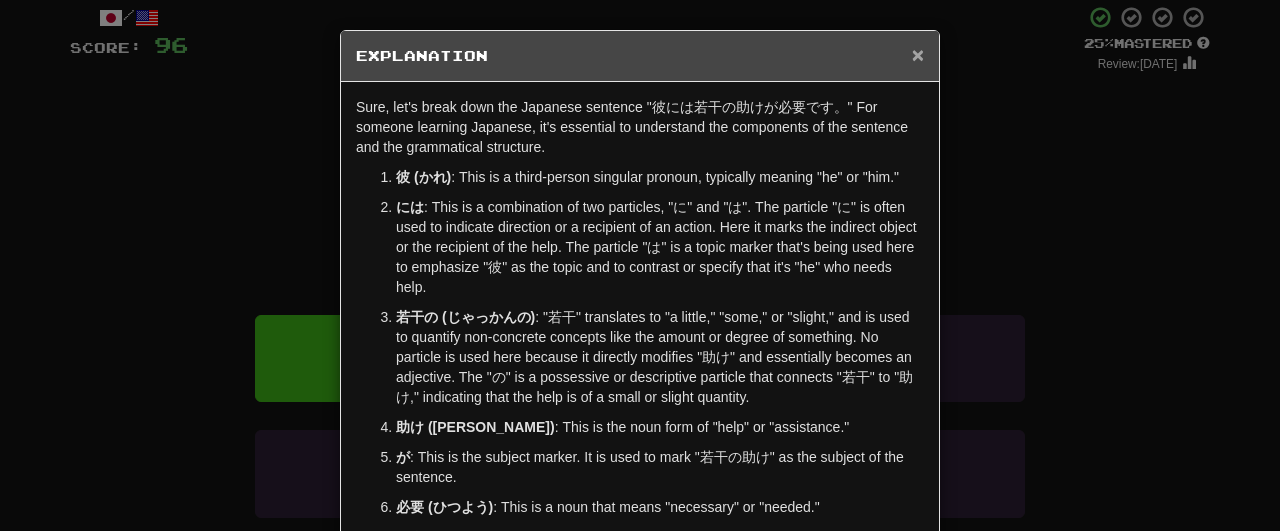 click on "×" at bounding box center (918, 54) 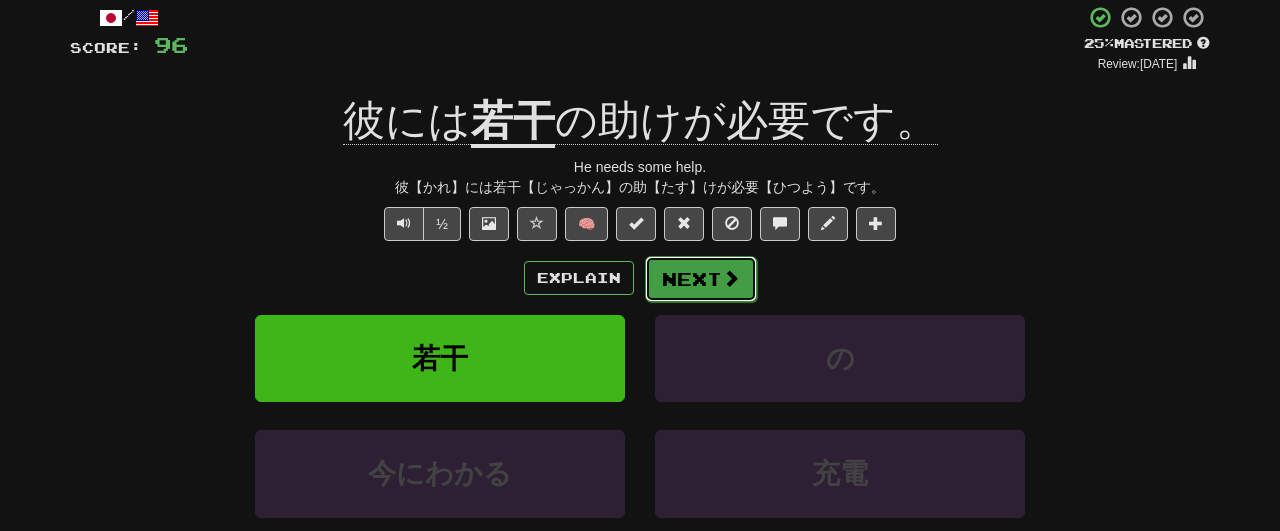 click on "Next" at bounding box center (701, 279) 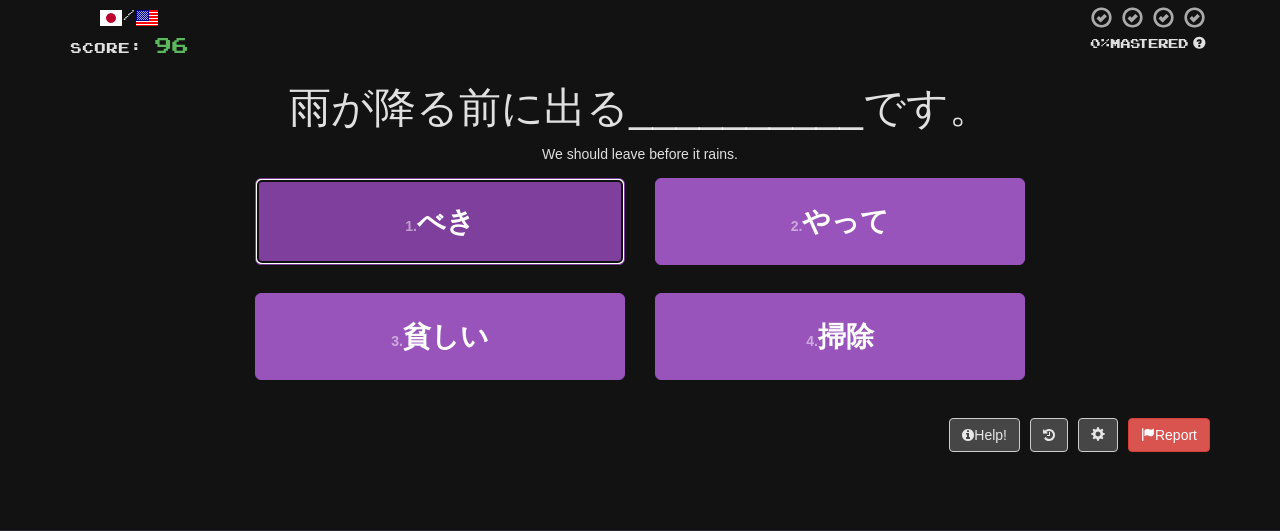 click on "1 .  べき" at bounding box center [440, 221] 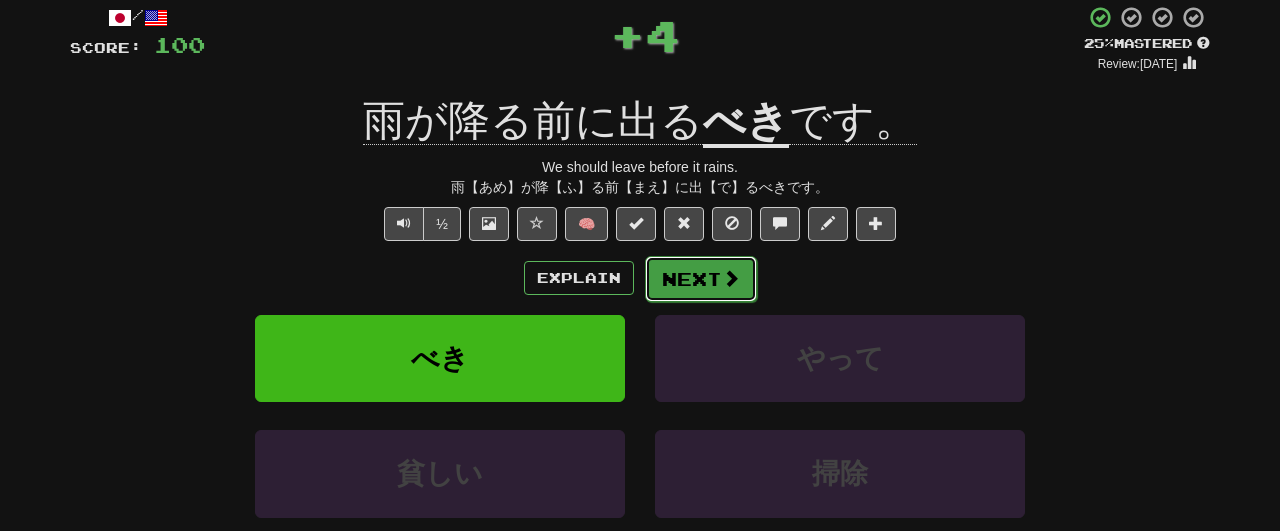click on "Next" at bounding box center (701, 279) 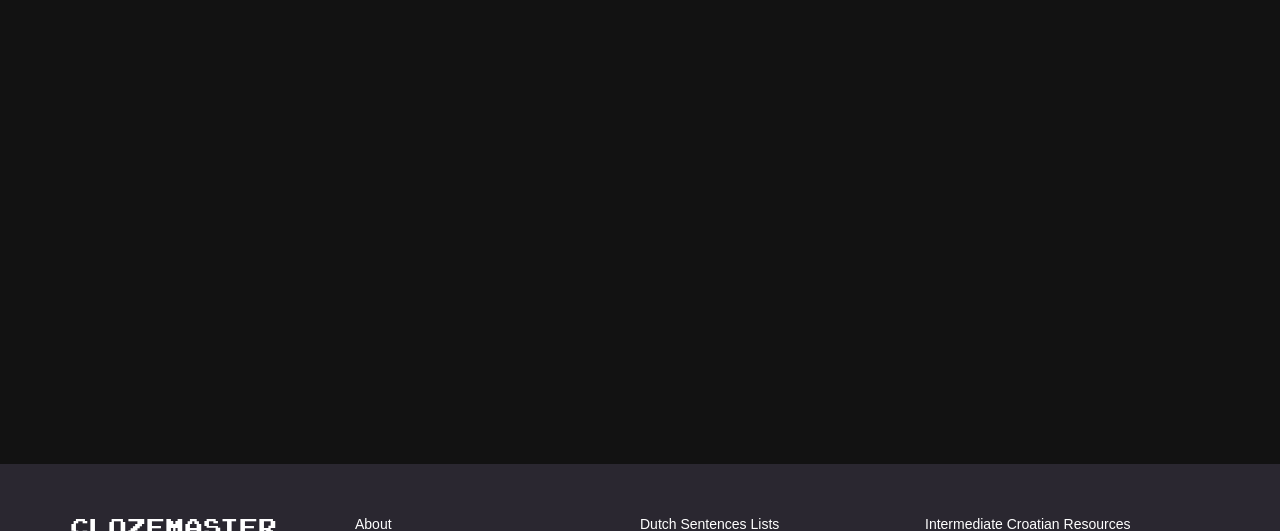 scroll, scrollTop: 204, scrollLeft: 0, axis: vertical 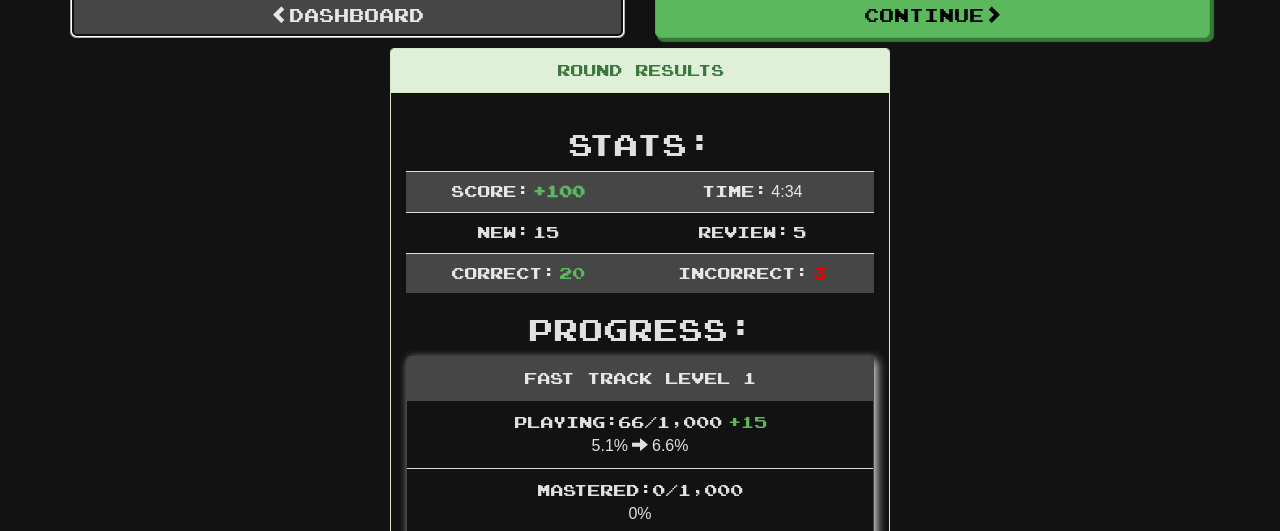 click on "Dashboard" at bounding box center [347, 15] 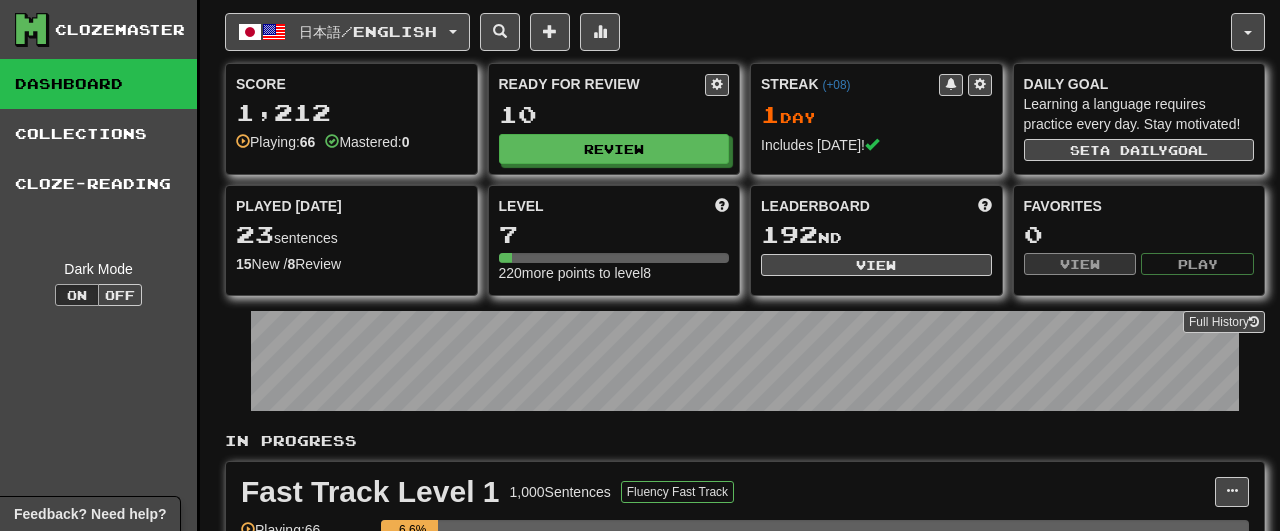 scroll, scrollTop: 95, scrollLeft: 0, axis: vertical 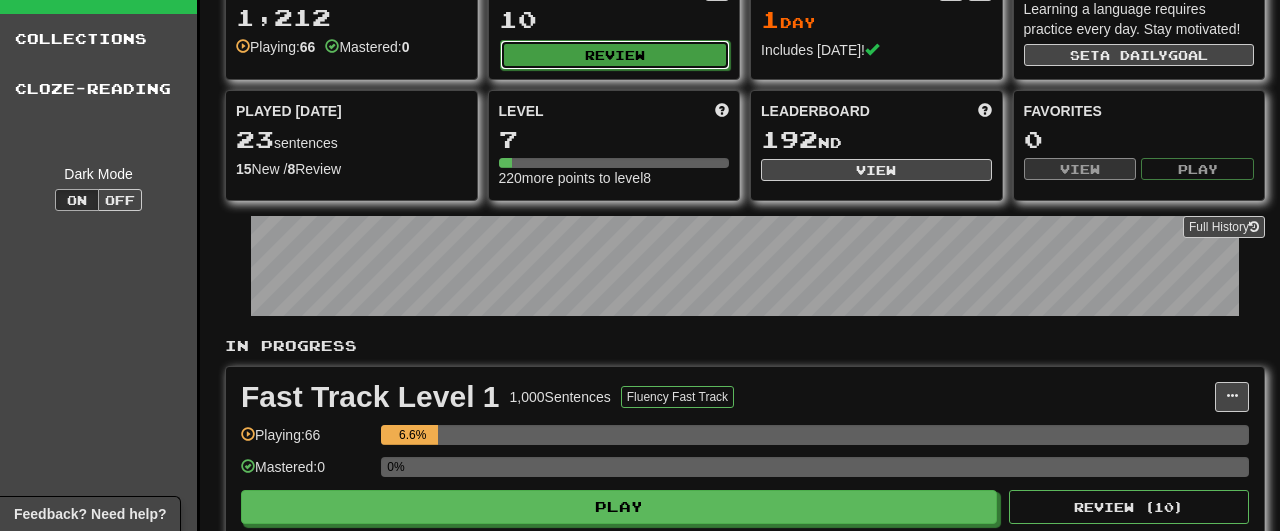 click on "Review" at bounding box center (615, 55) 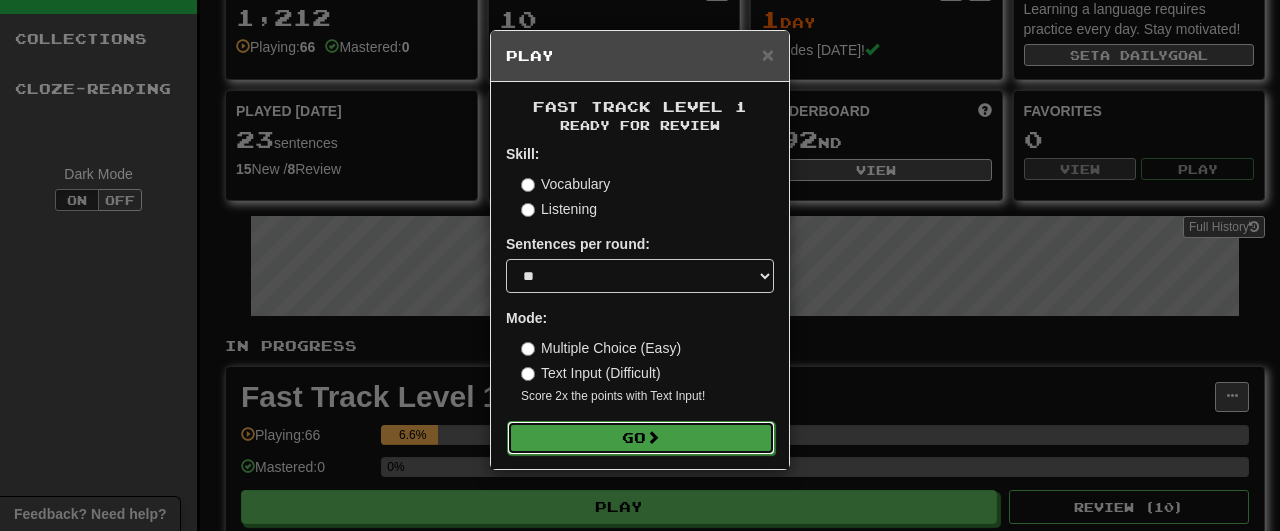 click at bounding box center [653, 437] 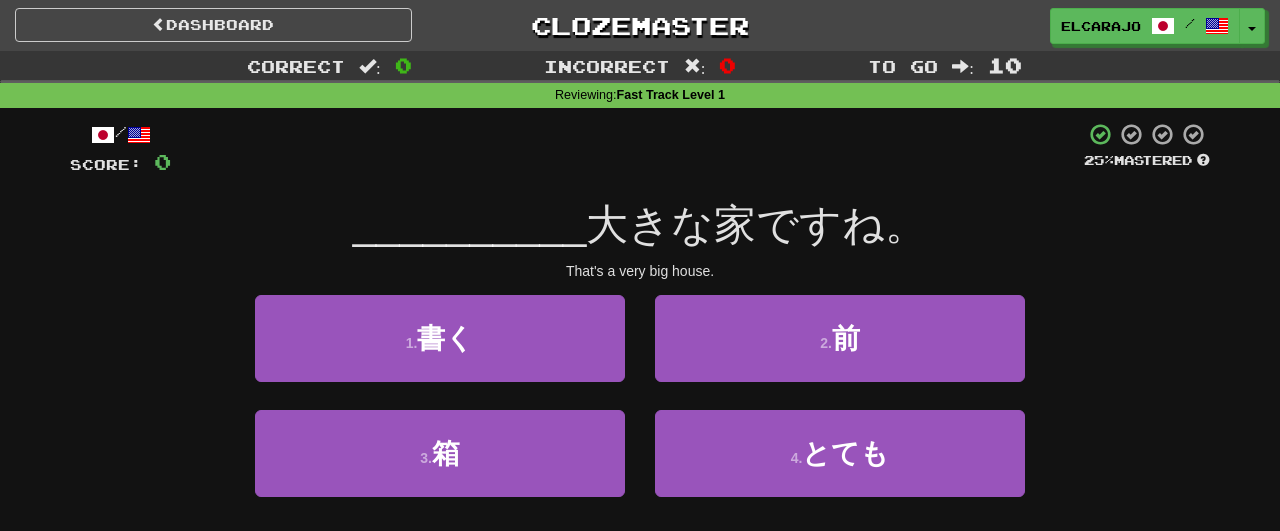 scroll, scrollTop: 92, scrollLeft: 0, axis: vertical 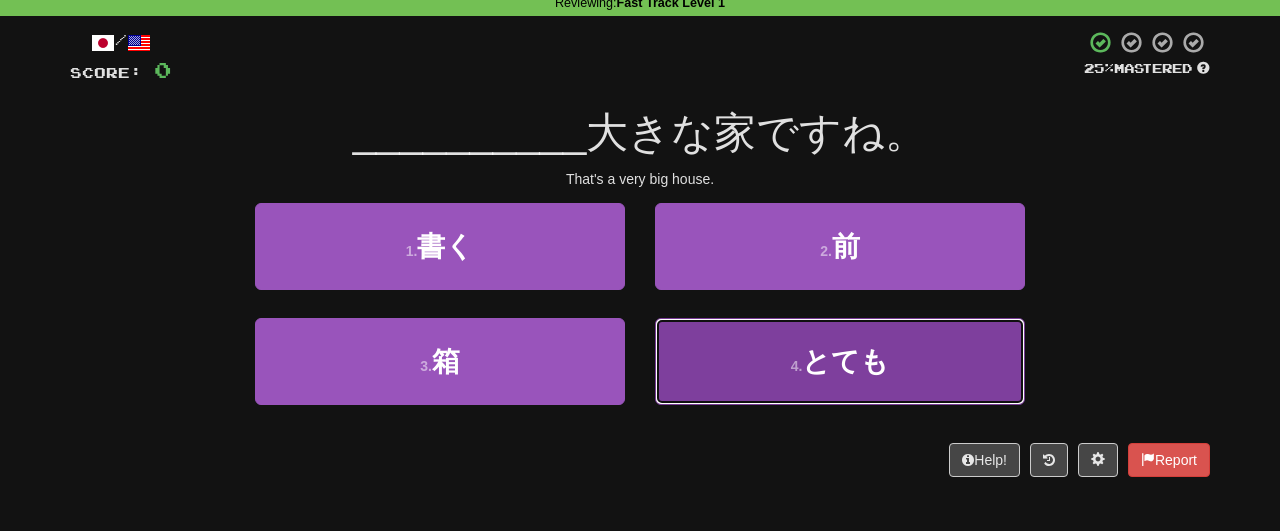 click on "4 .  とても" at bounding box center [840, 361] 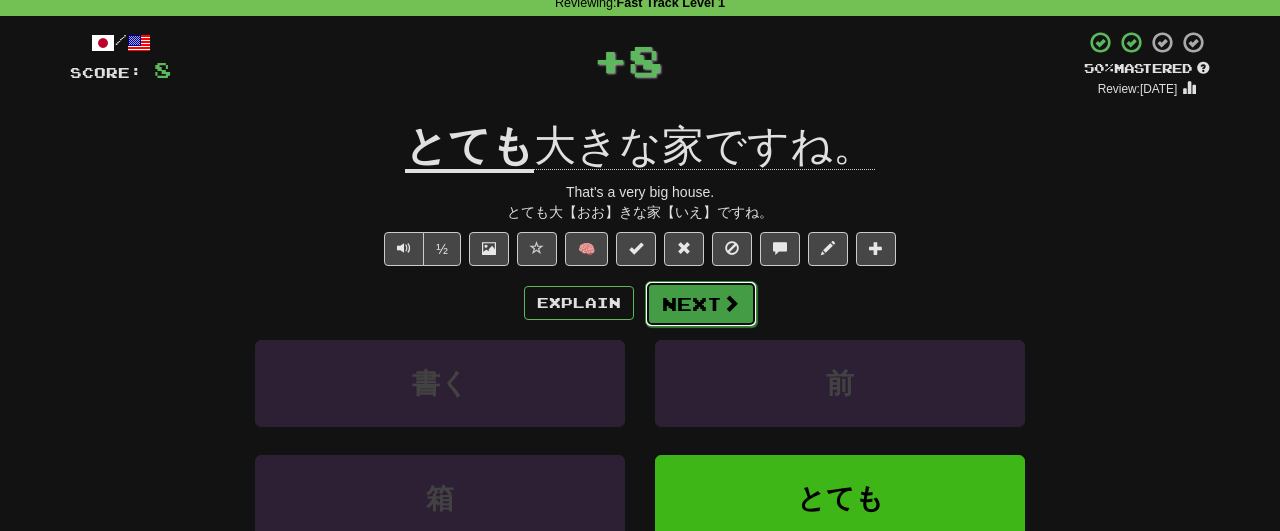 click on "Next" at bounding box center [701, 304] 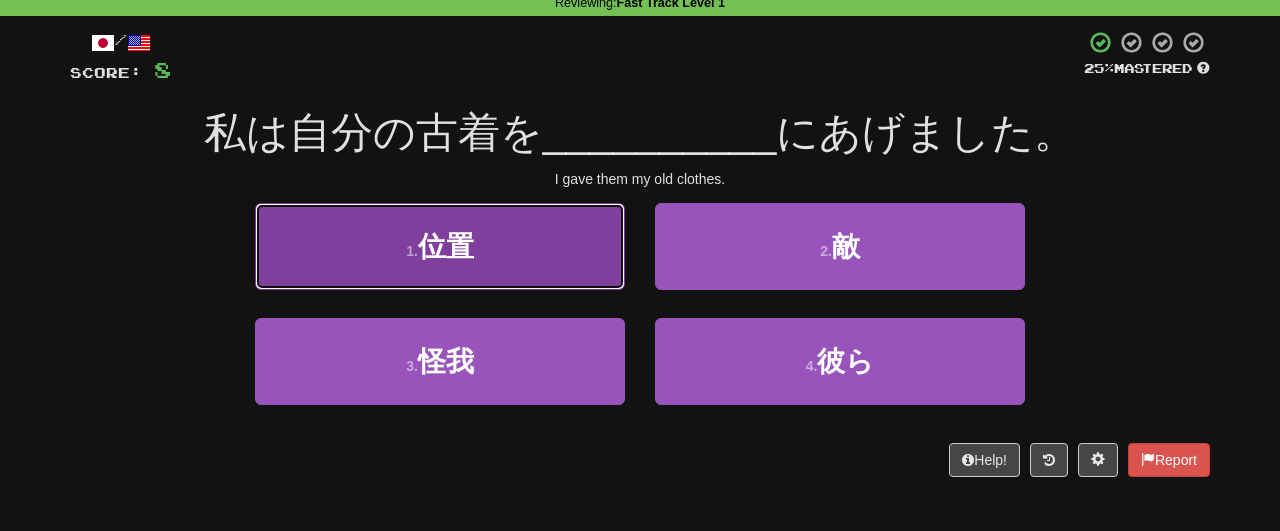 click on "1 .  位置" at bounding box center [440, 246] 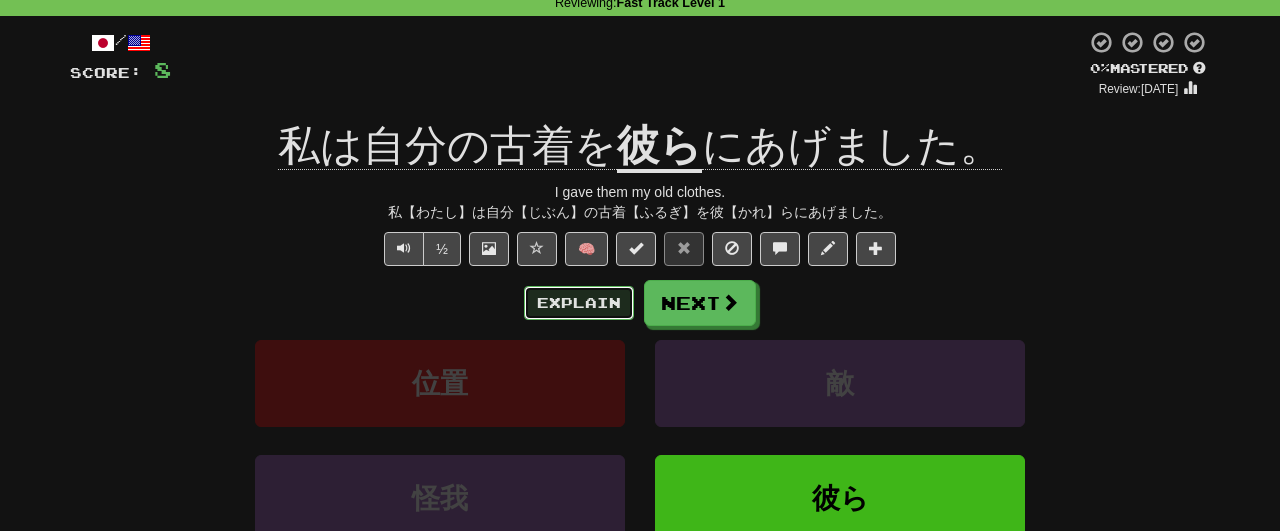 click on "Explain" at bounding box center (579, 303) 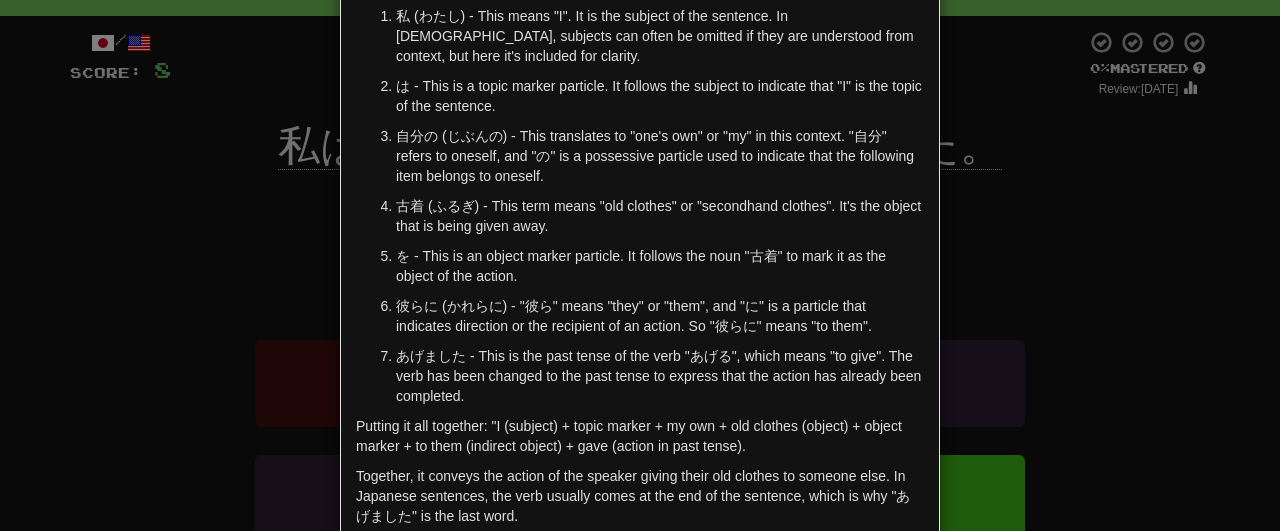 scroll, scrollTop: 0, scrollLeft: 0, axis: both 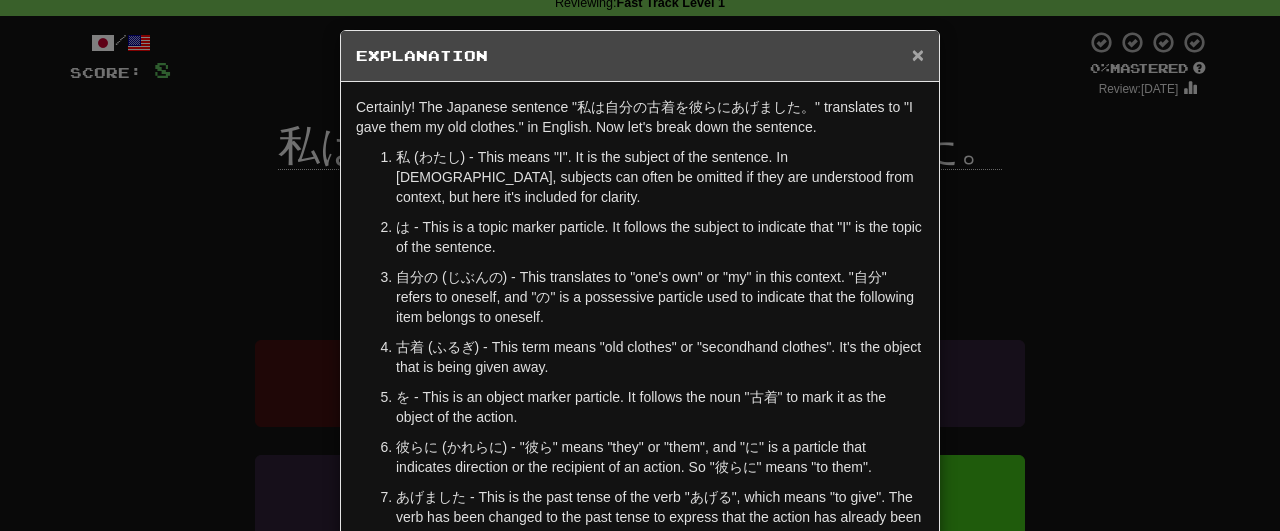 click on "×" at bounding box center (918, 54) 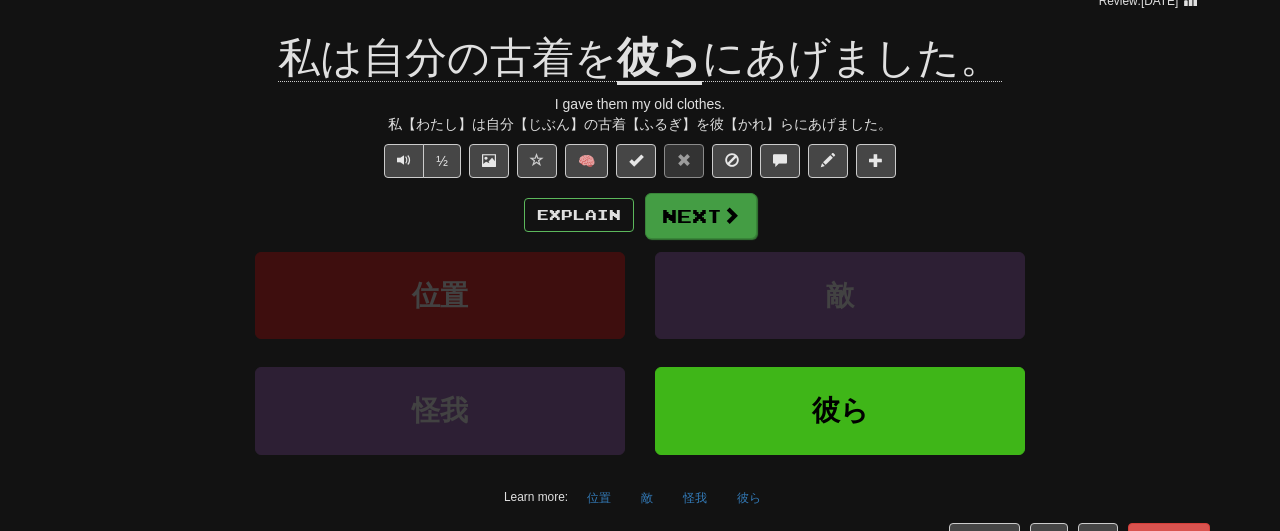 scroll, scrollTop: 129, scrollLeft: 0, axis: vertical 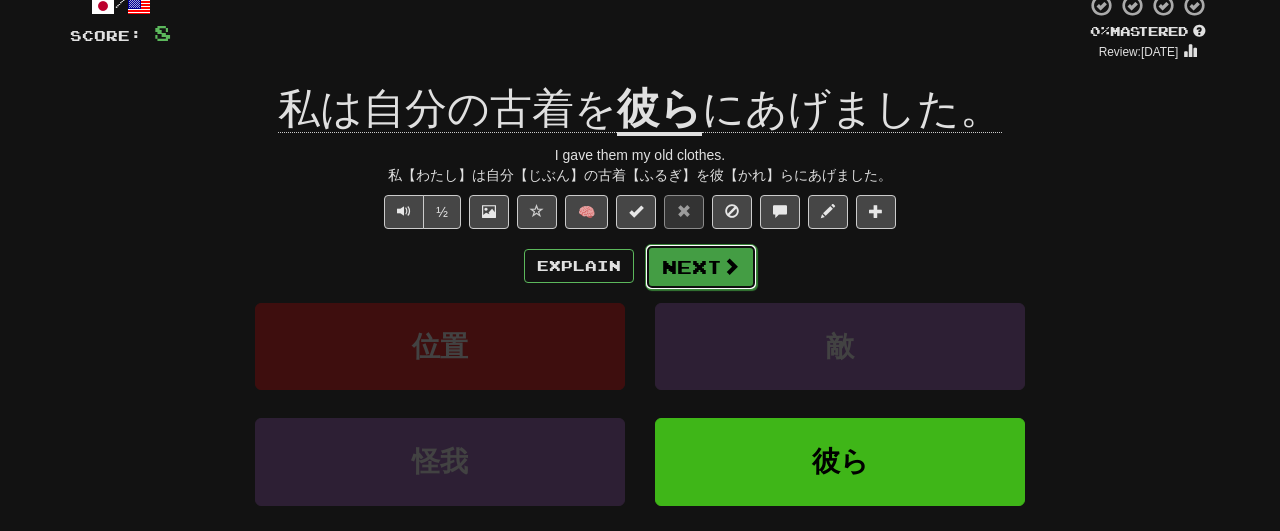 click on "Next" at bounding box center (701, 267) 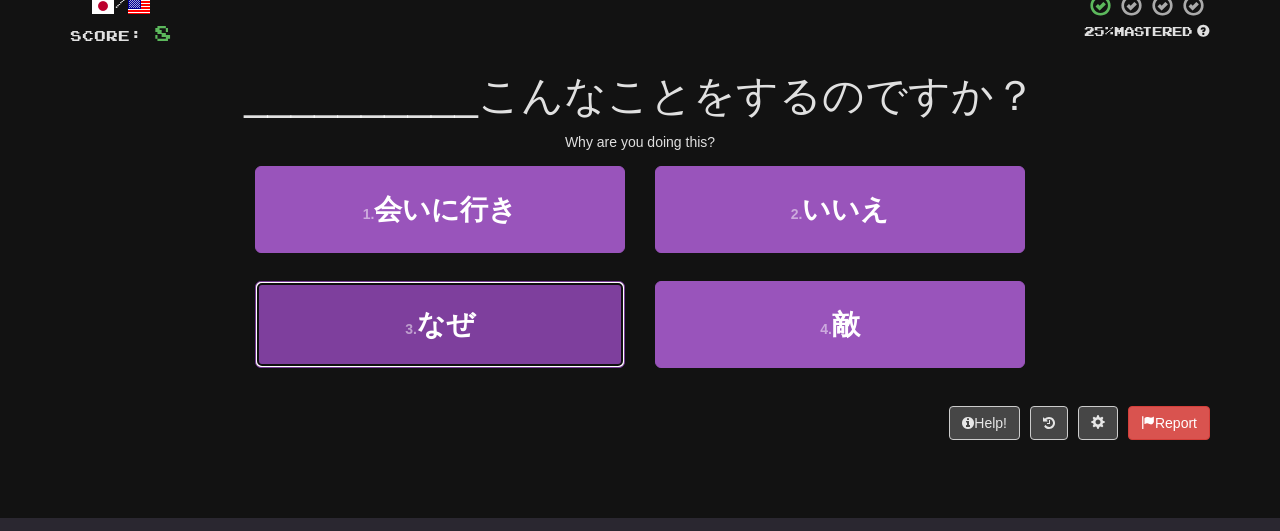 scroll, scrollTop: 130, scrollLeft: 0, axis: vertical 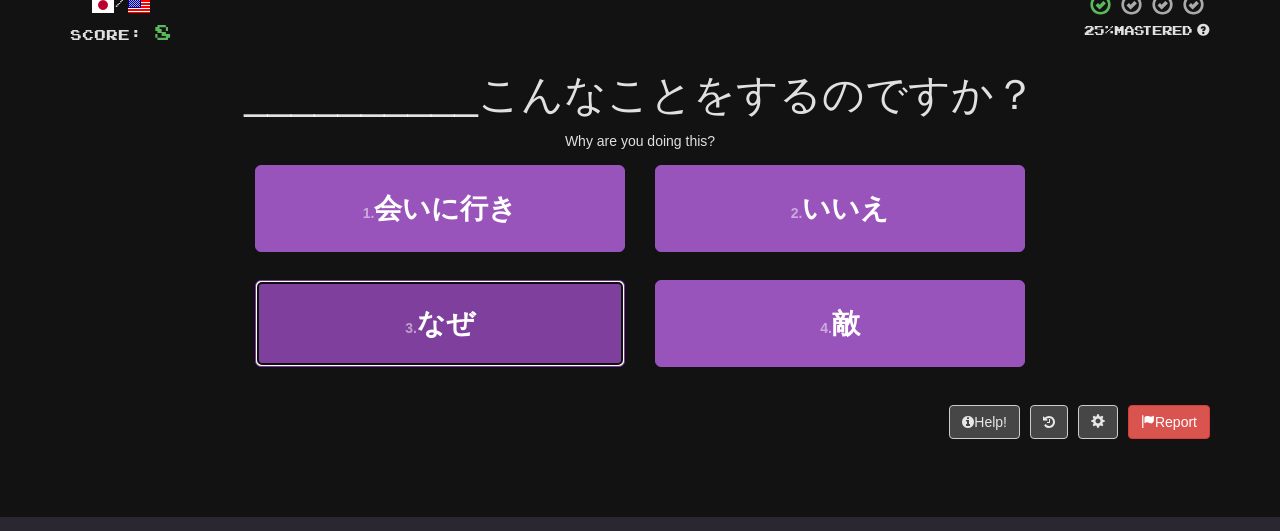 click on "3 .  なぜ" at bounding box center [440, 323] 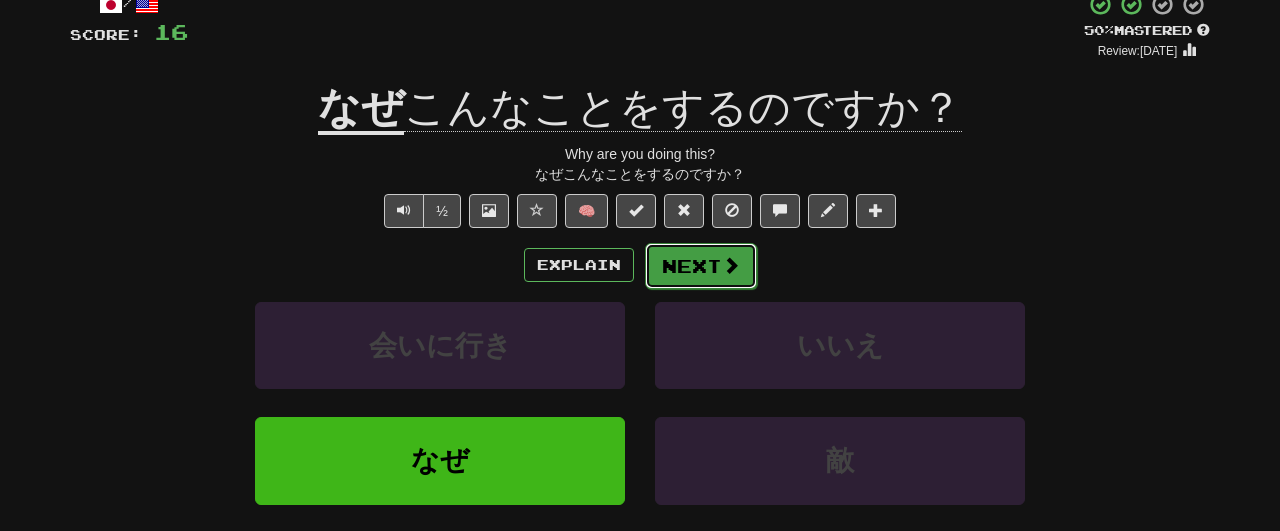 scroll, scrollTop: 129, scrollLeft: 0, axis: vertical 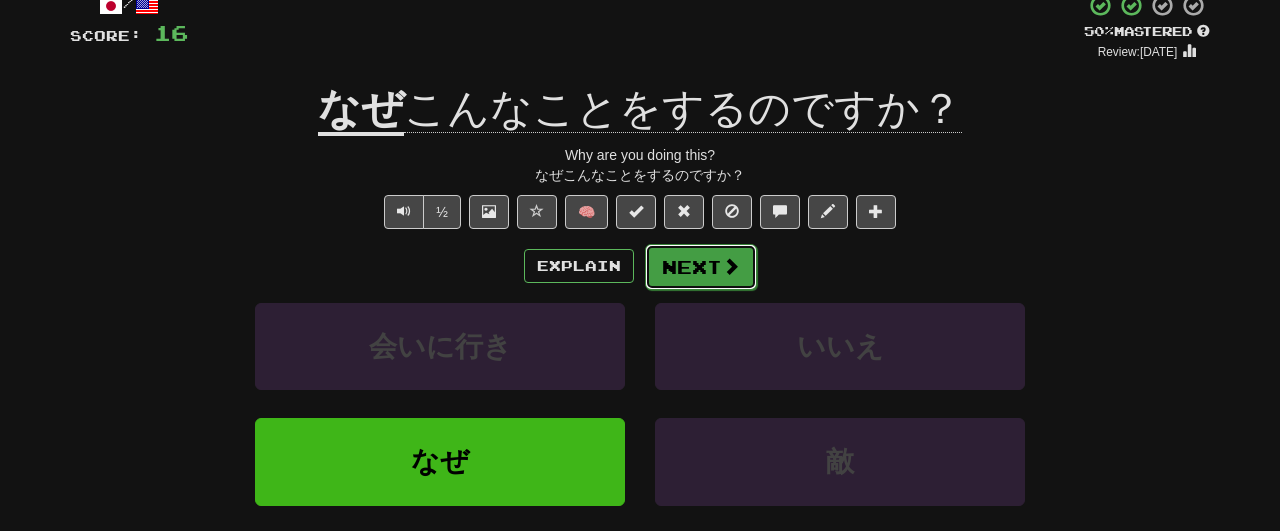 click on "Next" at bounding box center (701, 267) 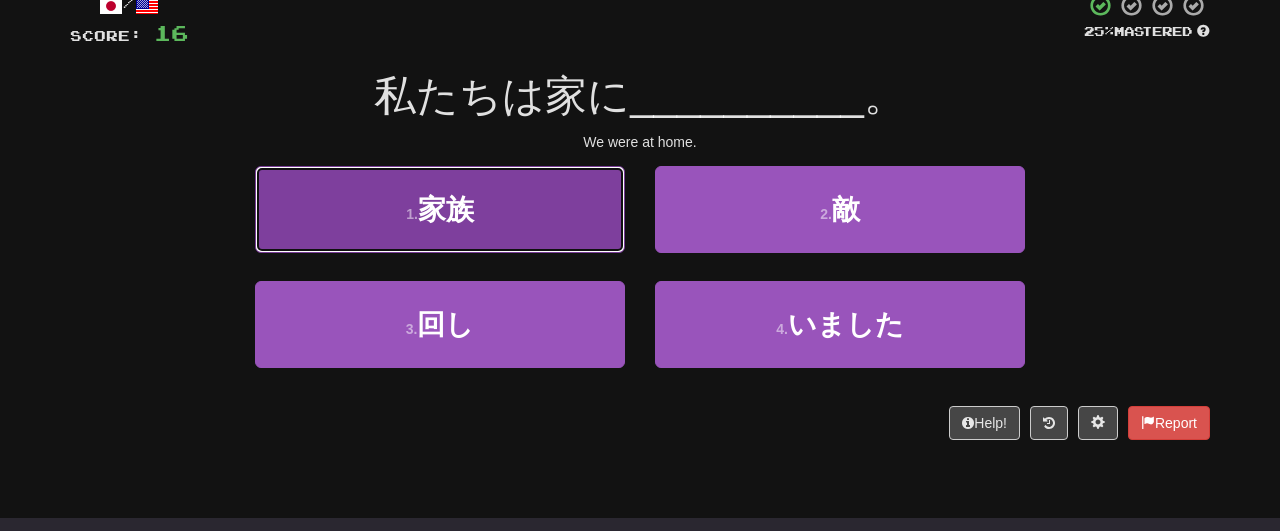 scroll, scrollTop: 130, scrollLeft: 0, axis: vertical 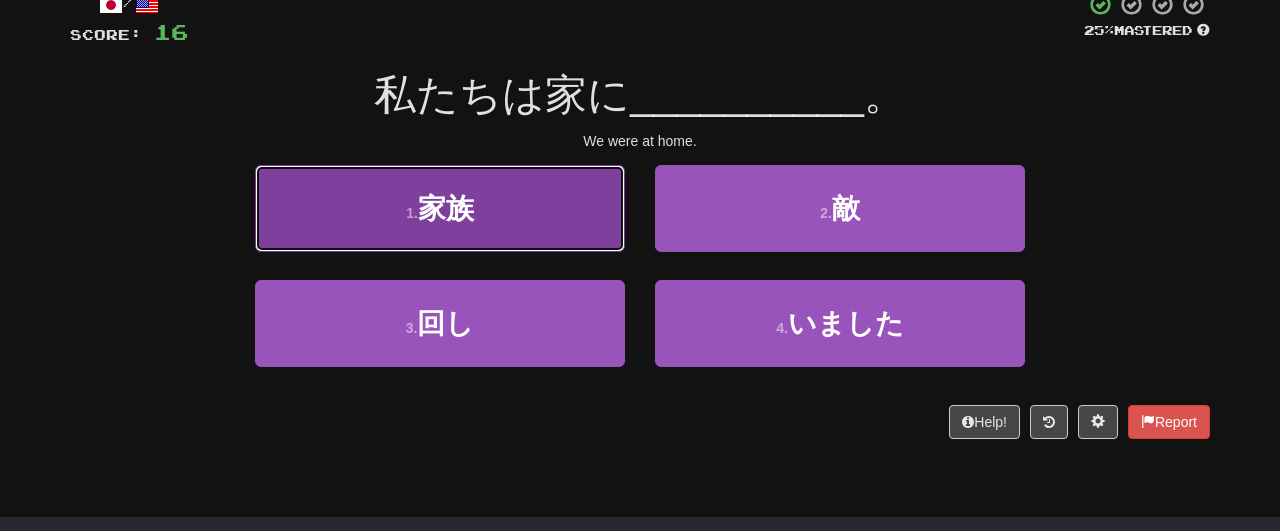 click on "1 .  家族" at bounding box center [440, 208] 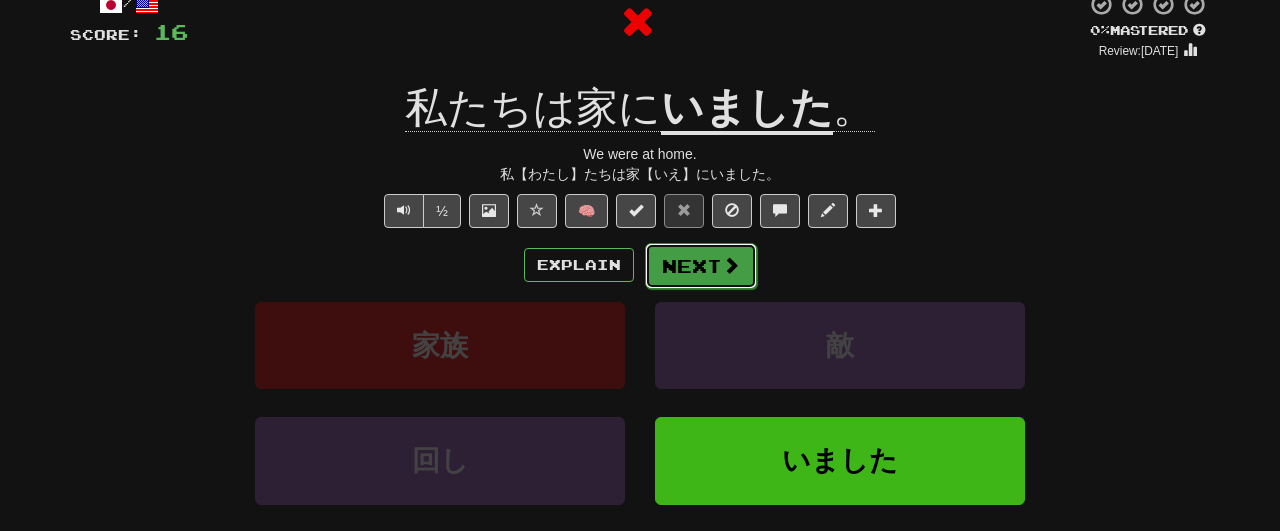 scroll, scrollTop: 129, scrollLeft: 0, axis: vertical 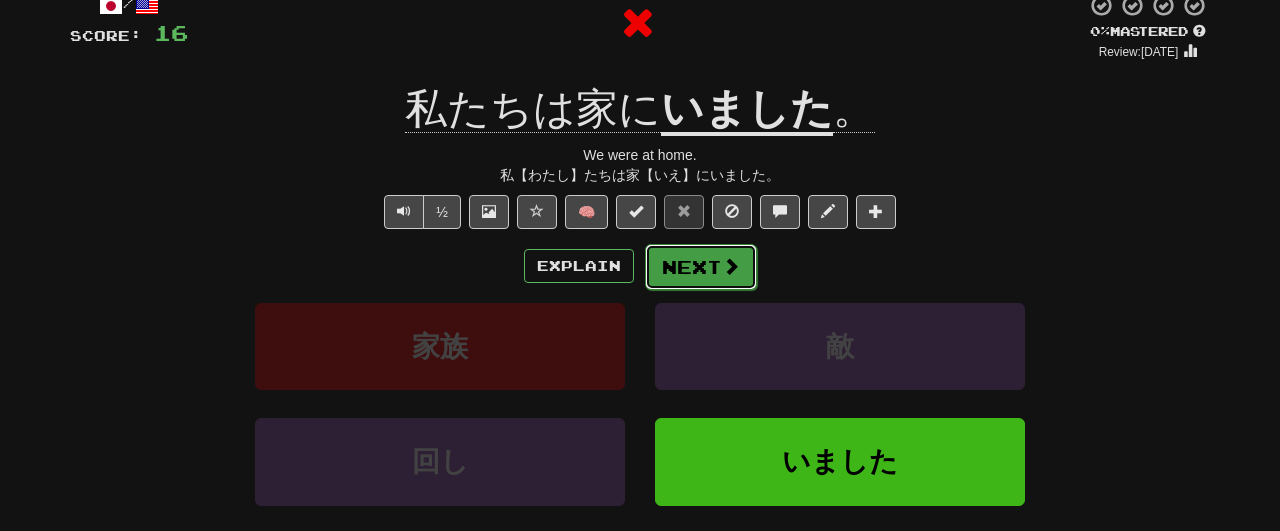 click on "Next" at bounding box center (701, 267) 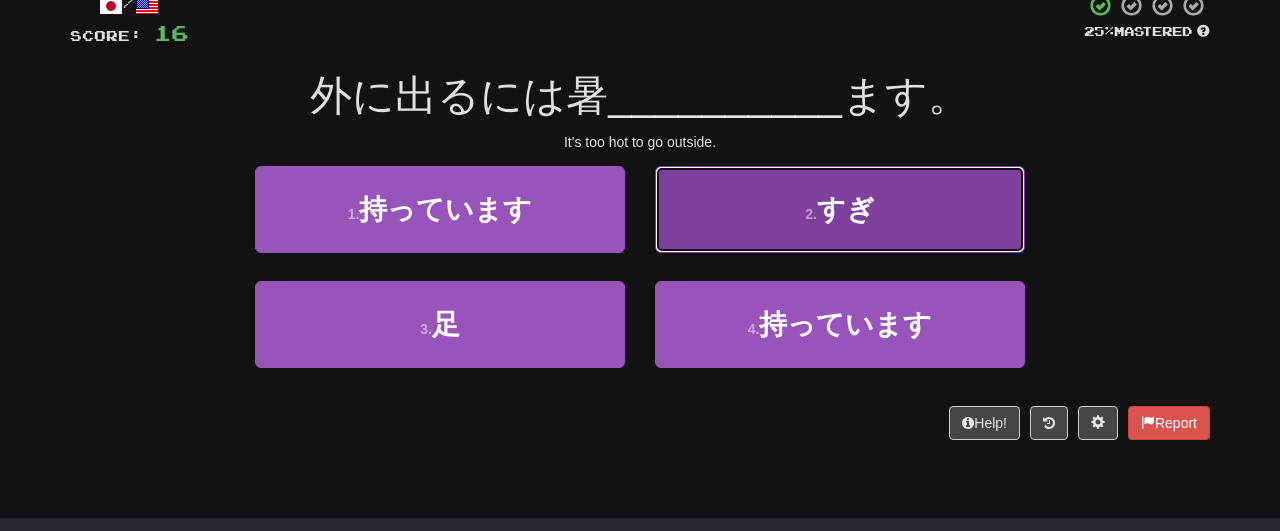 scroll, scrollTop: 130, scrollLeft: 0, axis: vertical 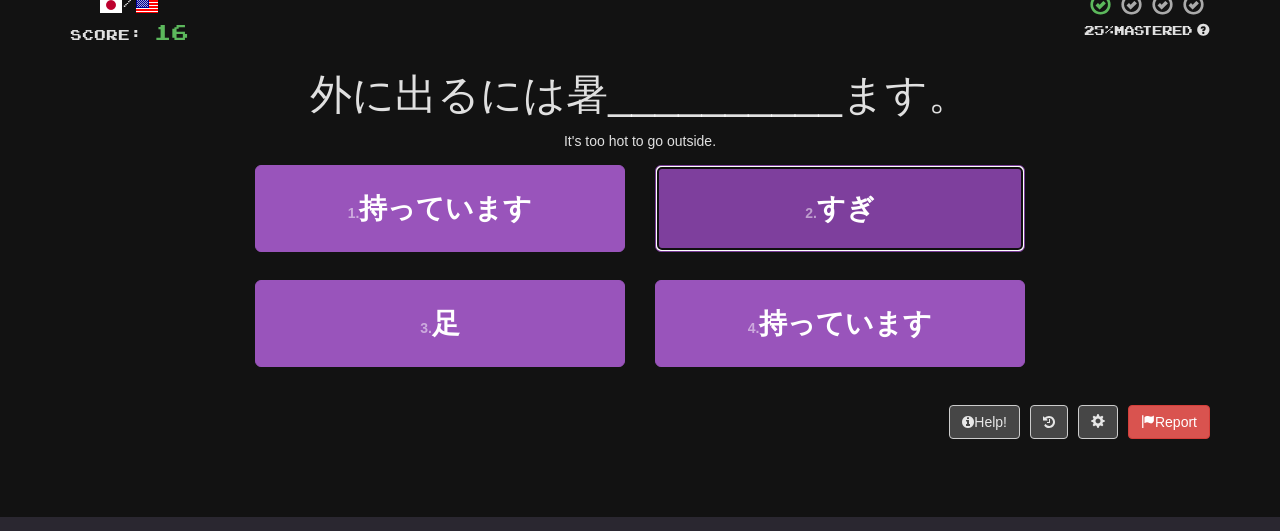 click on "2 .  すぎ" at bounding box center (840, 208) 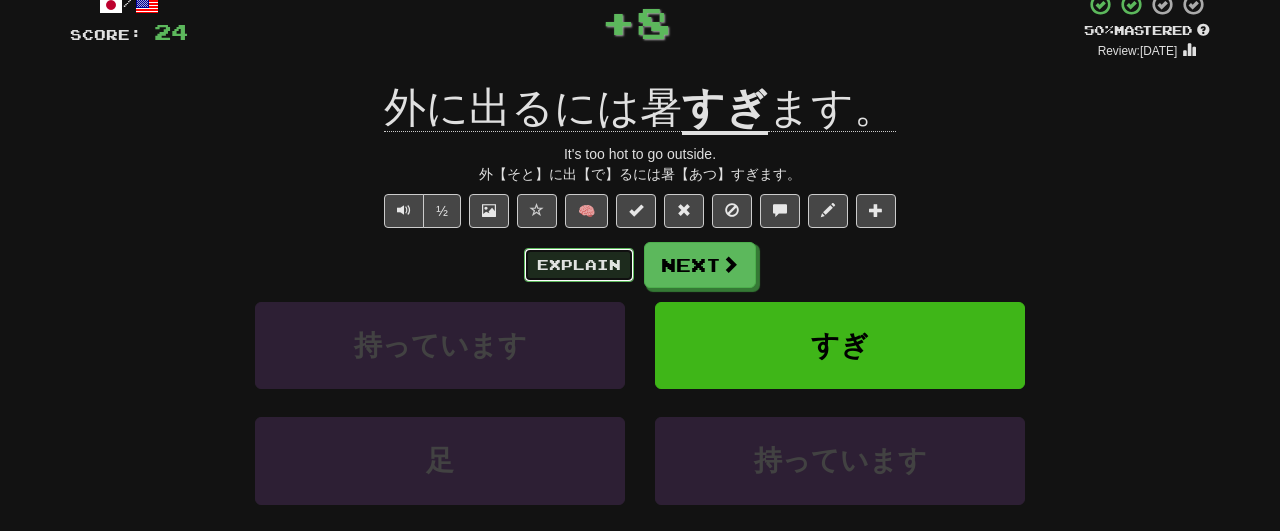 scroll, scrollTop: 129, scrollLeft: 0, axis: vertical 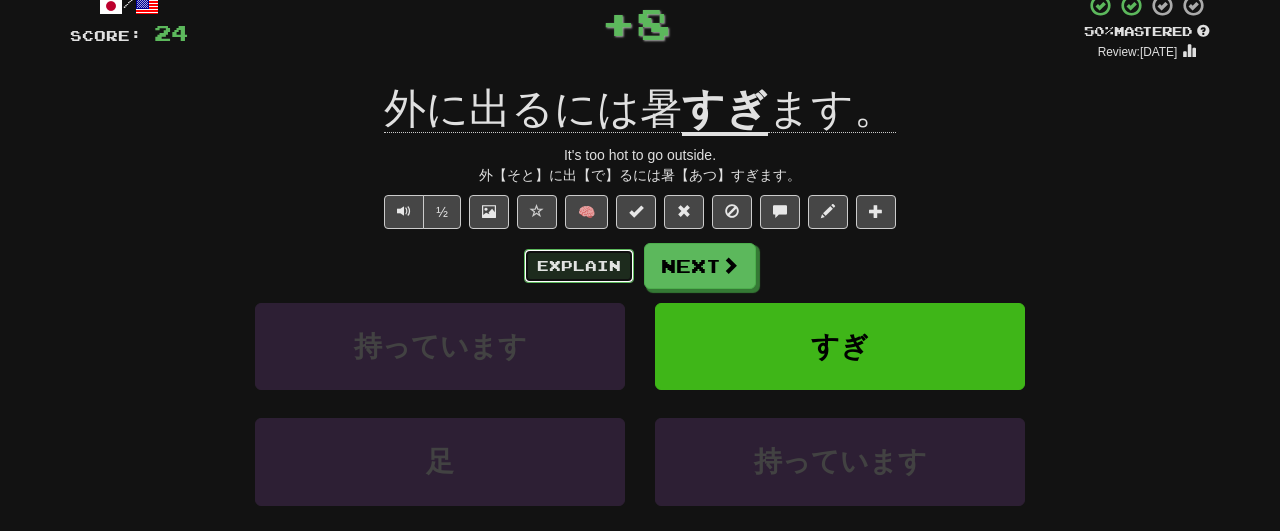 click on "Explain" at bounding box center [579, 266] 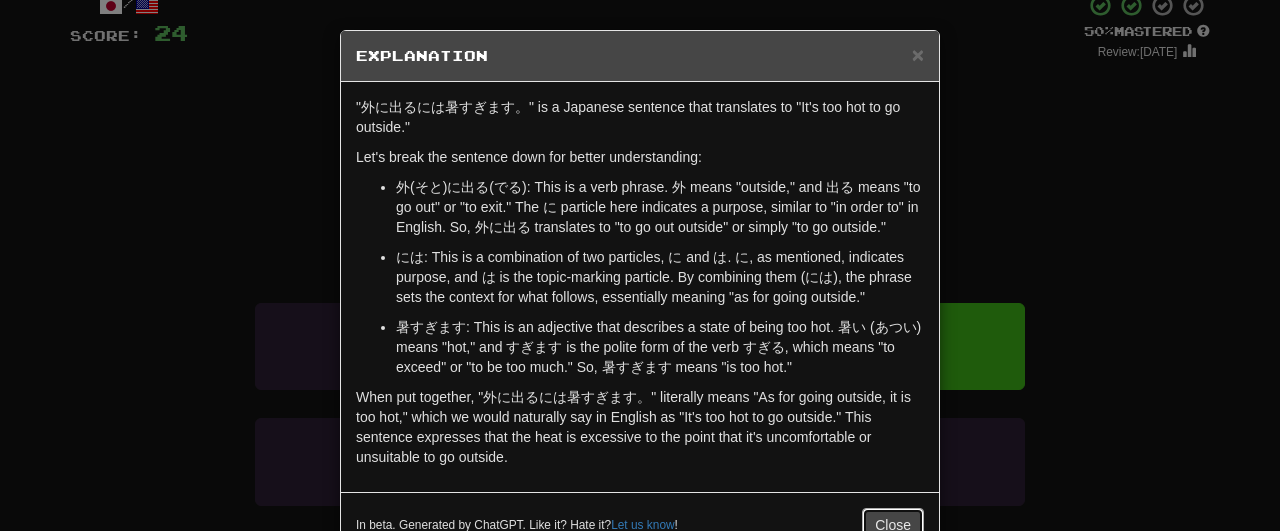 click on "Close" at bounding box center (893, 525) 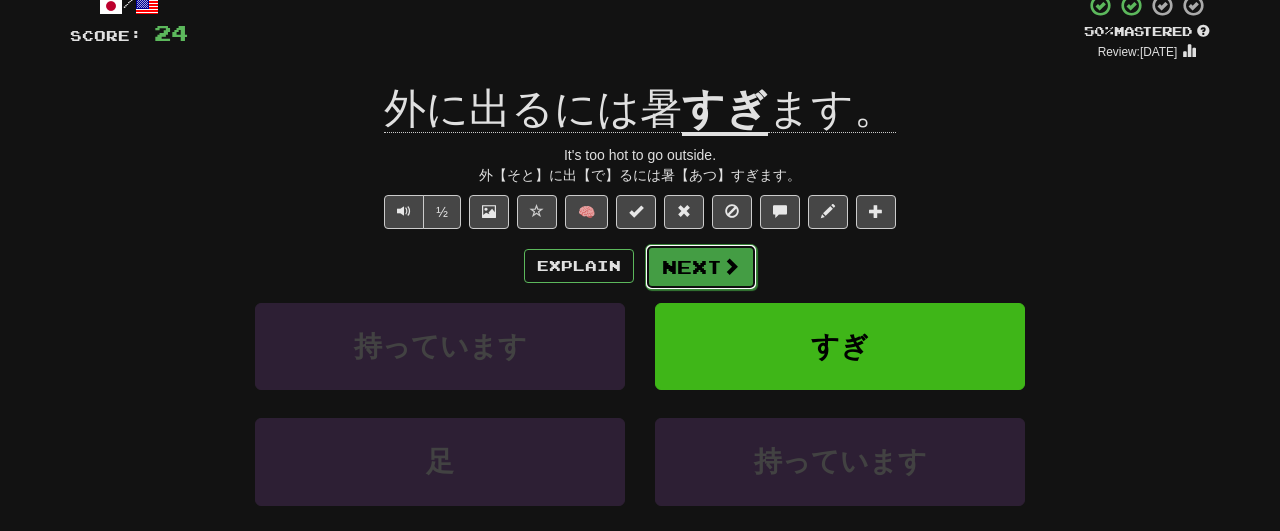 click on "Next" at bounding box center (701, 267) 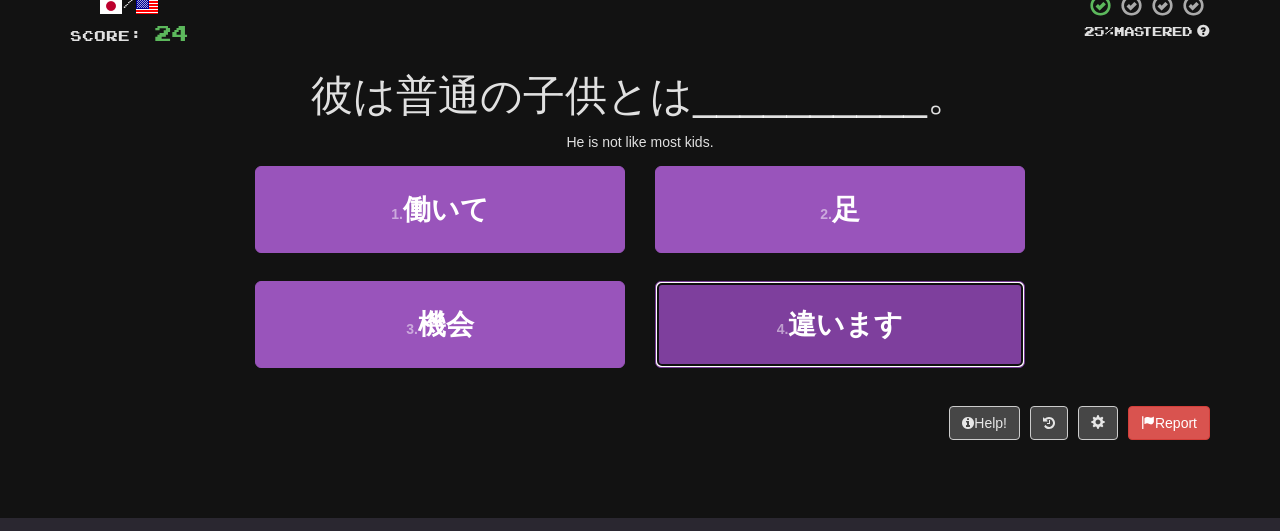 click on "4 .  違います" at bounding box center (840, 324) 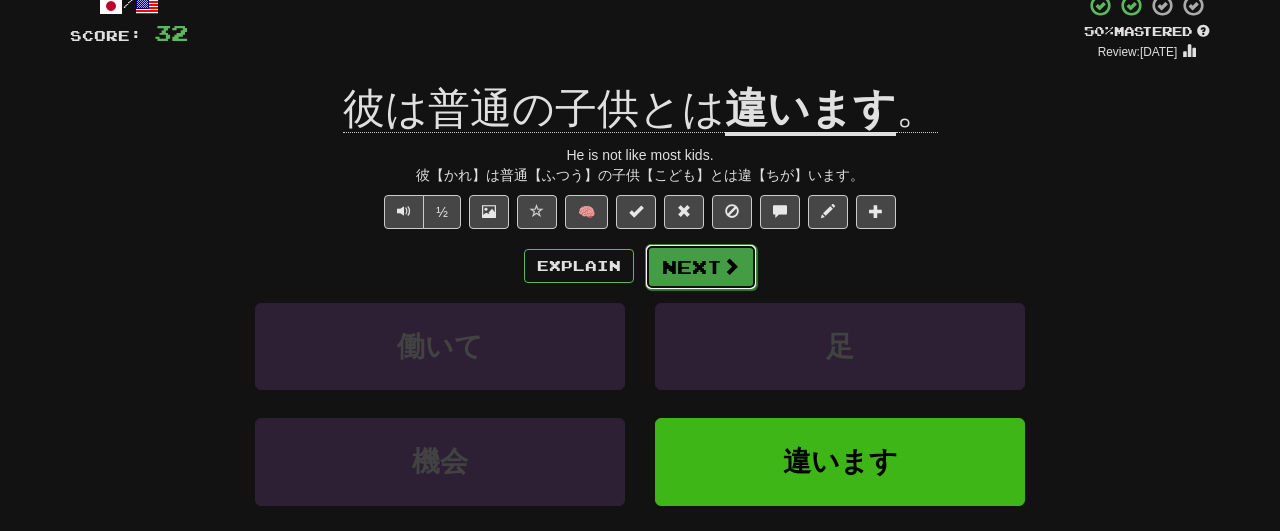 click at bounding box center [731, 266] 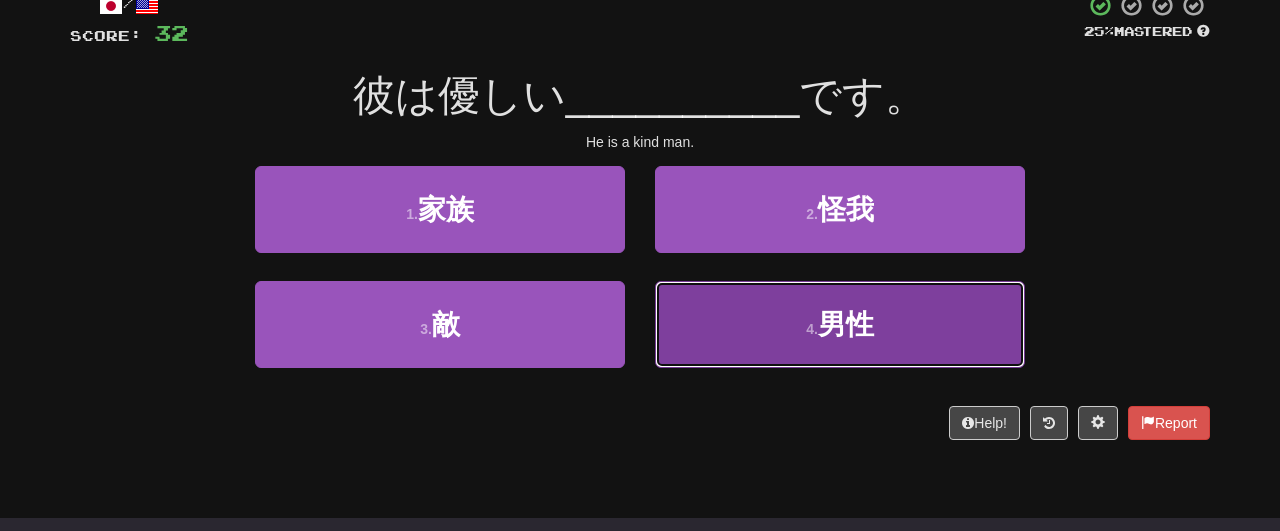 click on "4 .  男性" at bounding box center (840, 324) 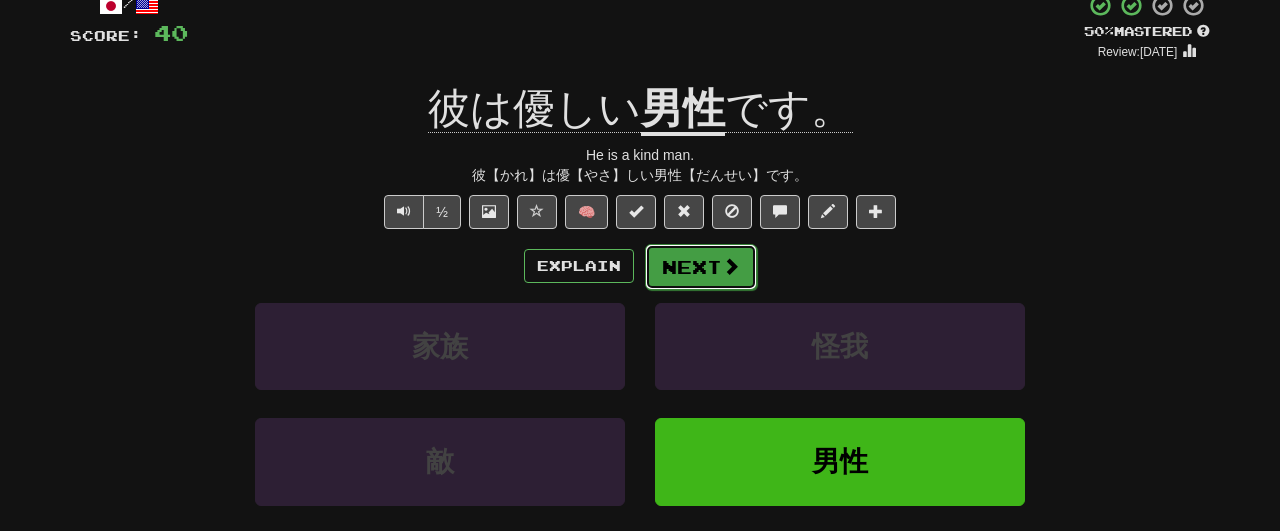 click at bounding box center [731, 266] 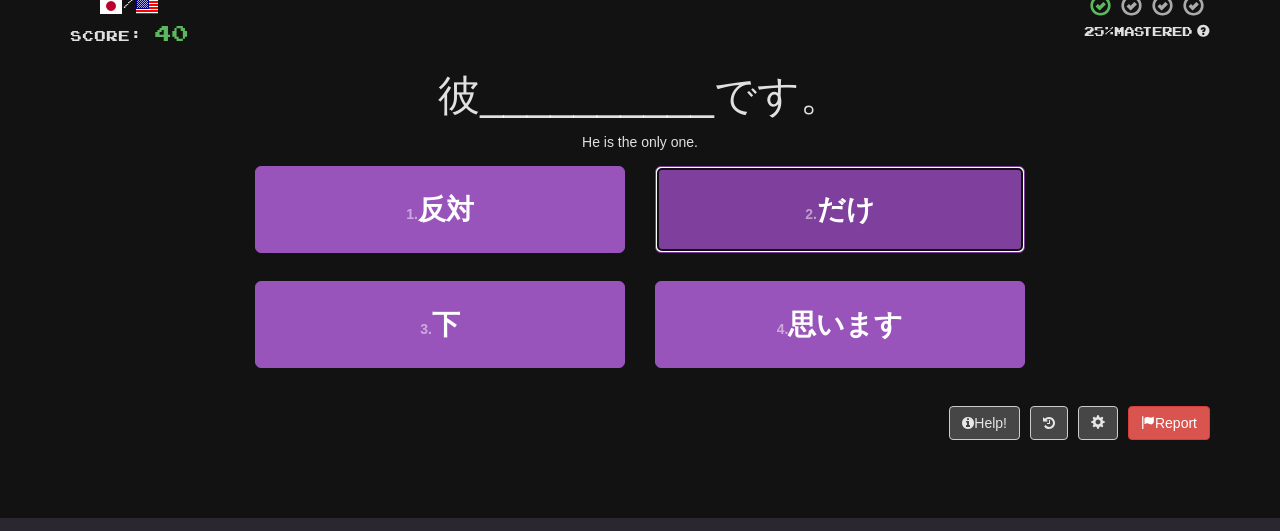 click on "2 .  だけ" at bounding box center (840, 209) 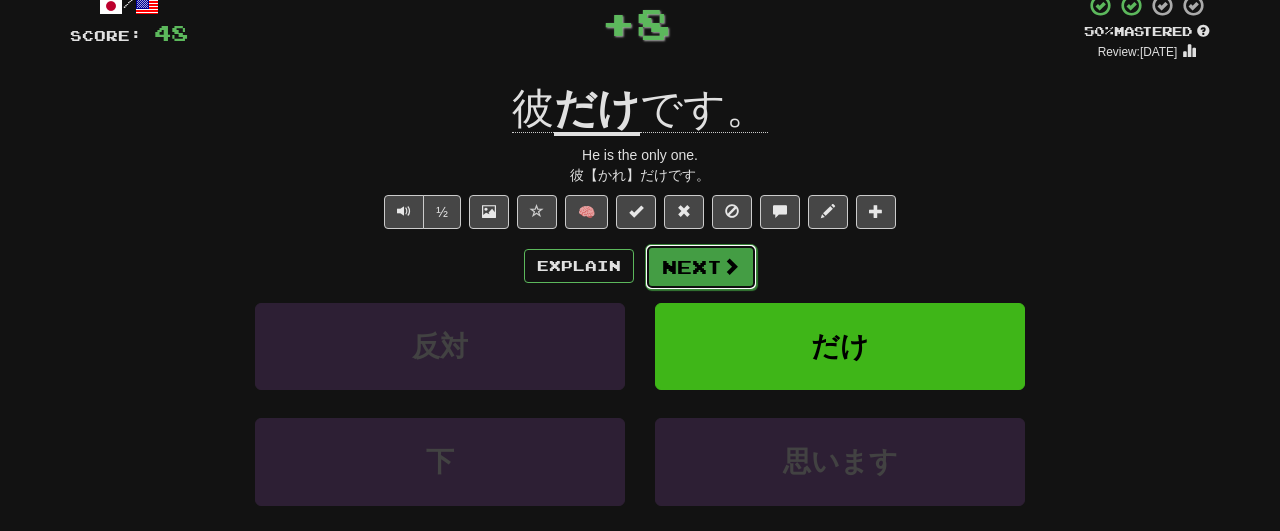 click on "Next" at bounding box center [701, 267] 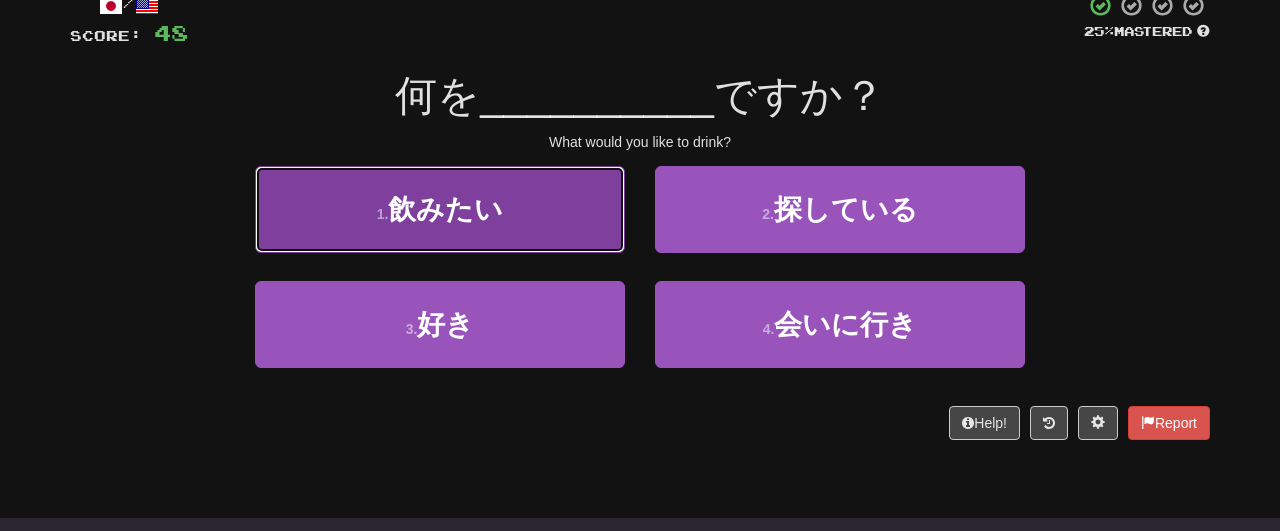 click on "飲みたい" at bounding box center [445, 209] 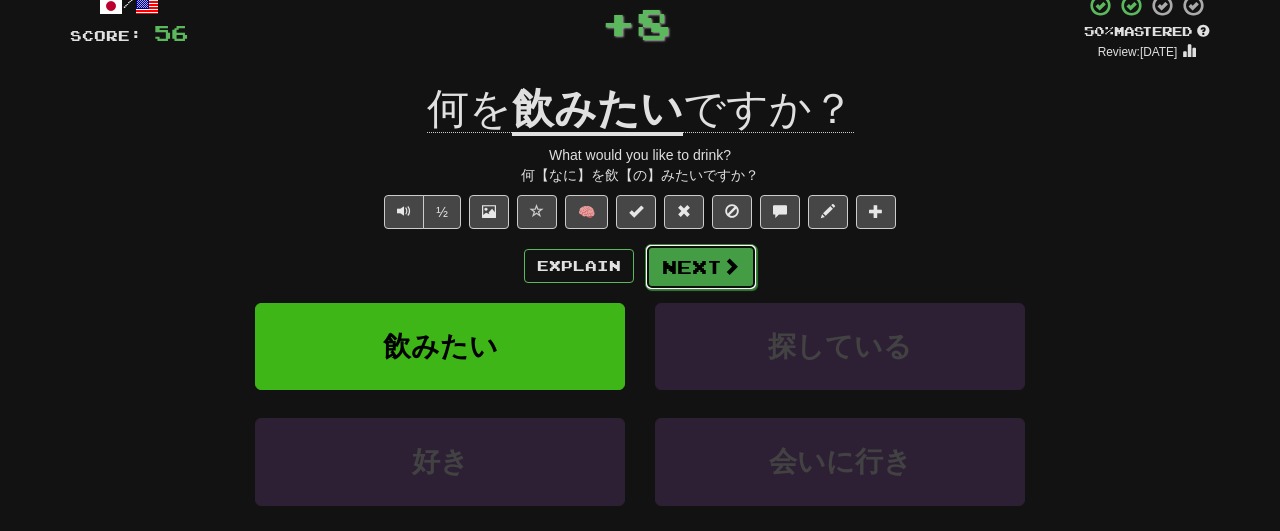 click on "Next" at bounding box center (701, 267) 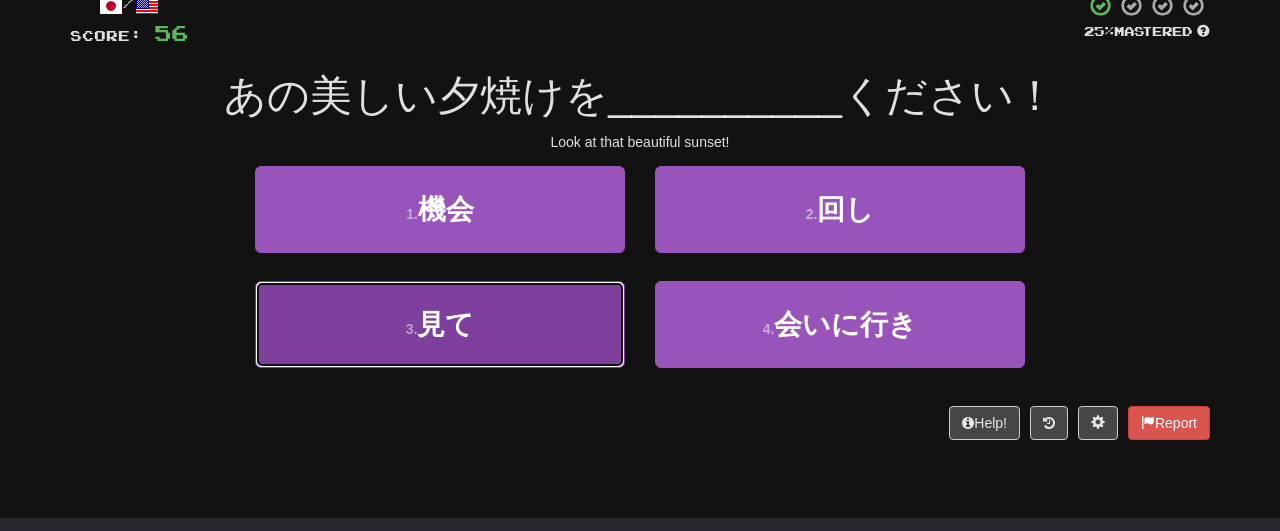 click on "3 .  見て" at bounding box center (440, 324) 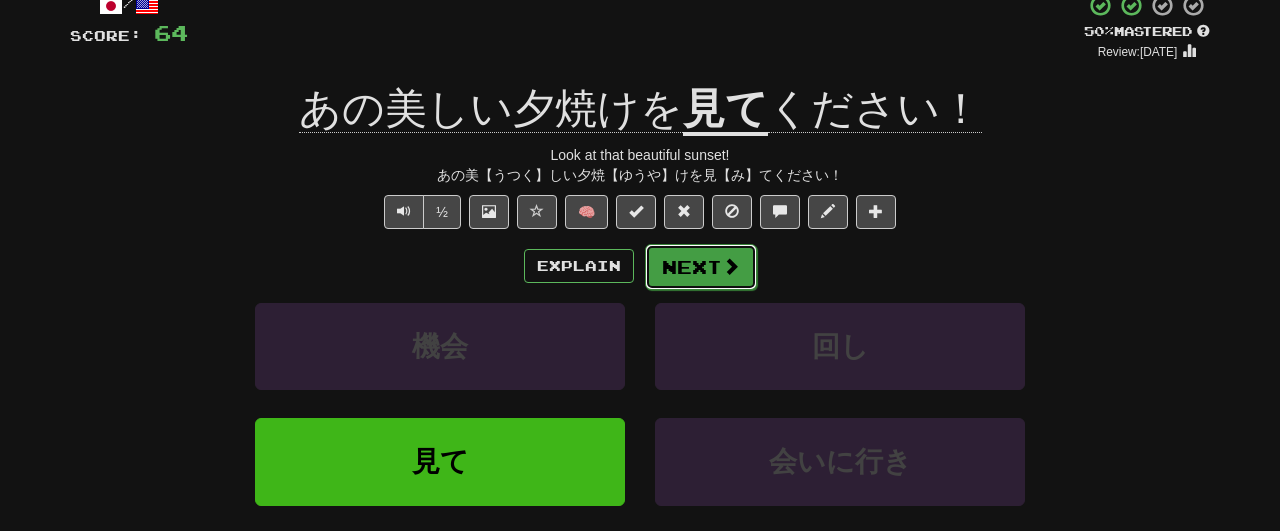 click on "Next" at bounding box center (701, 267) 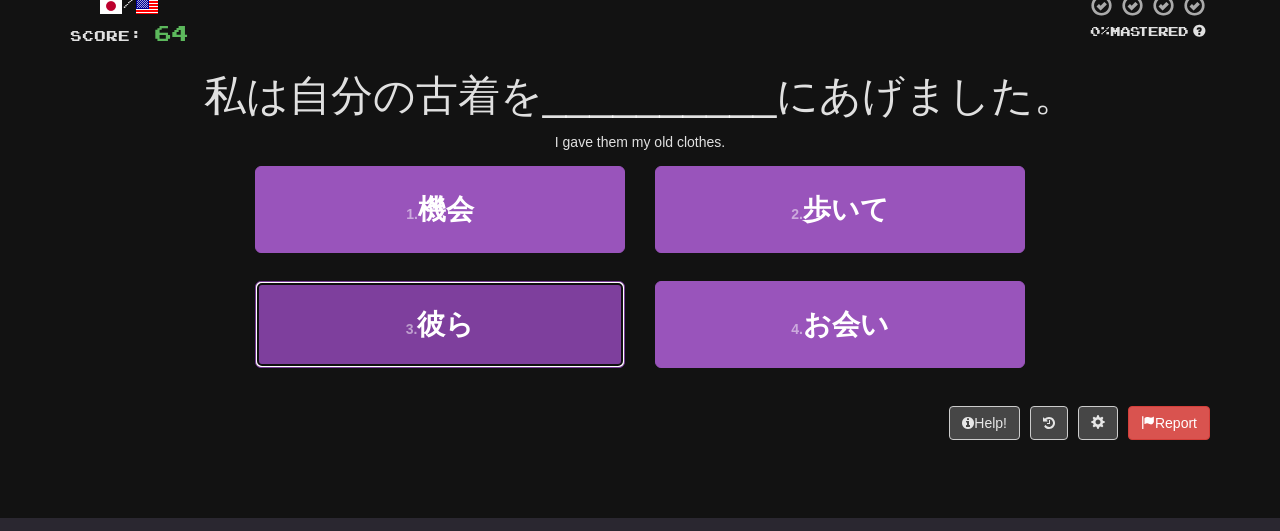click on "3 .  彼ら" at bounding box center (440, 324) 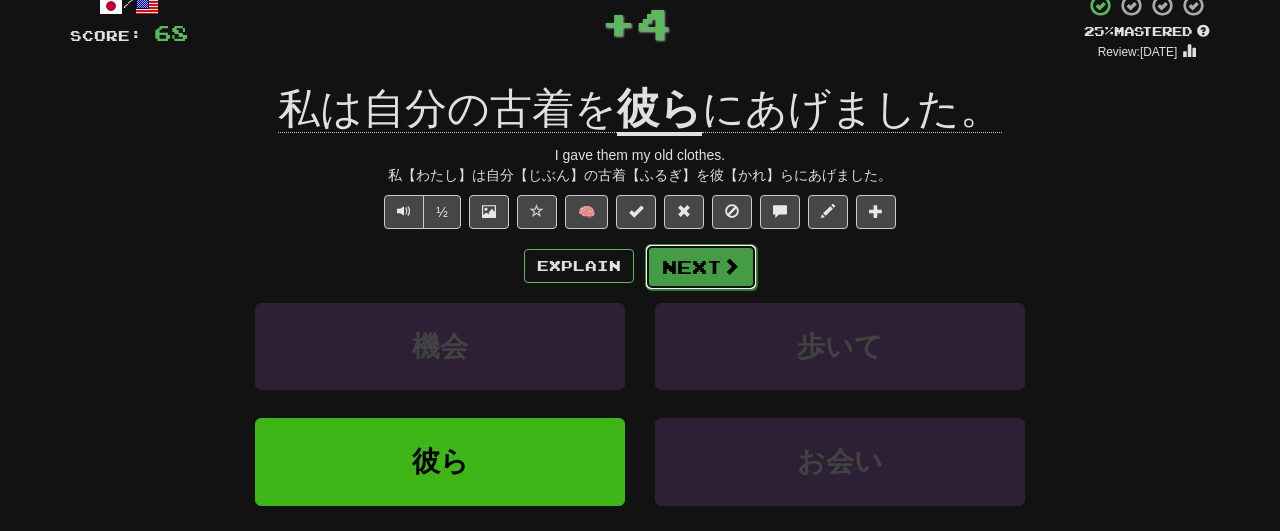 click on "Next" at bounding box center (701, 267) 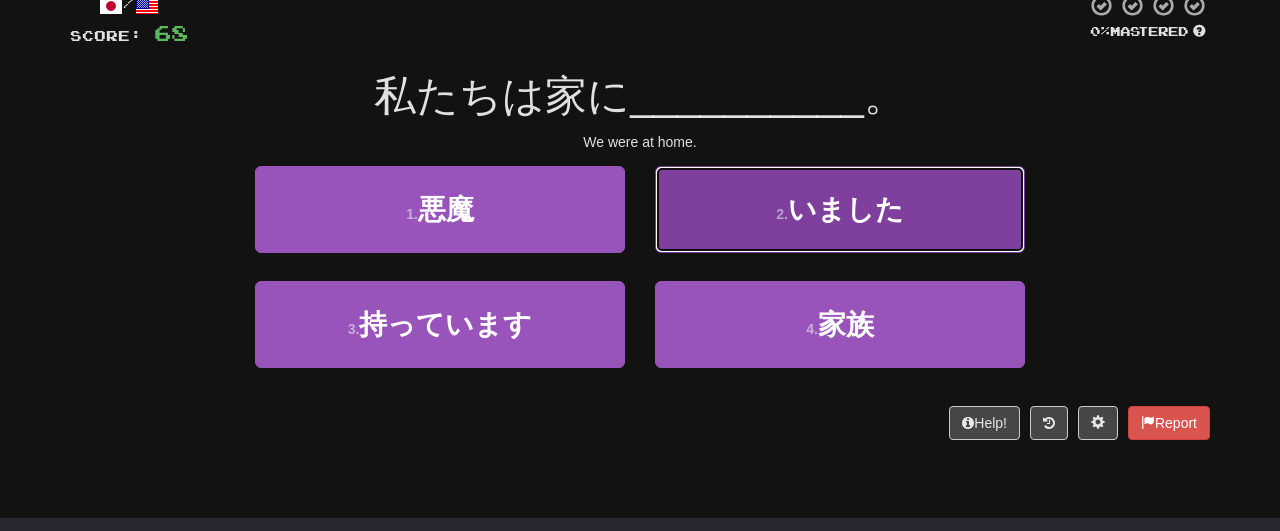 click on "2 .  いました" at bounding box center (840, 209) 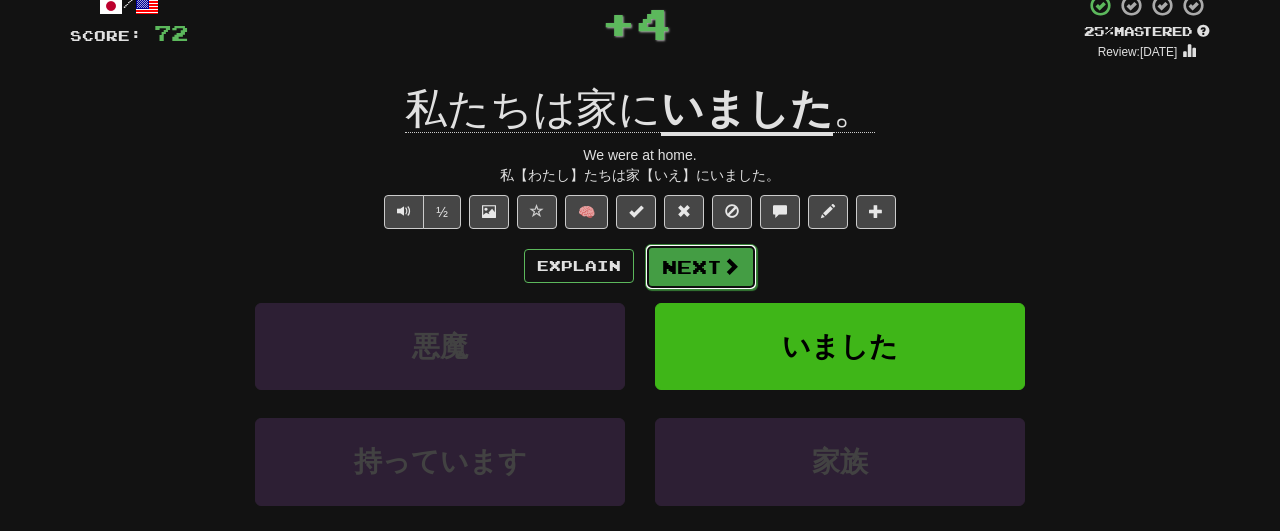 click on "Next" at bounding box center [701, 267] 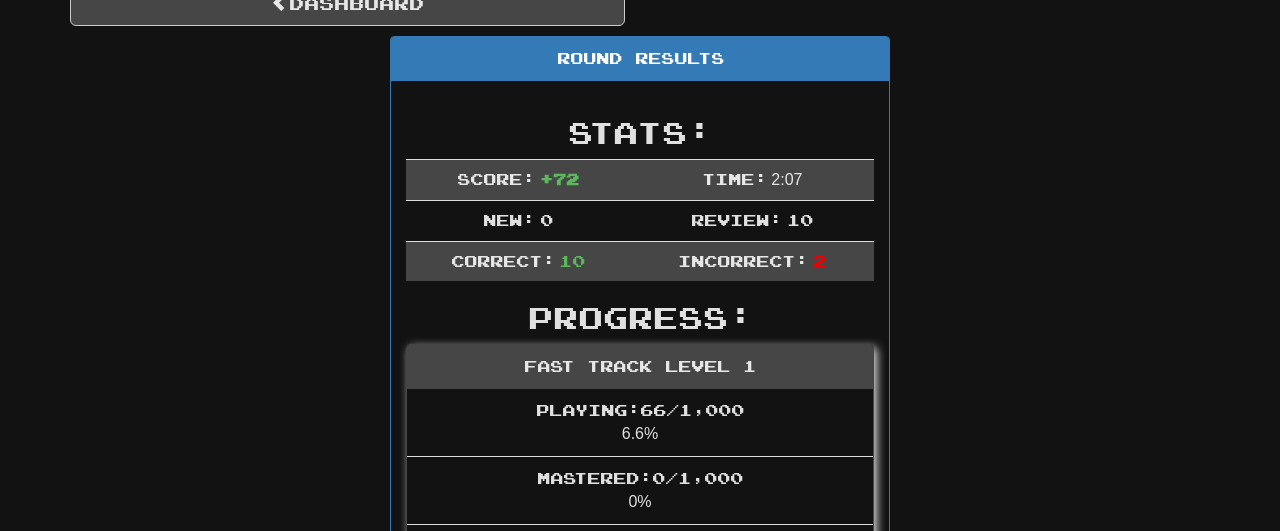 scroll, scrollTop: 0, scrollLeft: 0, axis: both 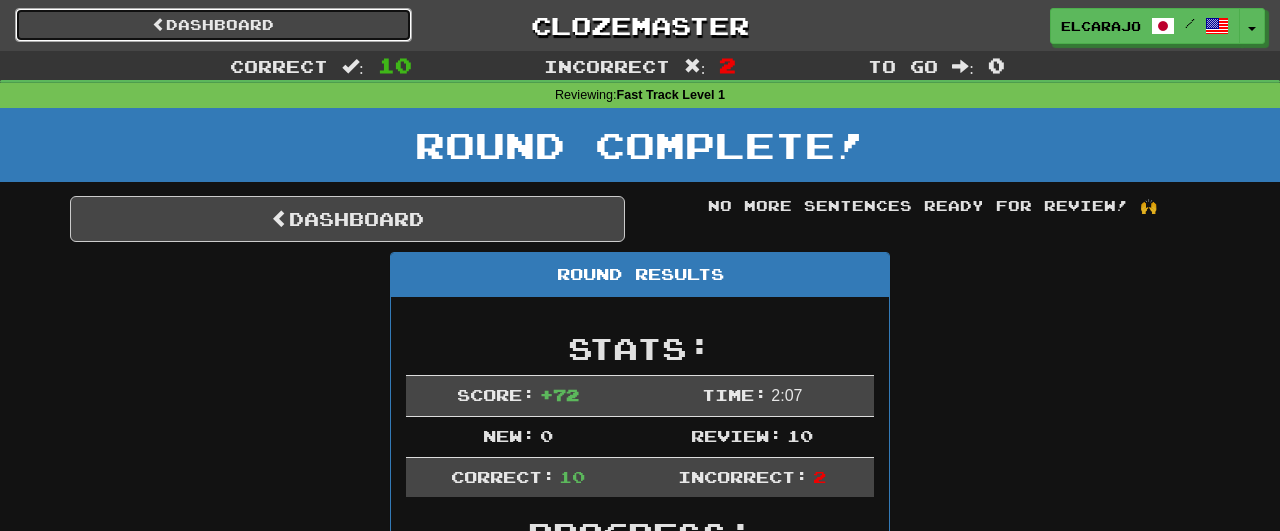 click on "Dashboard" at bounding box center (213, 25) 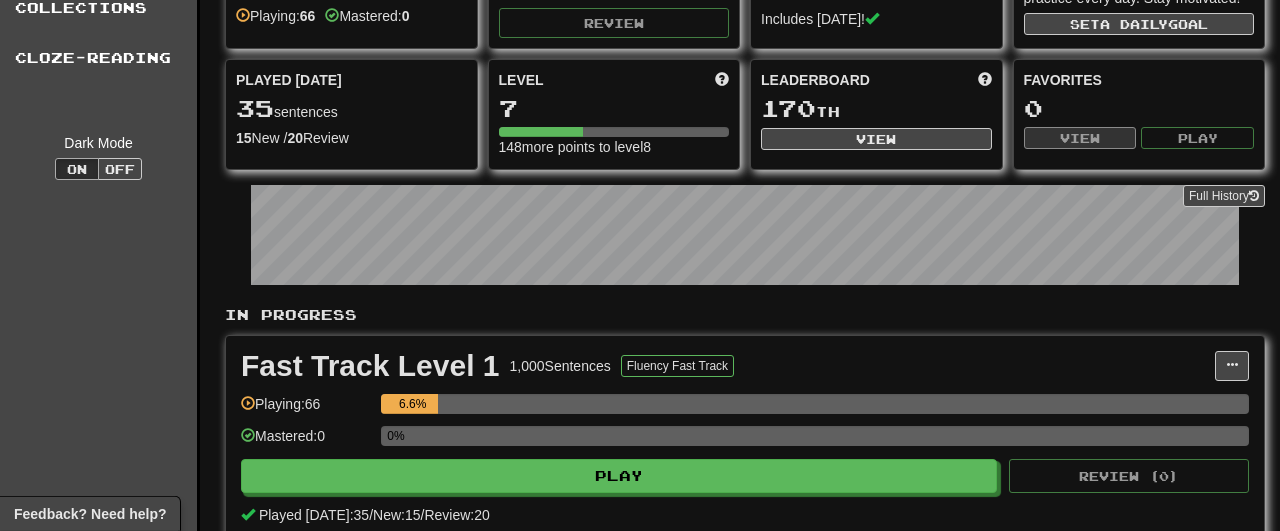 scroll, scrollTop: 127, scrollLeft: 0, axis: vertical 